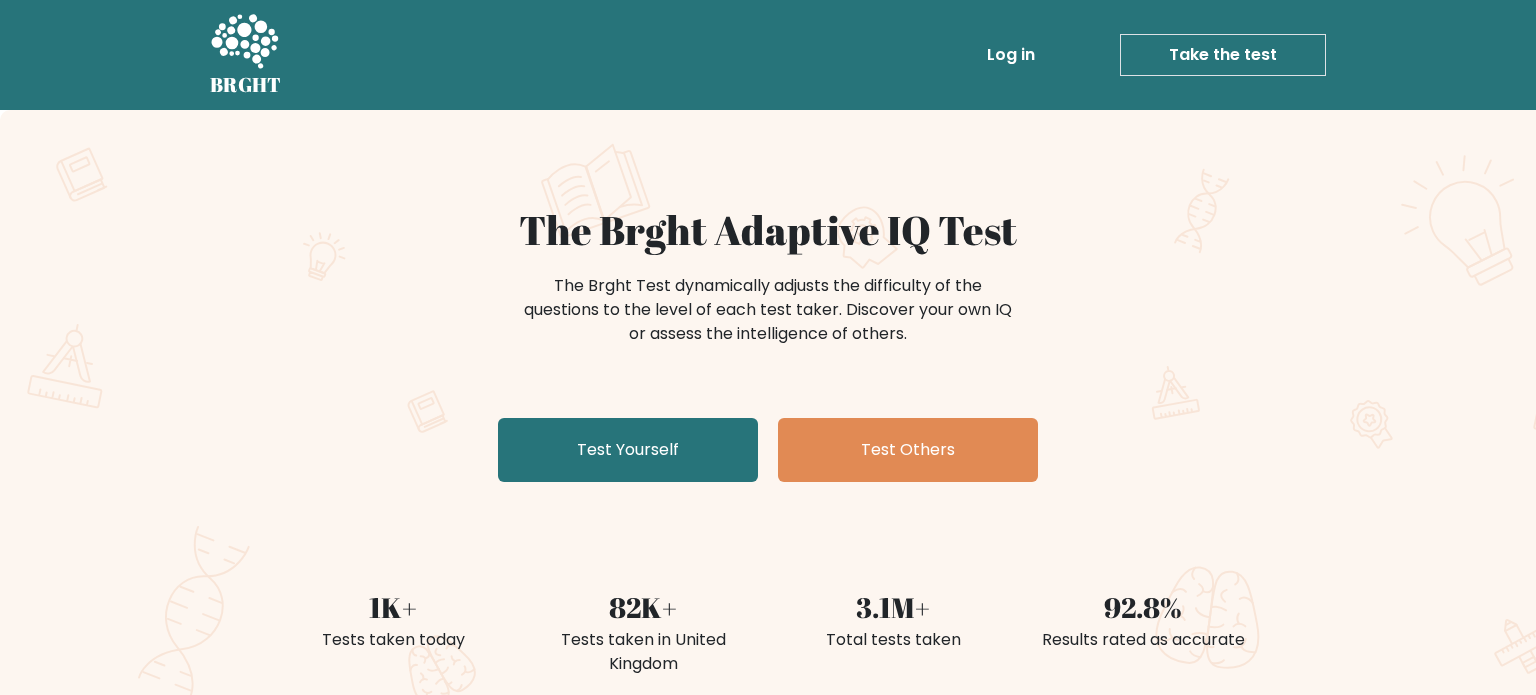 scroll, scrollTop: 0, scrollLeft: 0, axis: both 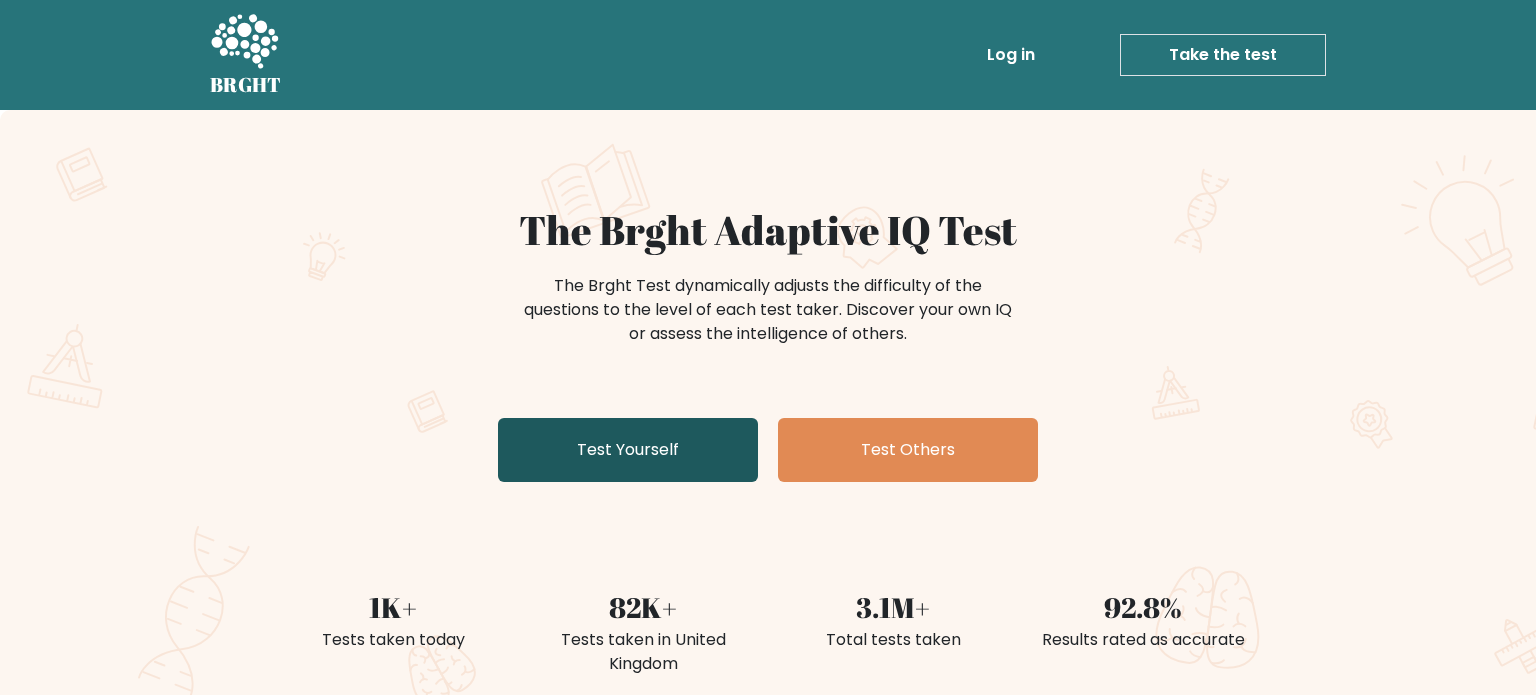 click on "Test Yourself" at bounding box center (628, 450) 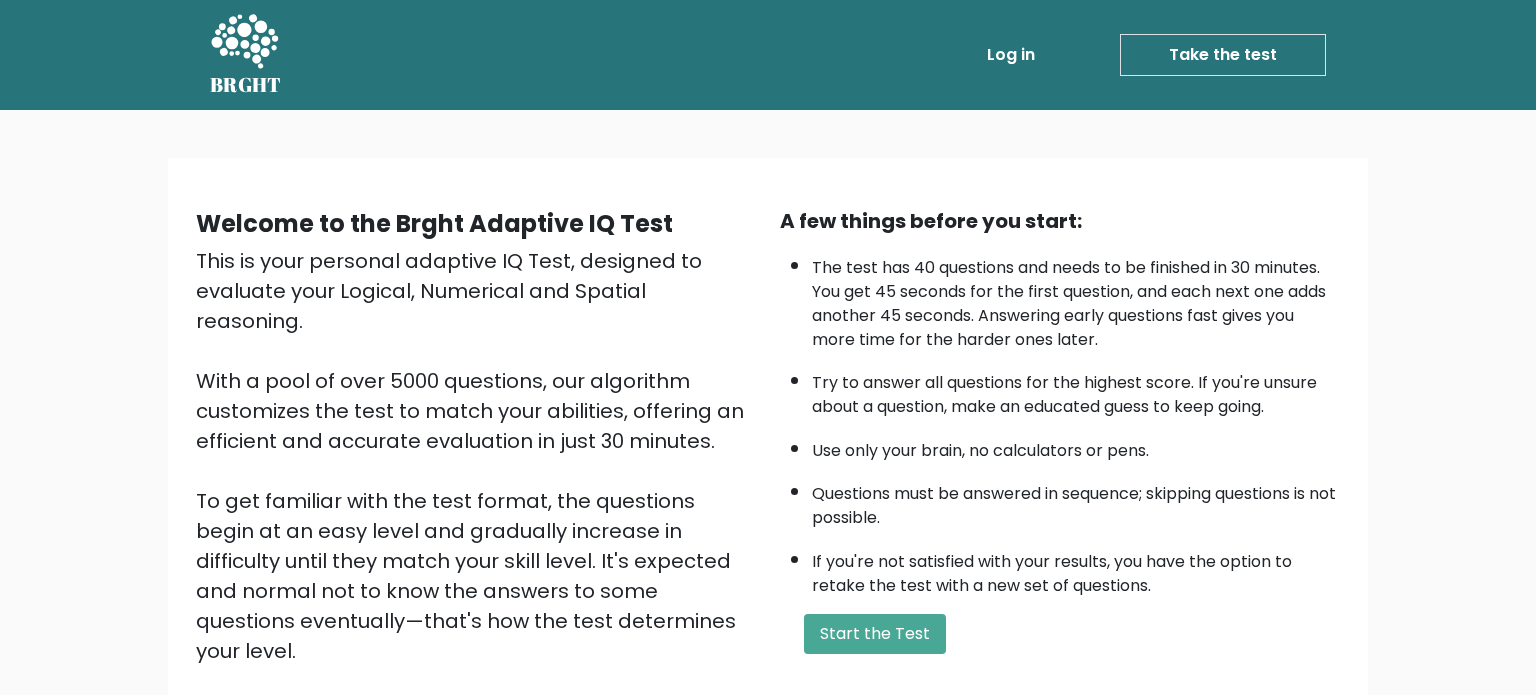 scroll, scrollTop: 0, scrollLeft: 0, axis: both 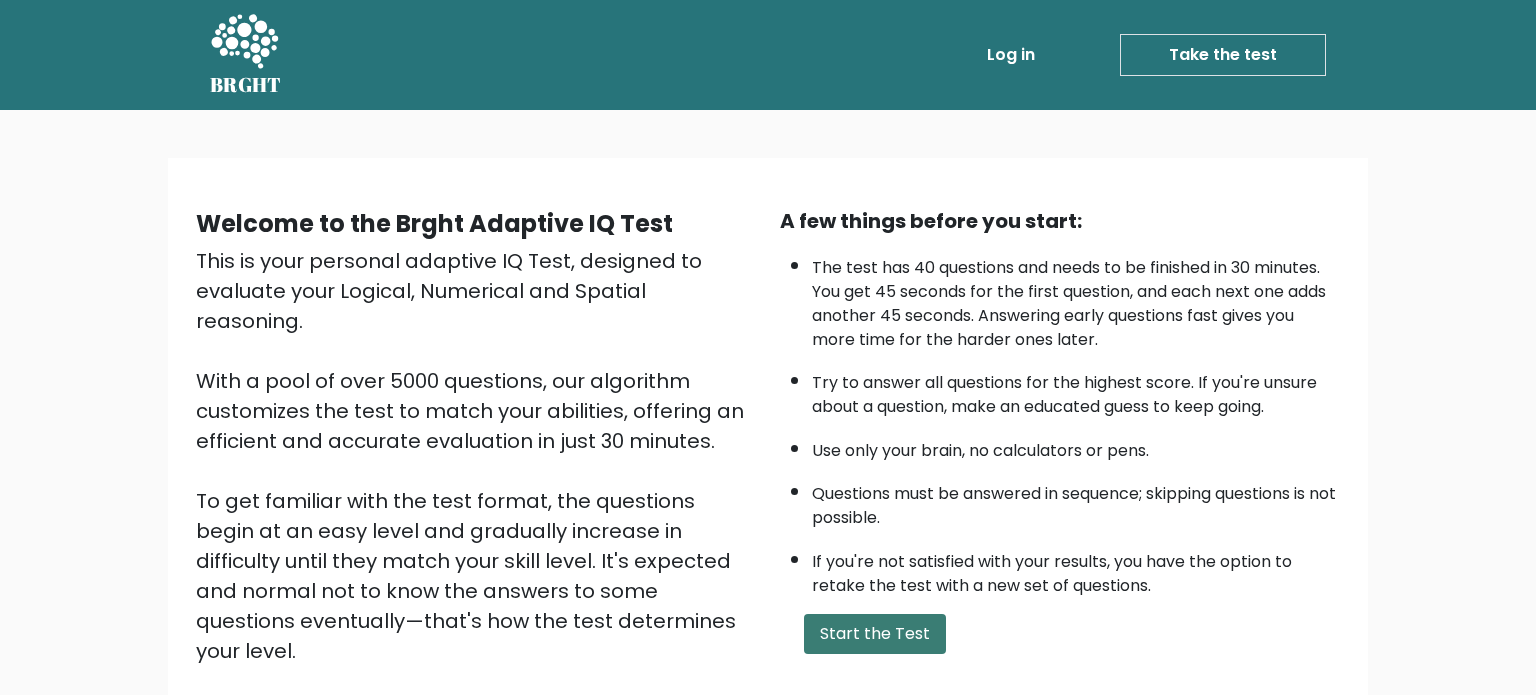 click on "Start the Test" at bounding box center [875, 634] 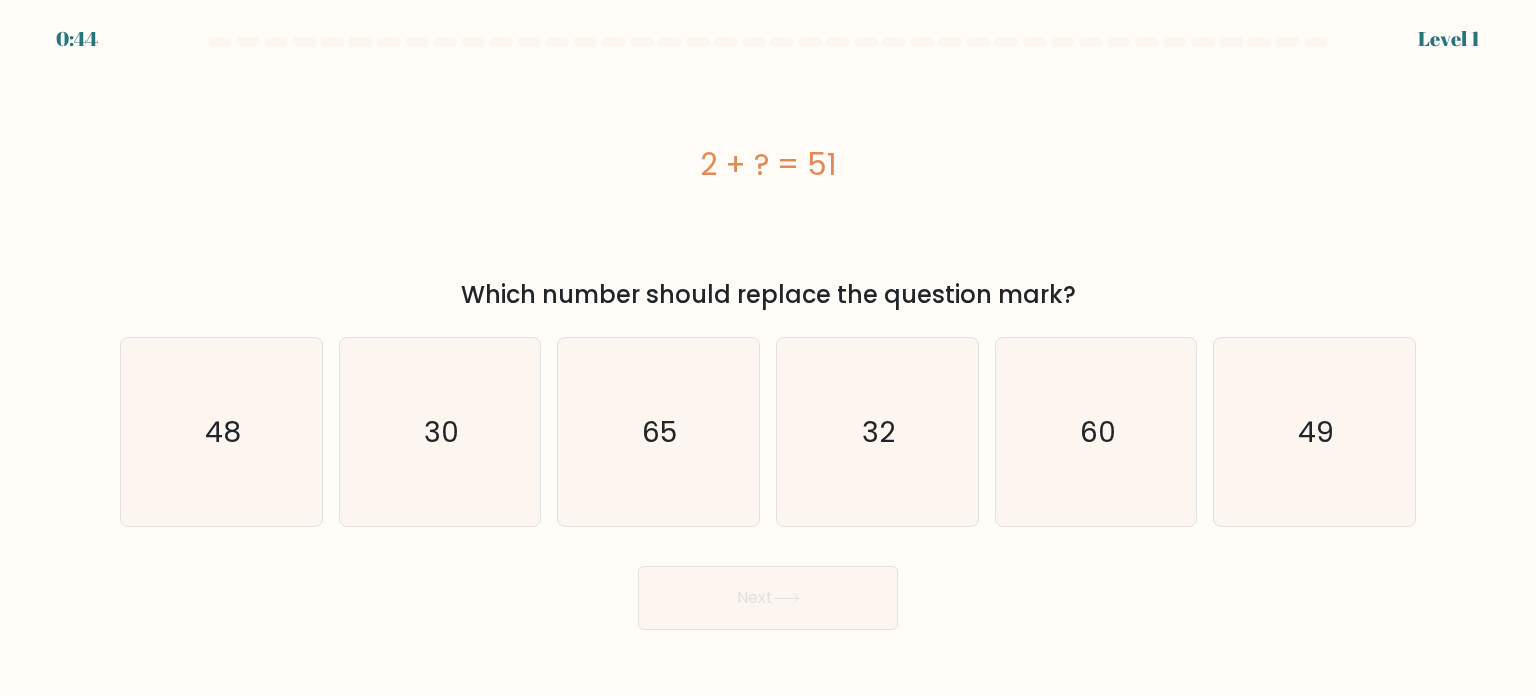 scroll, scrollTop: 0, scrollLeft: 0, axis: both 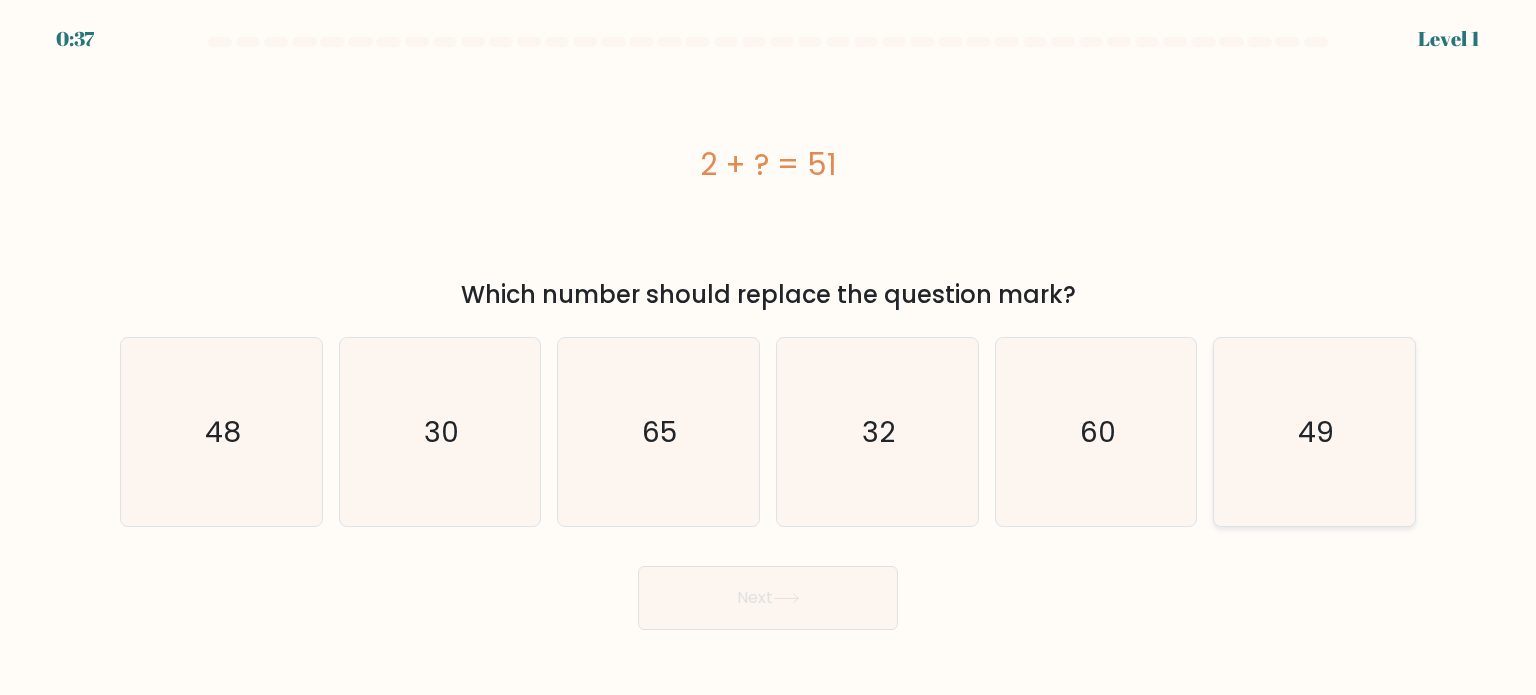click on "49" 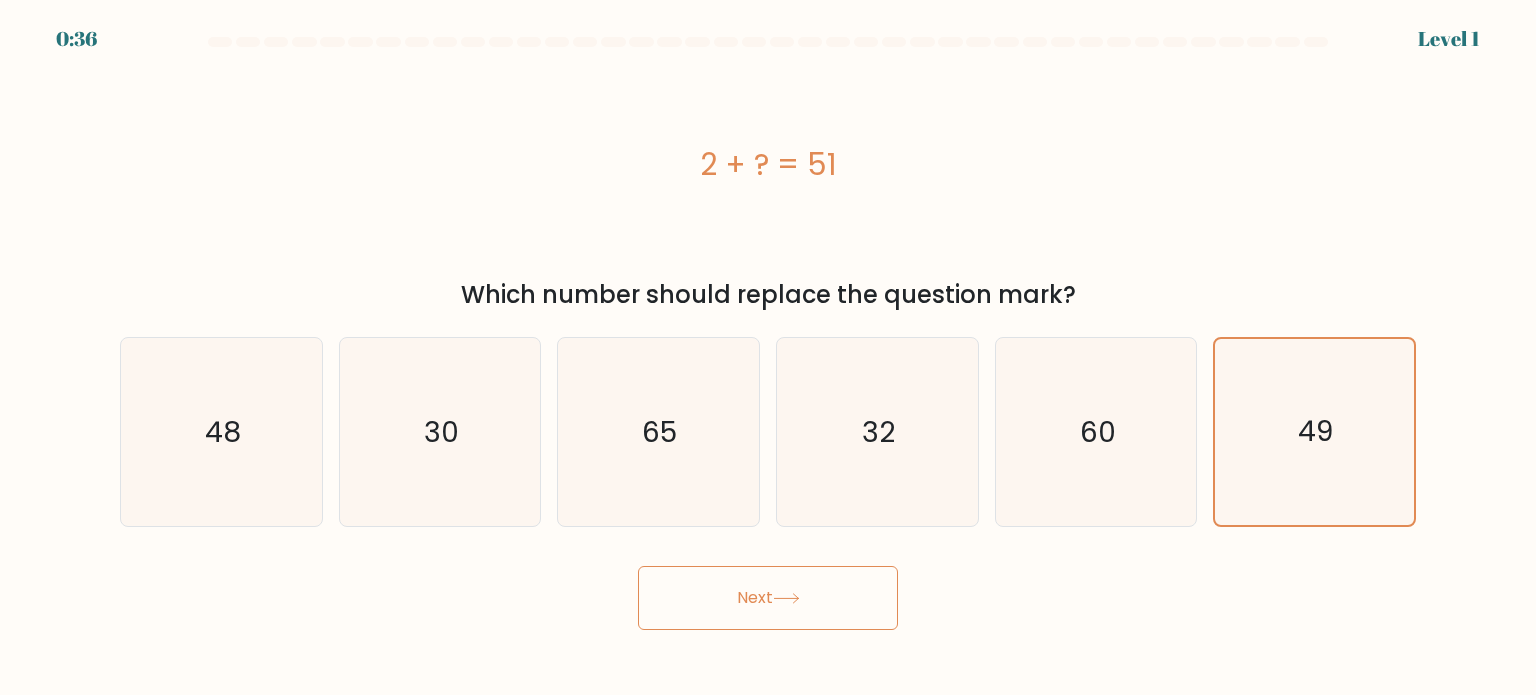 click on "Next" at bounding box center [768, 598] 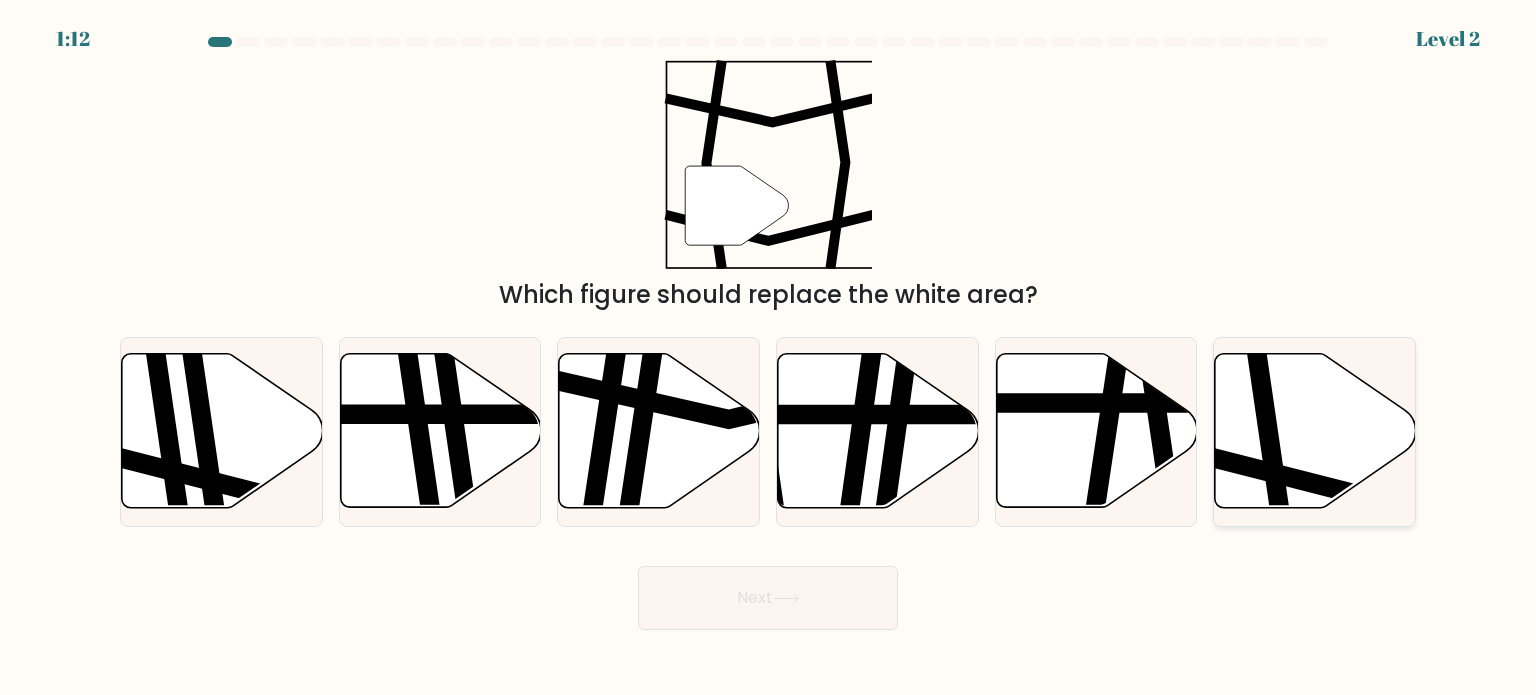 click 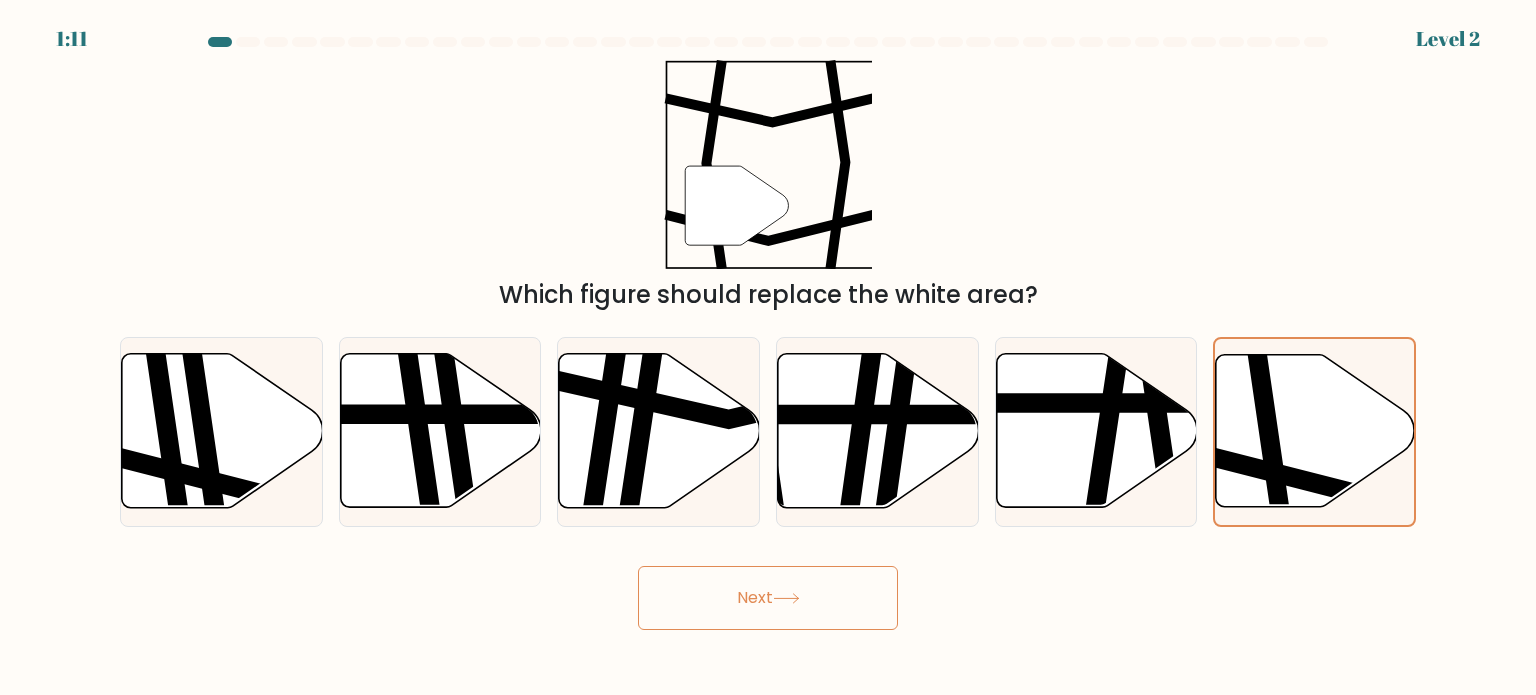 click on "Next" at bounding box center (768, 598) 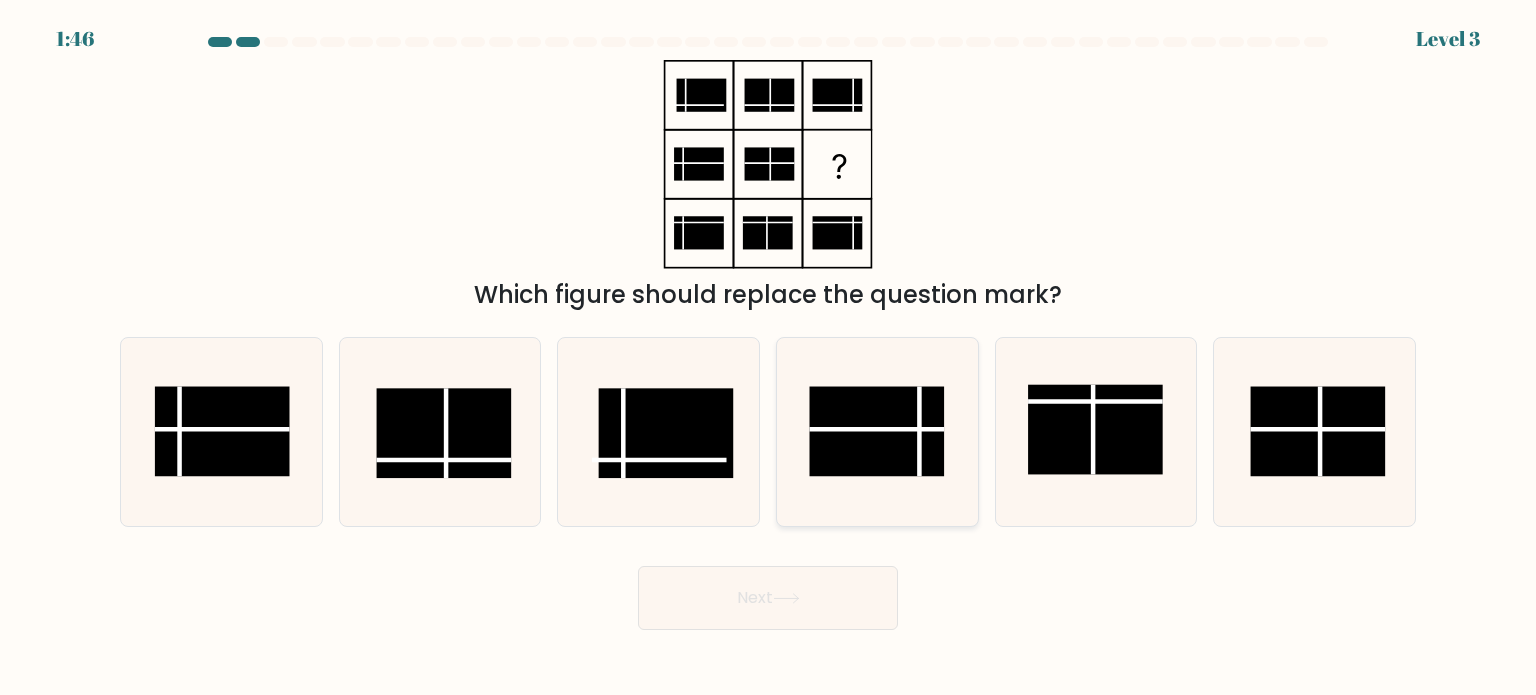 click 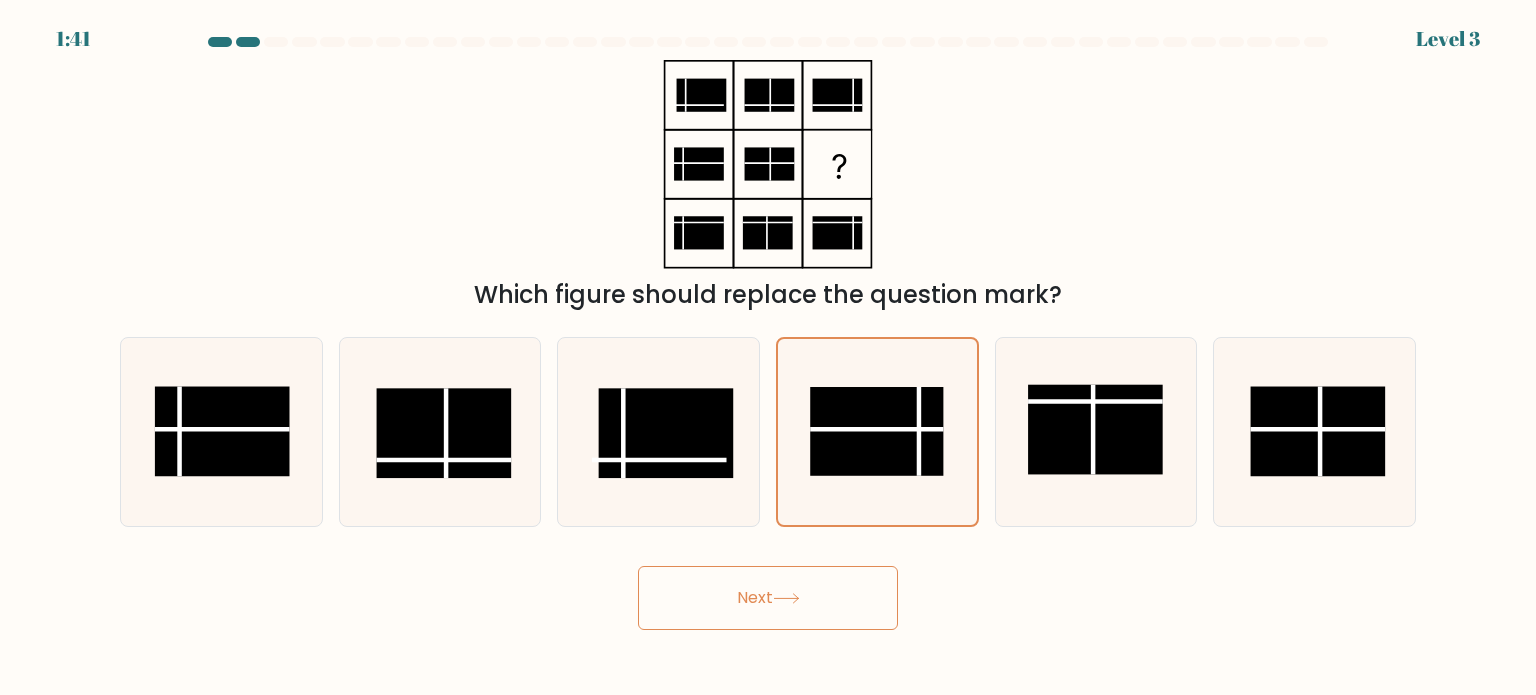 click 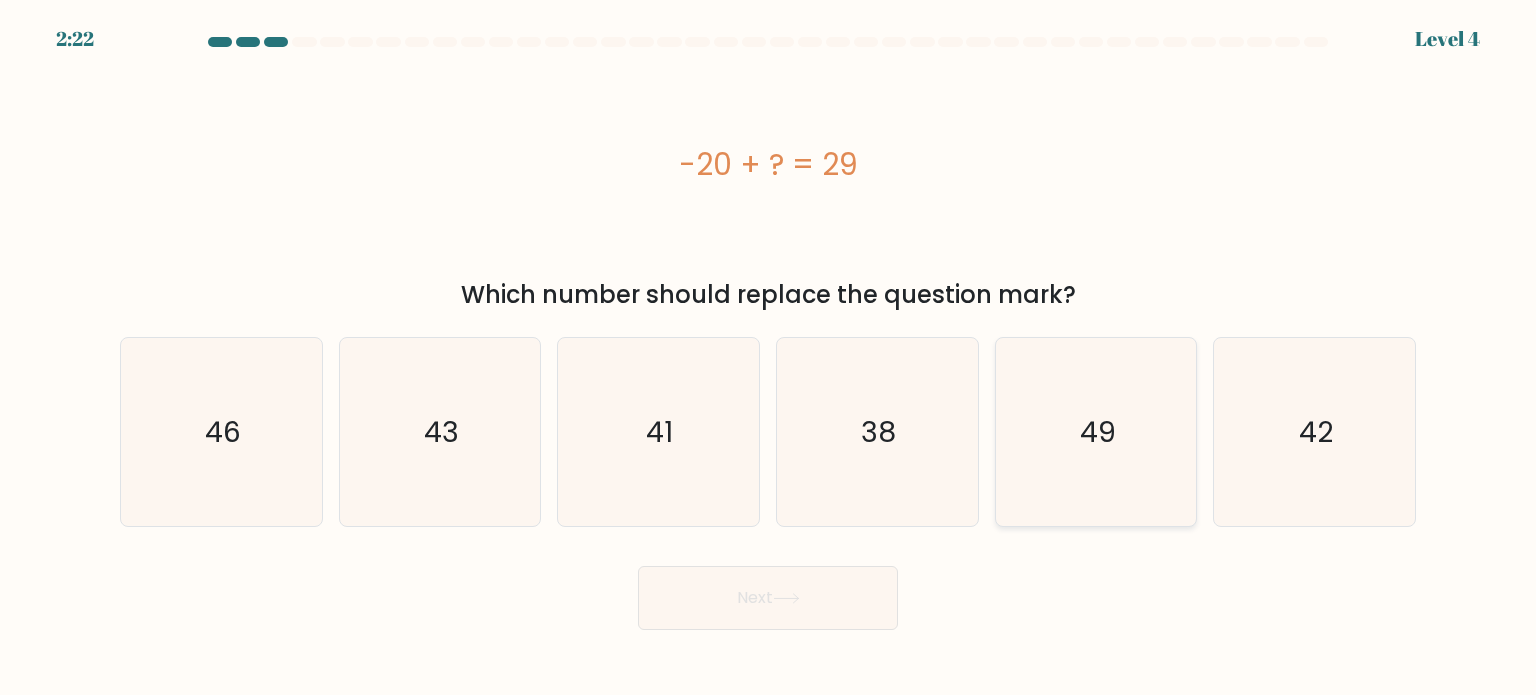 click on "49" 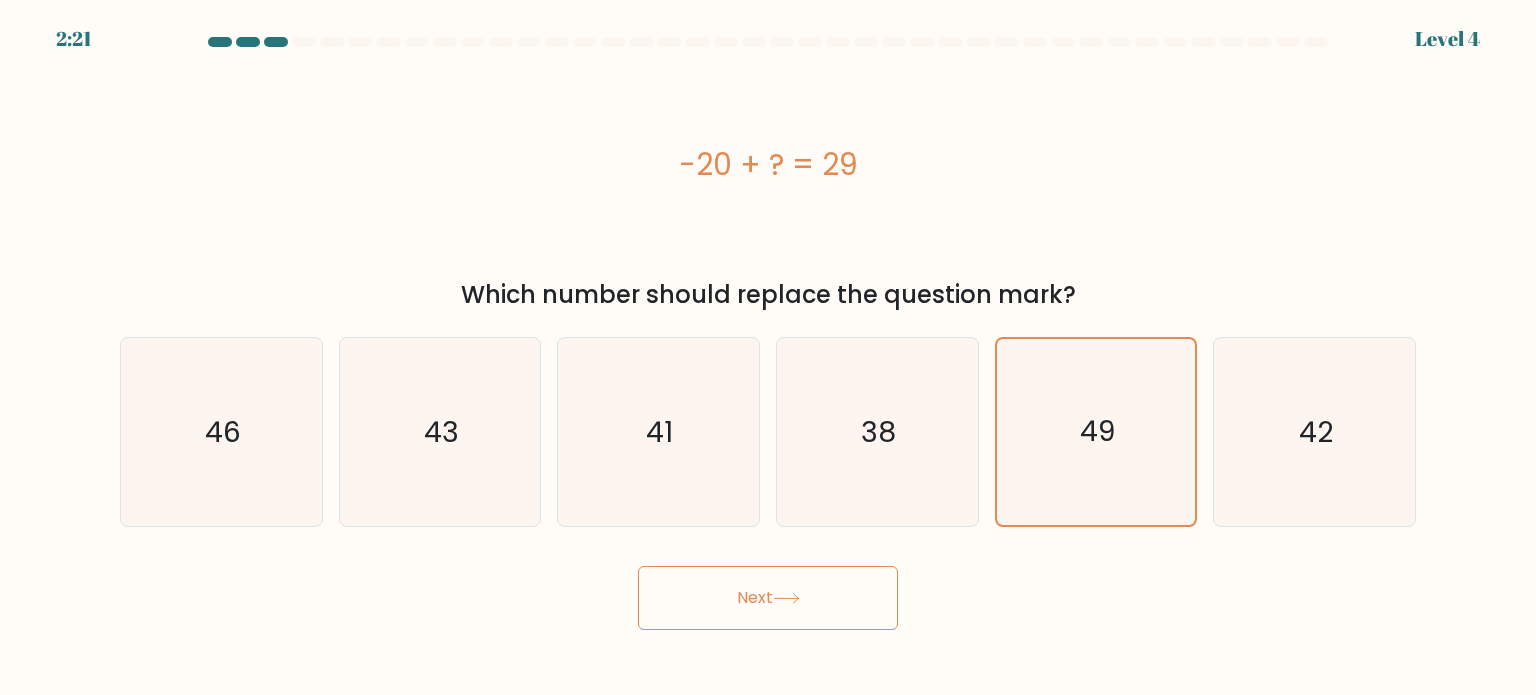 click on "Next" at bounding box center (768, 598) 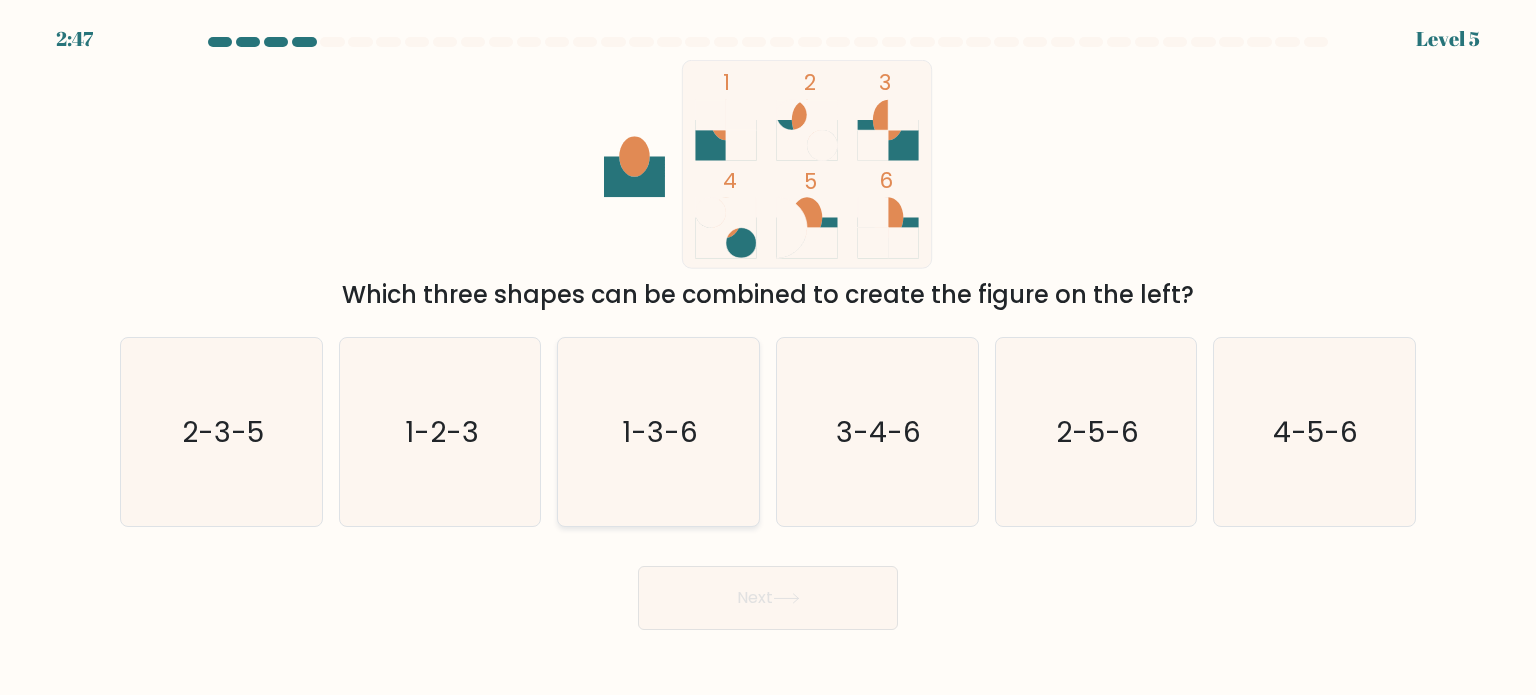 click on "1-3-6" 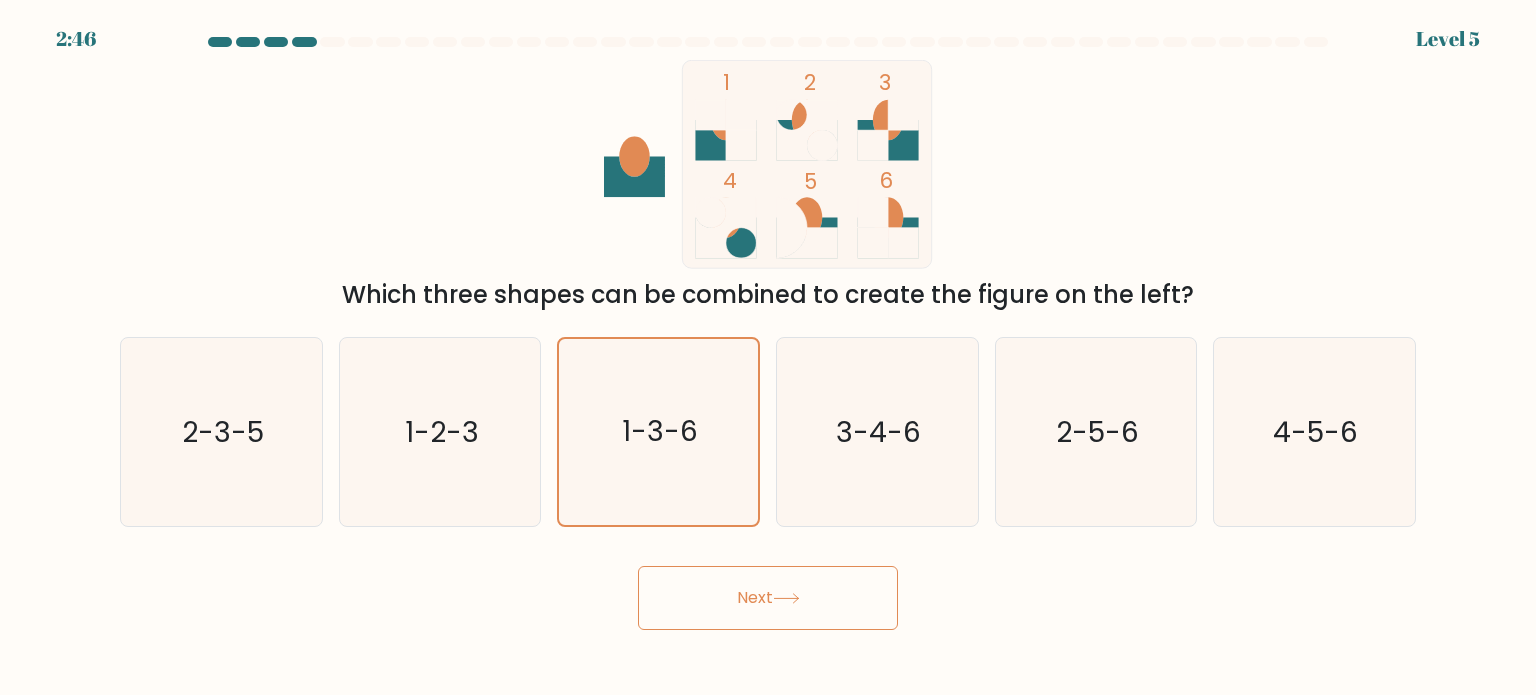 click on "Next" at bounding box center [768, 598] 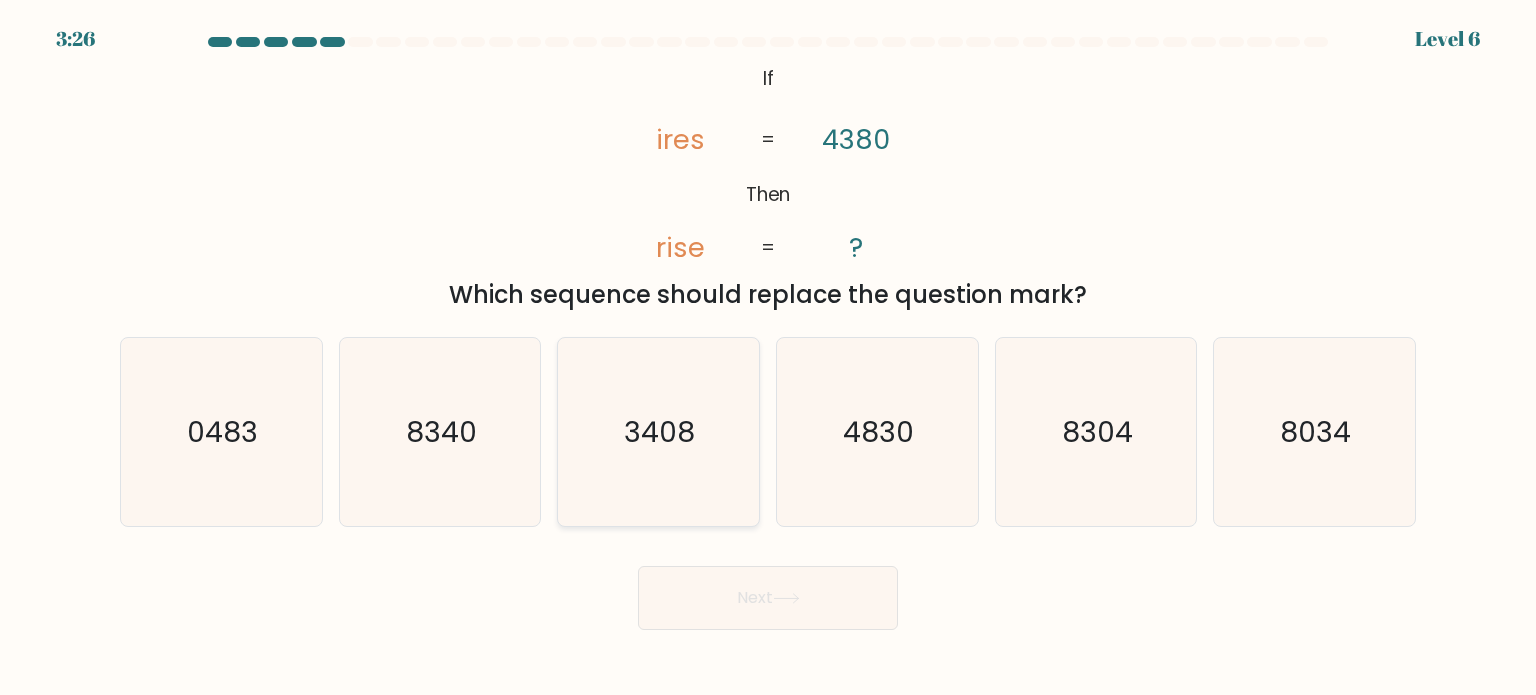 click on "3408" 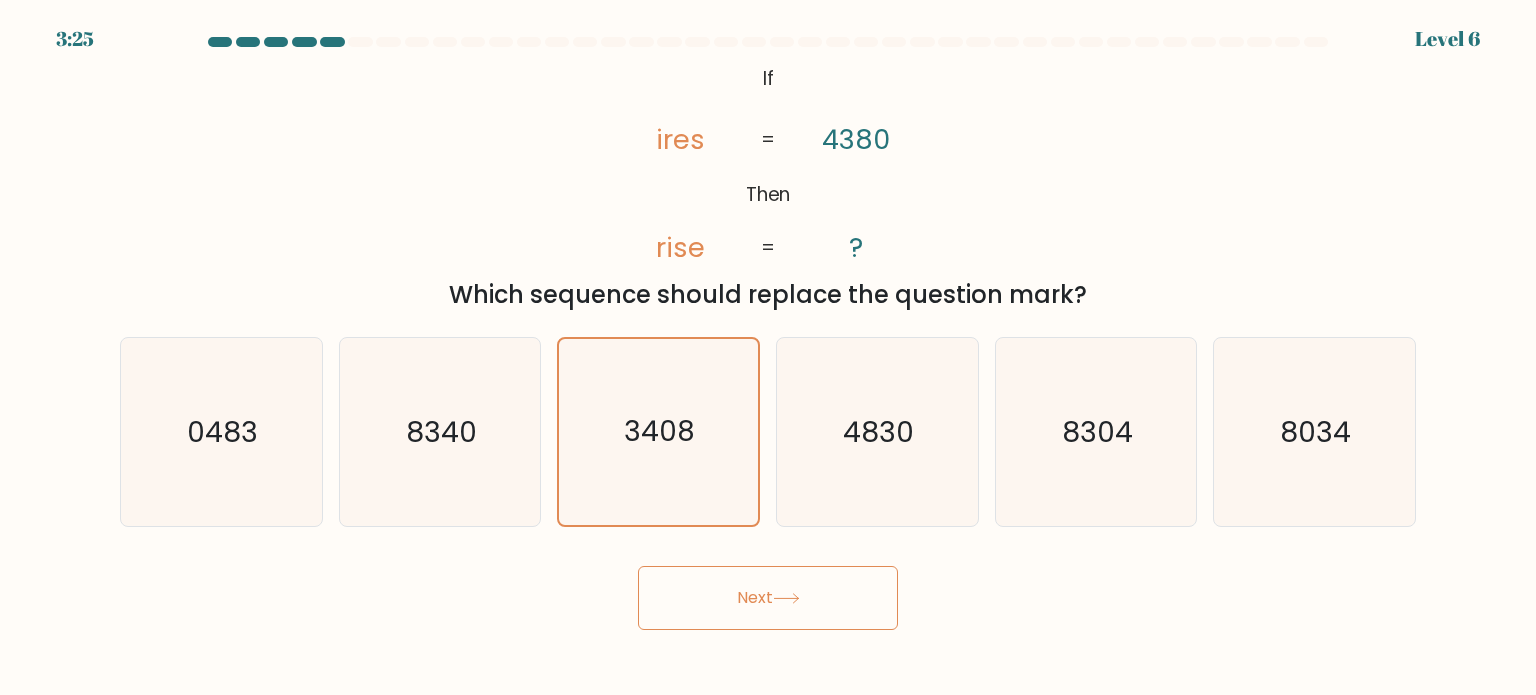 click on "Next" at bounding box center [768, 598] 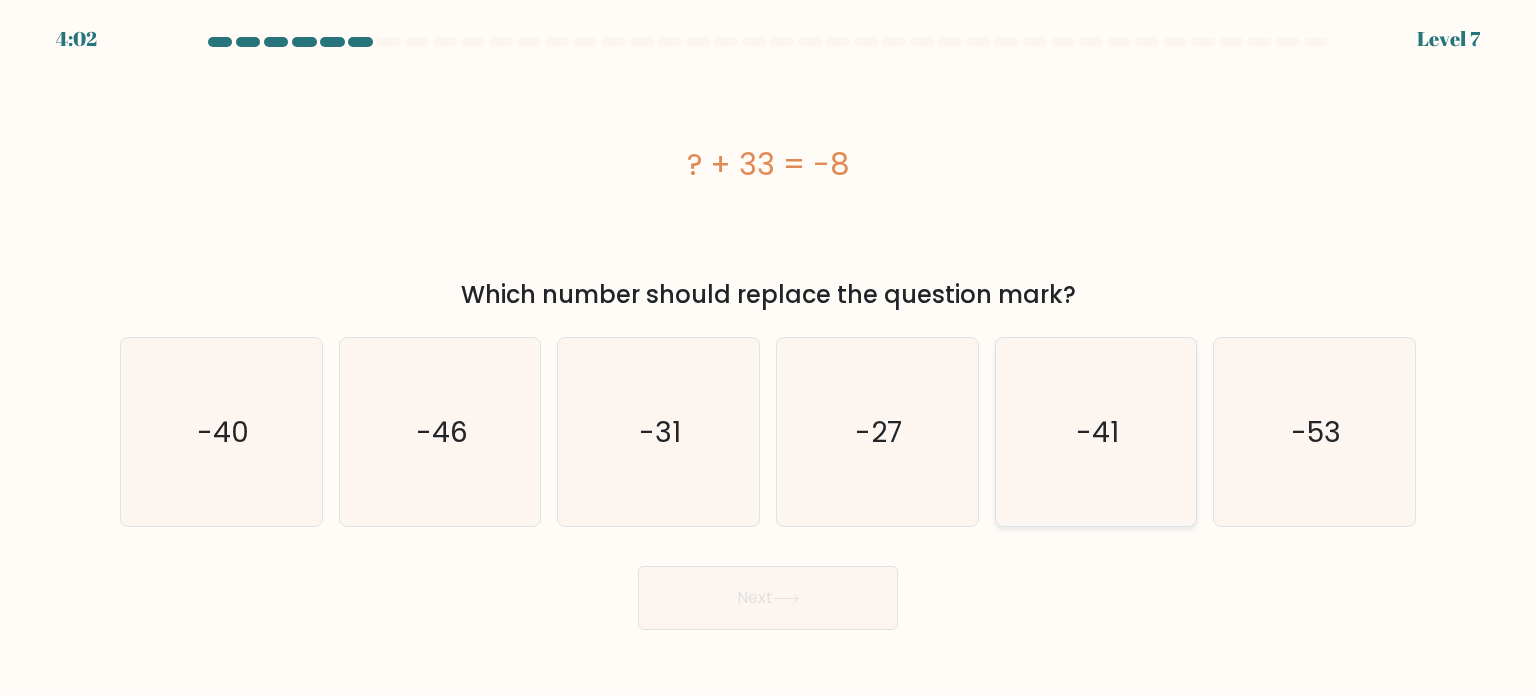click on "-41" 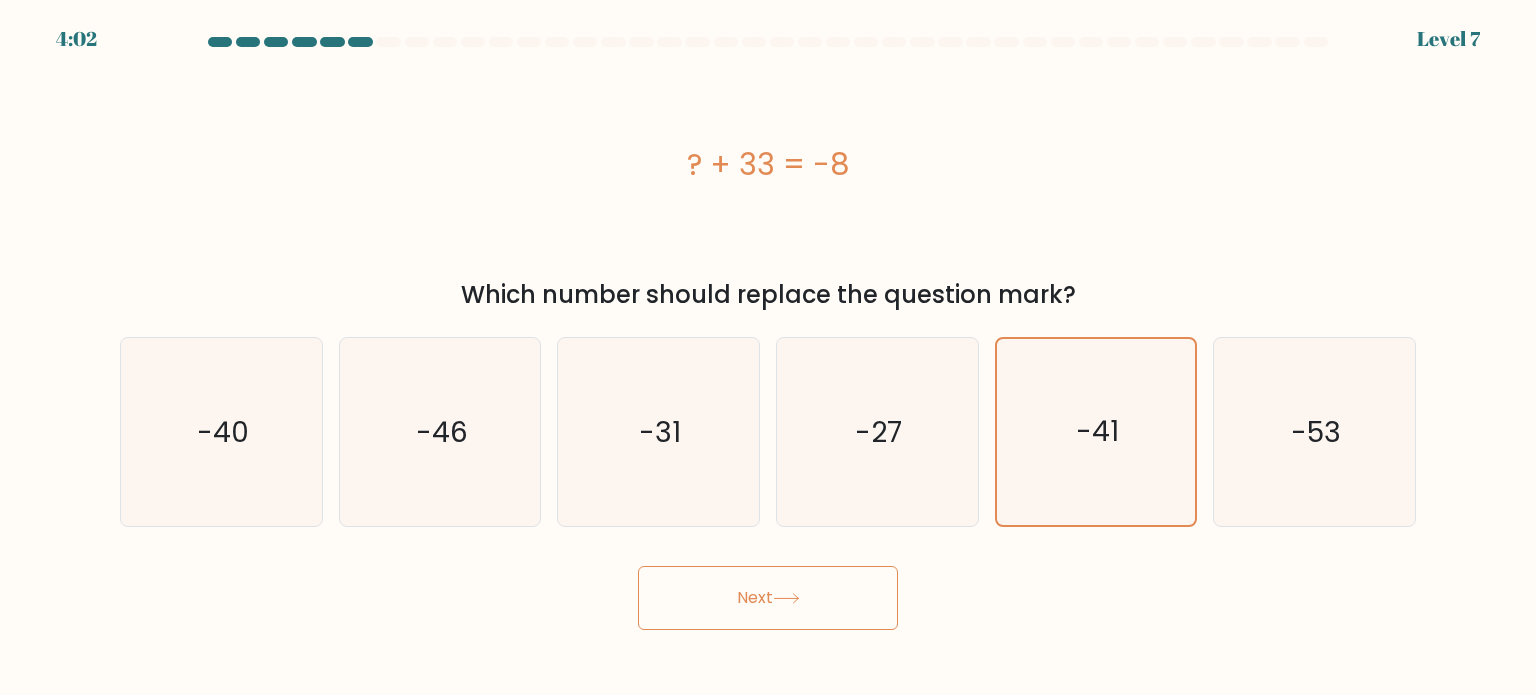 click on "Next" at bounding box center [768, 598] 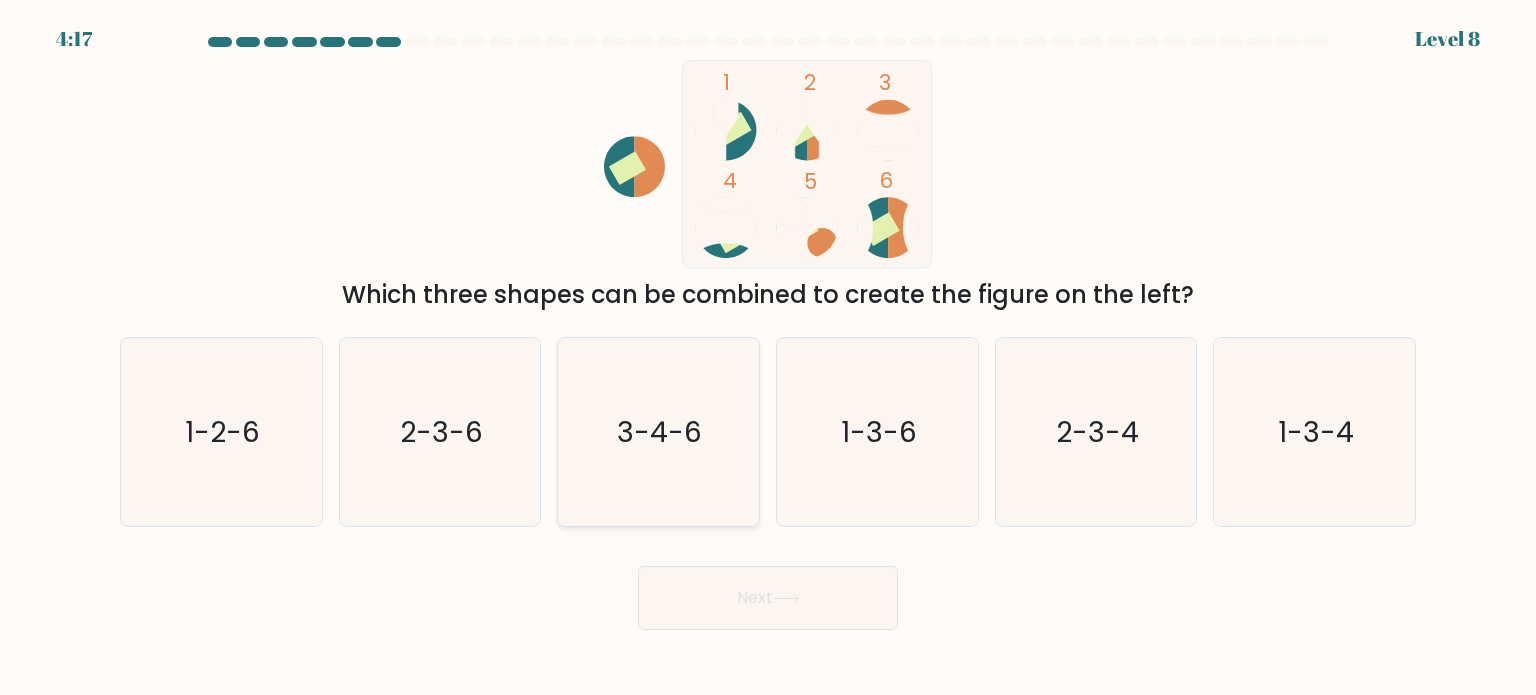 click on "3-4-6" 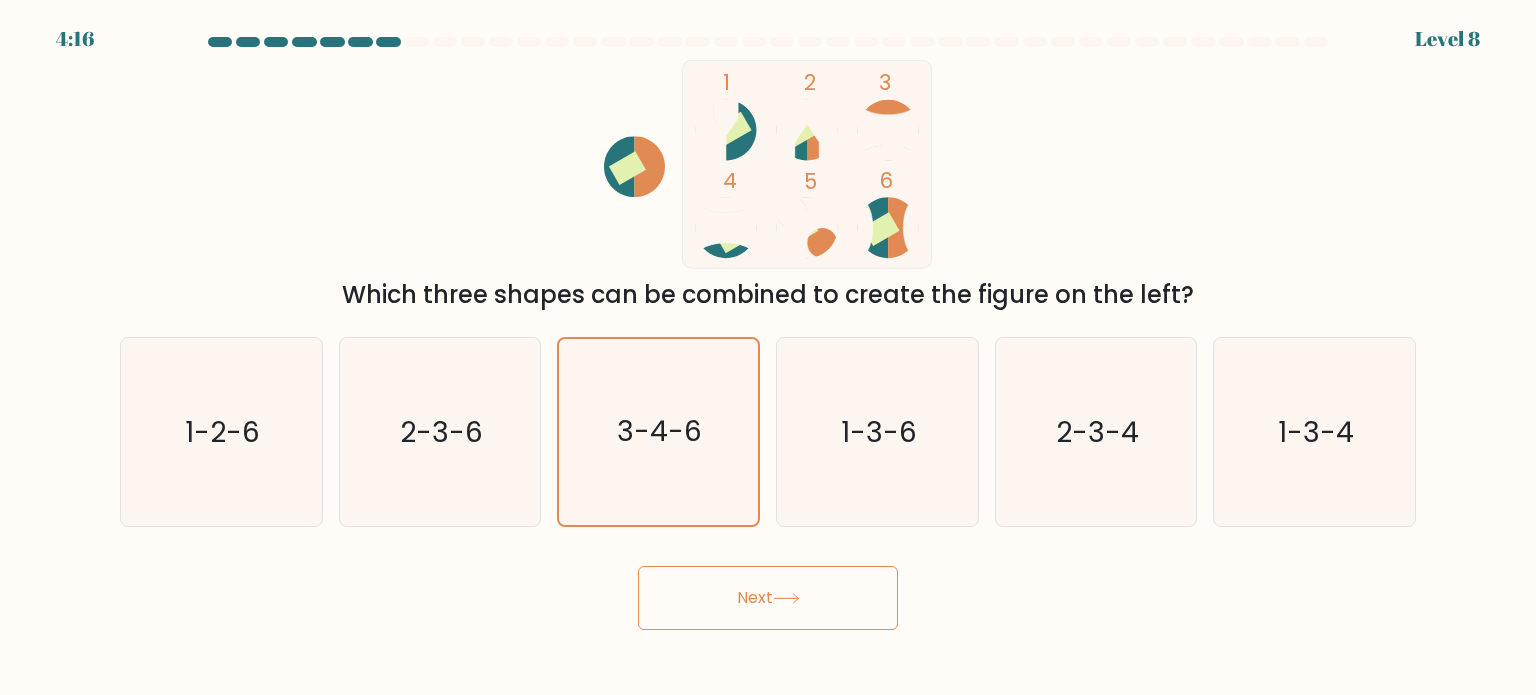 click on "Next" at bounding box center (768, 598) 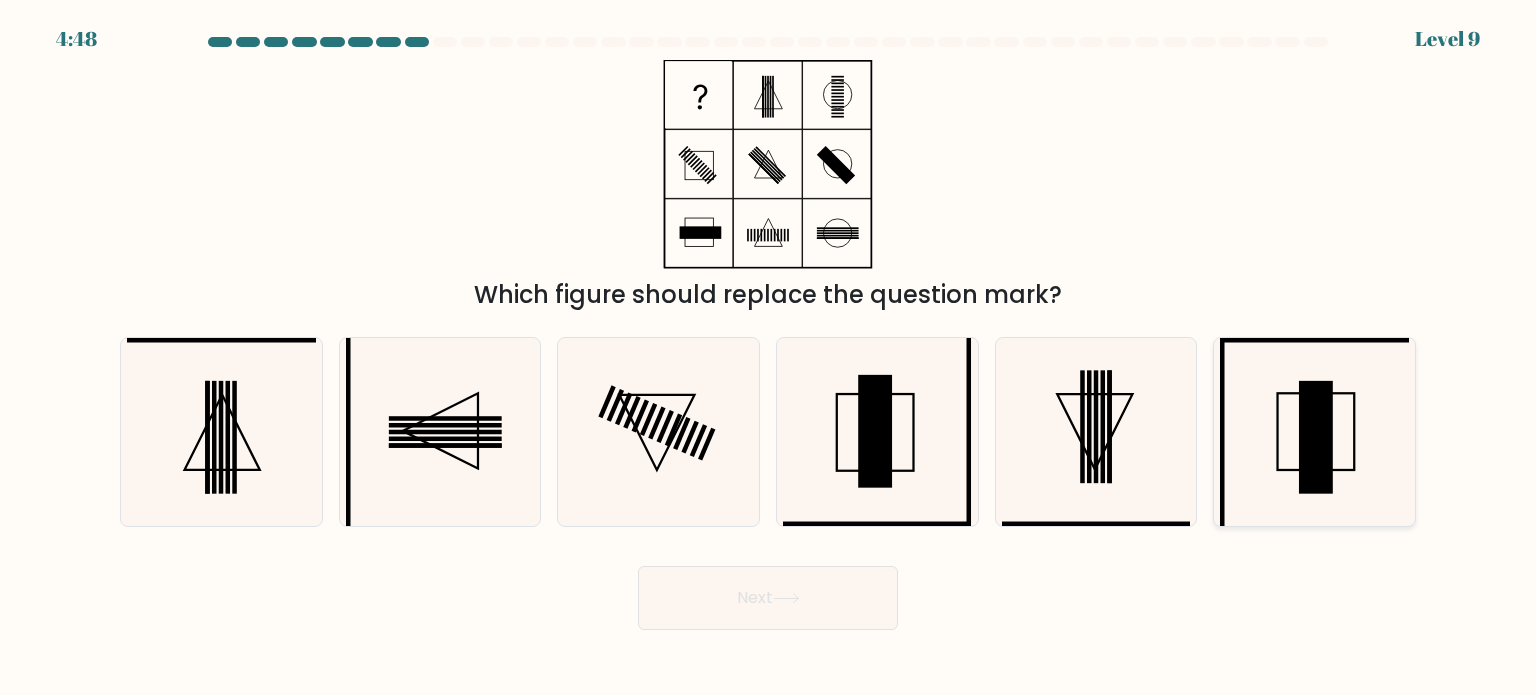 click 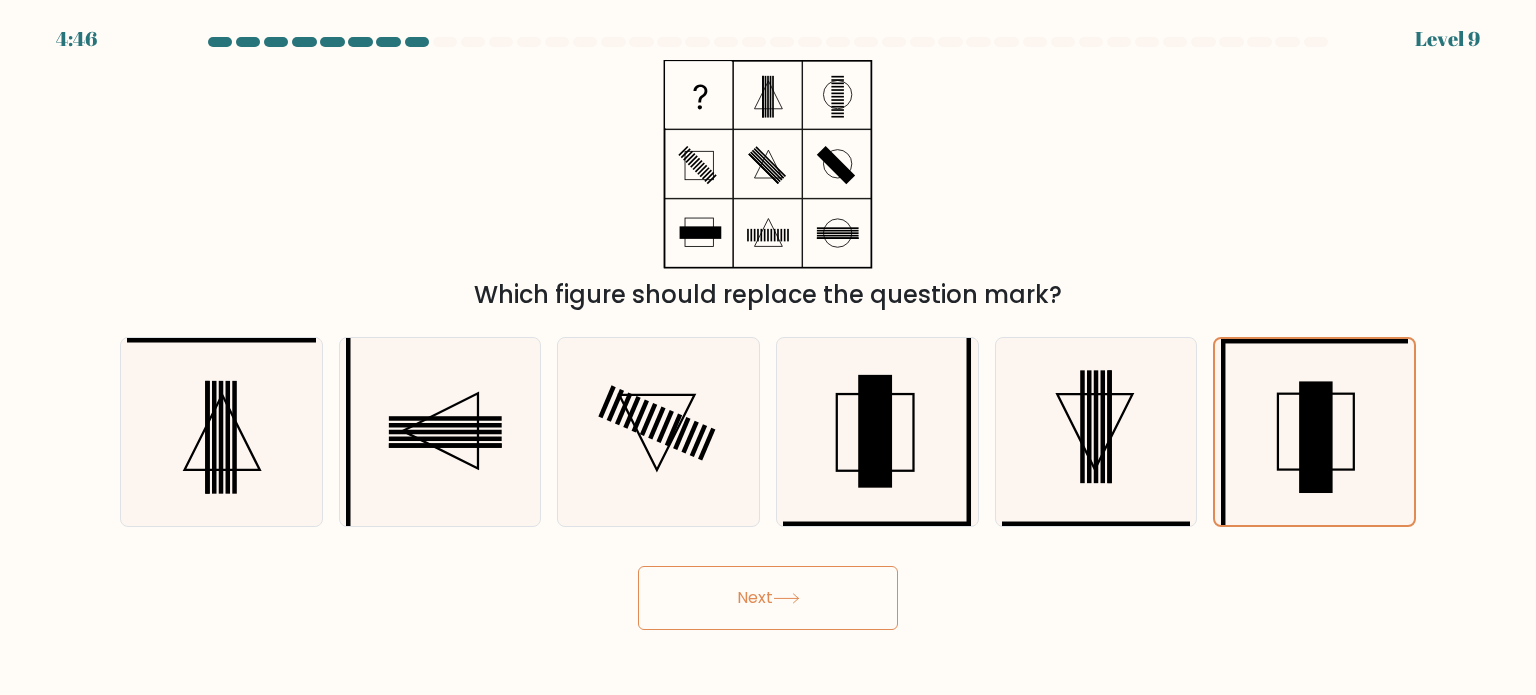 click on "Next" at bounding box center (768, 598) 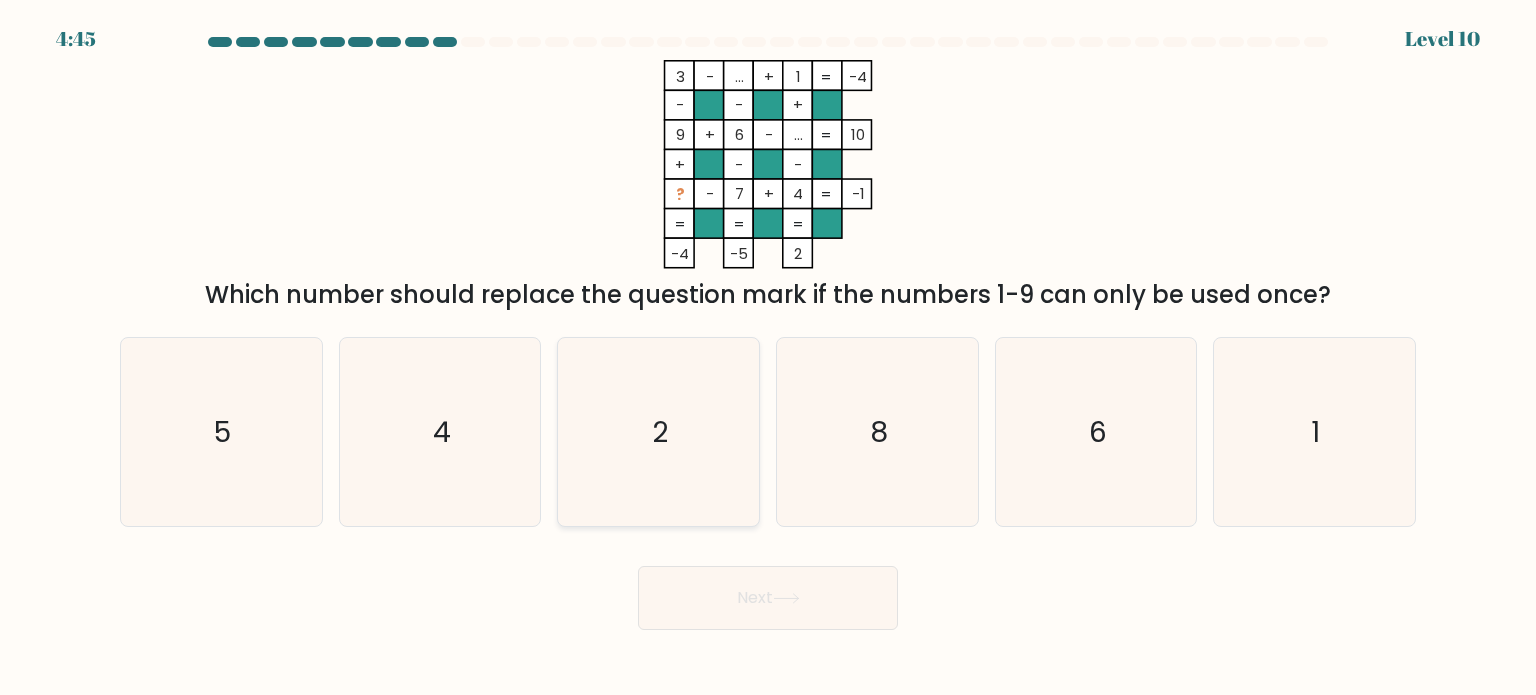 type 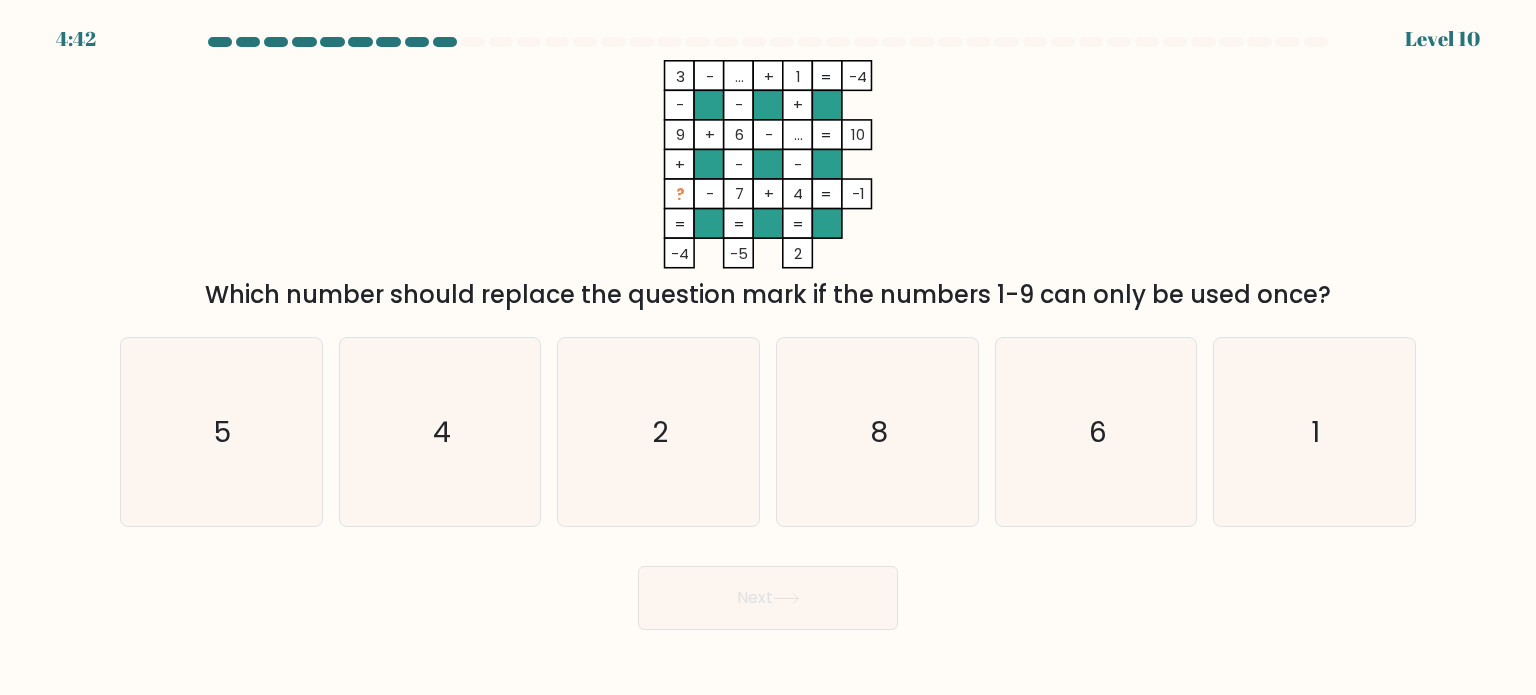 click on "[NUMBER]    -    ...    +    [NUMBER]    -    [NUMBER]    -    -    +    [NUMBER]    +    [NUMBER]    -    ...    [NUMBER]    +    -    -    ?    -    [NUMBER]    +    [NUMBER]    =   [NUMBER]    =   =   =   =   [NUMBER]    [NUMBER]    [NUMBER]    =" 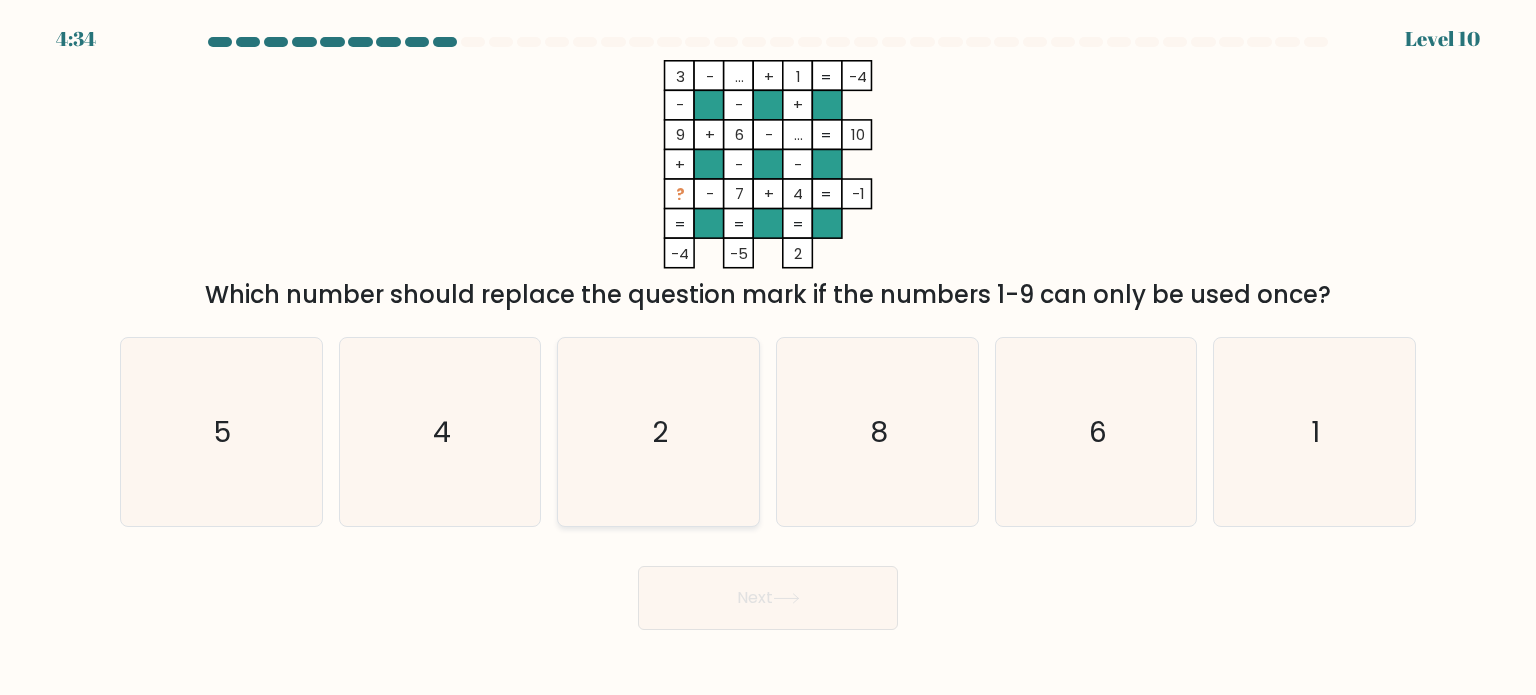 click on "2" 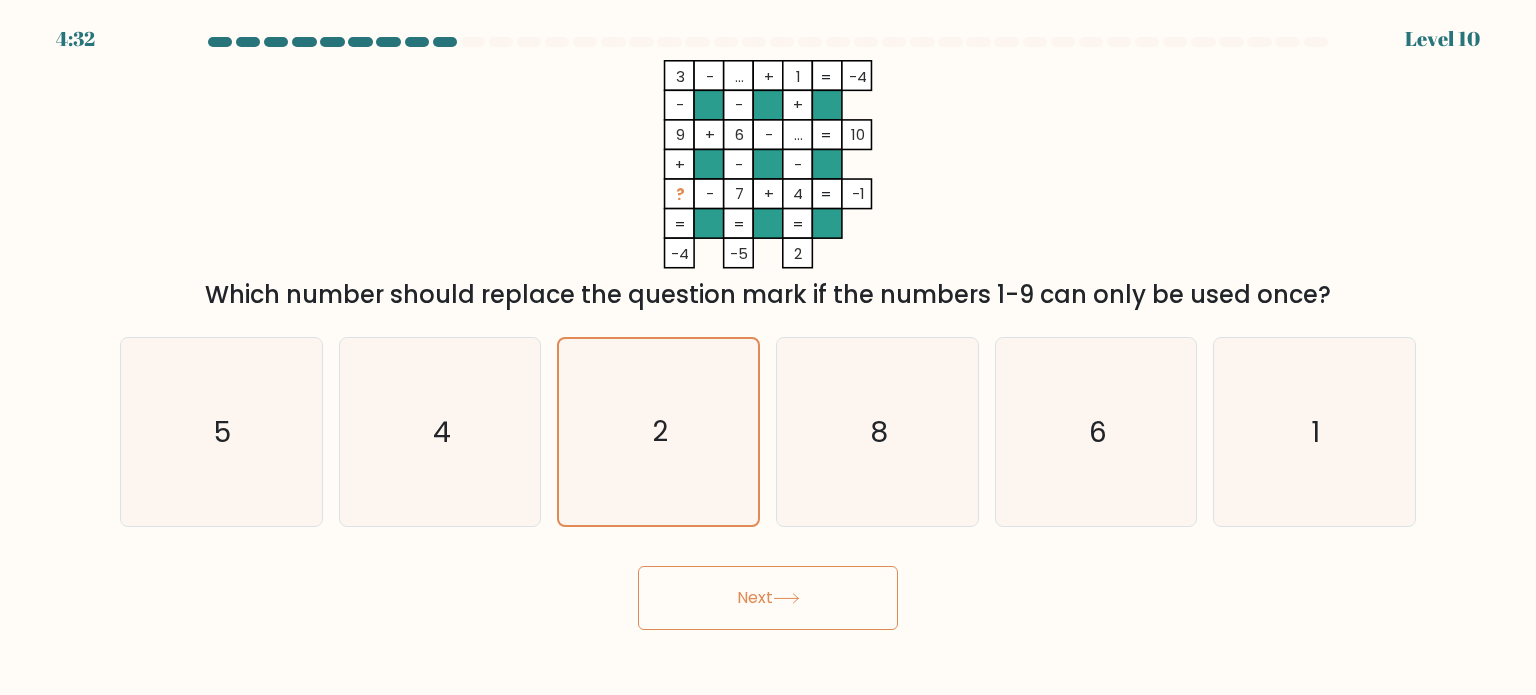 click on "Next" at bounding box center (768, 598) 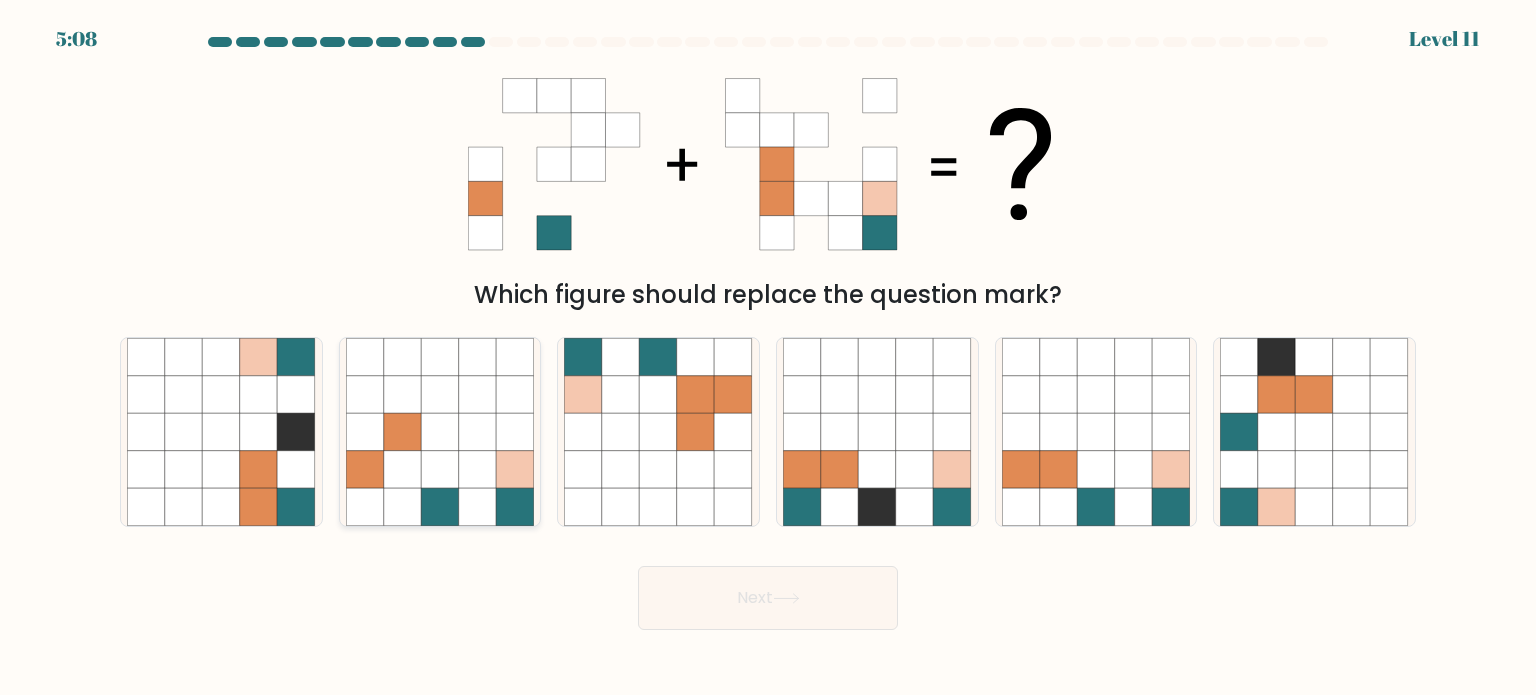 click 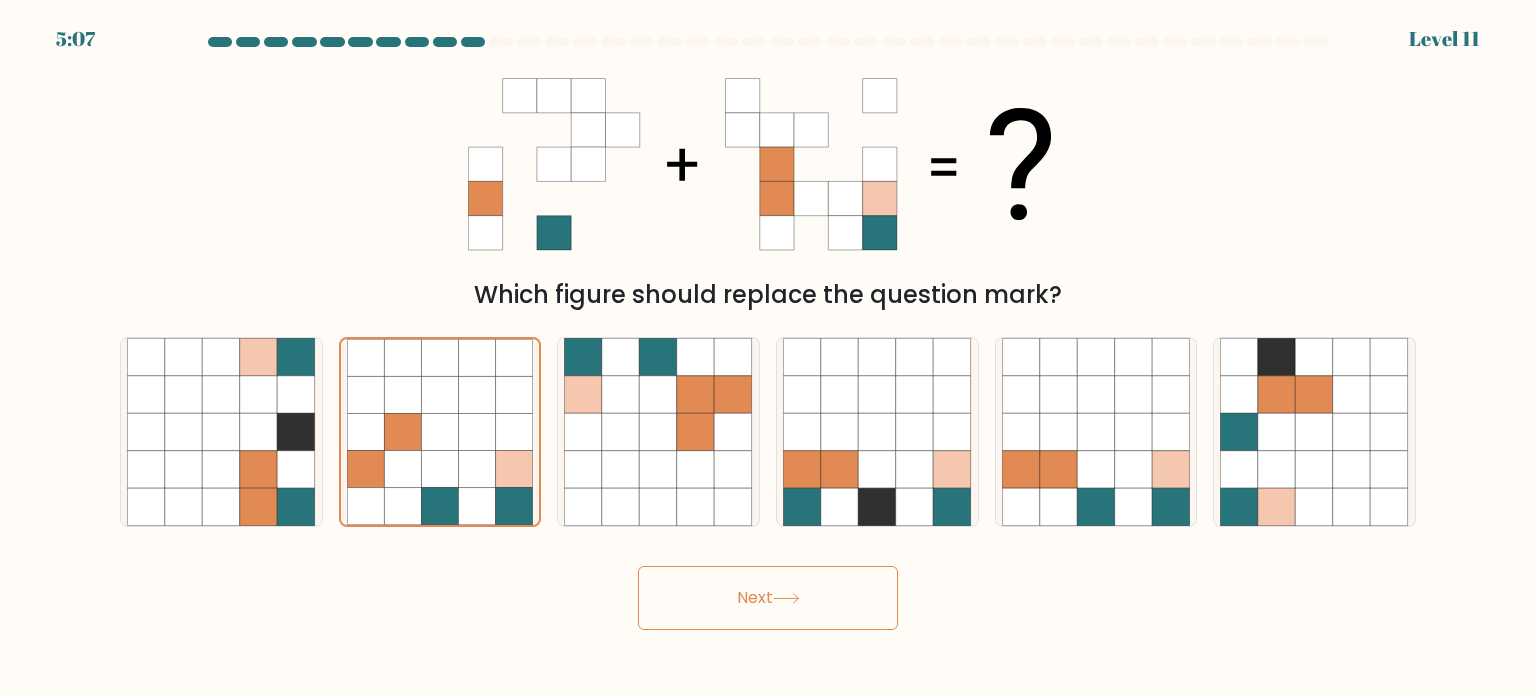 click on "Next" at bounding box center [768, 598] 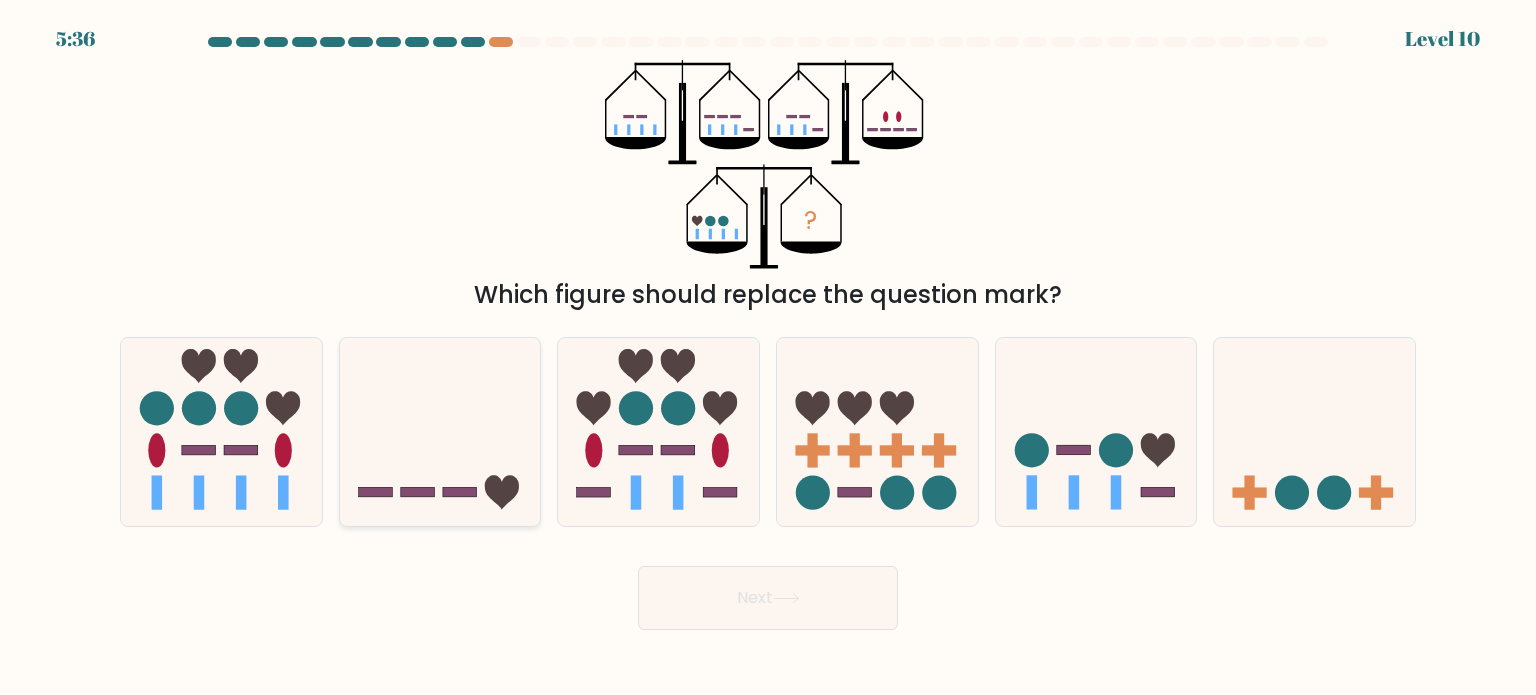 click 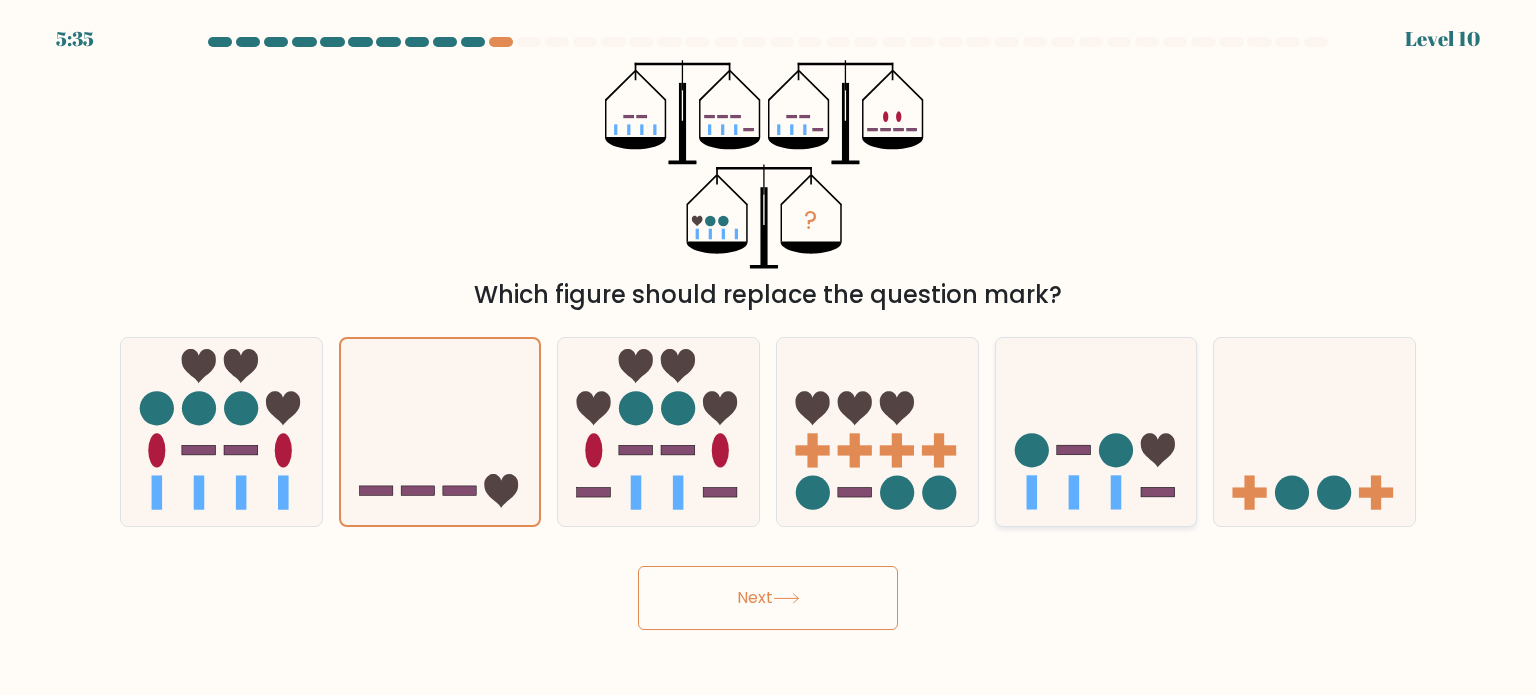 click 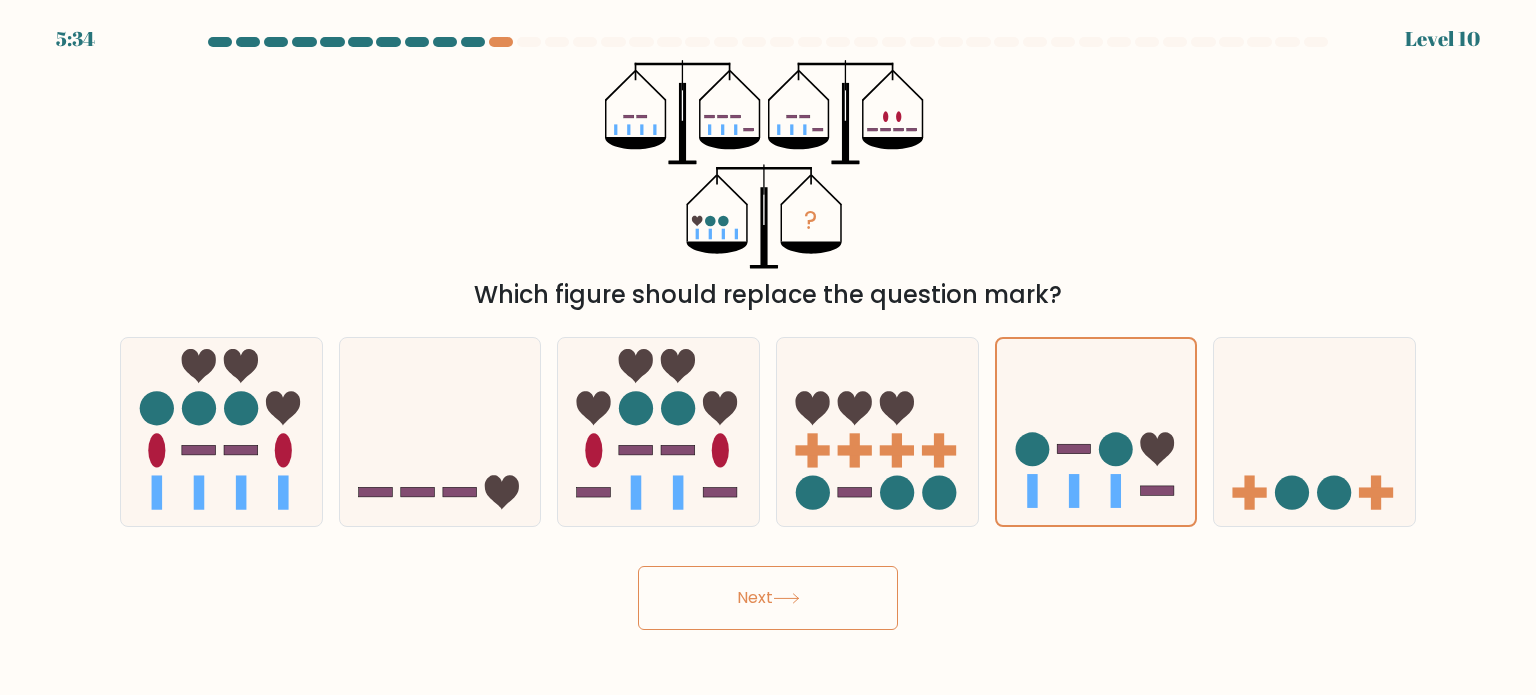 click on "Next" at bounding box center [768, 598] 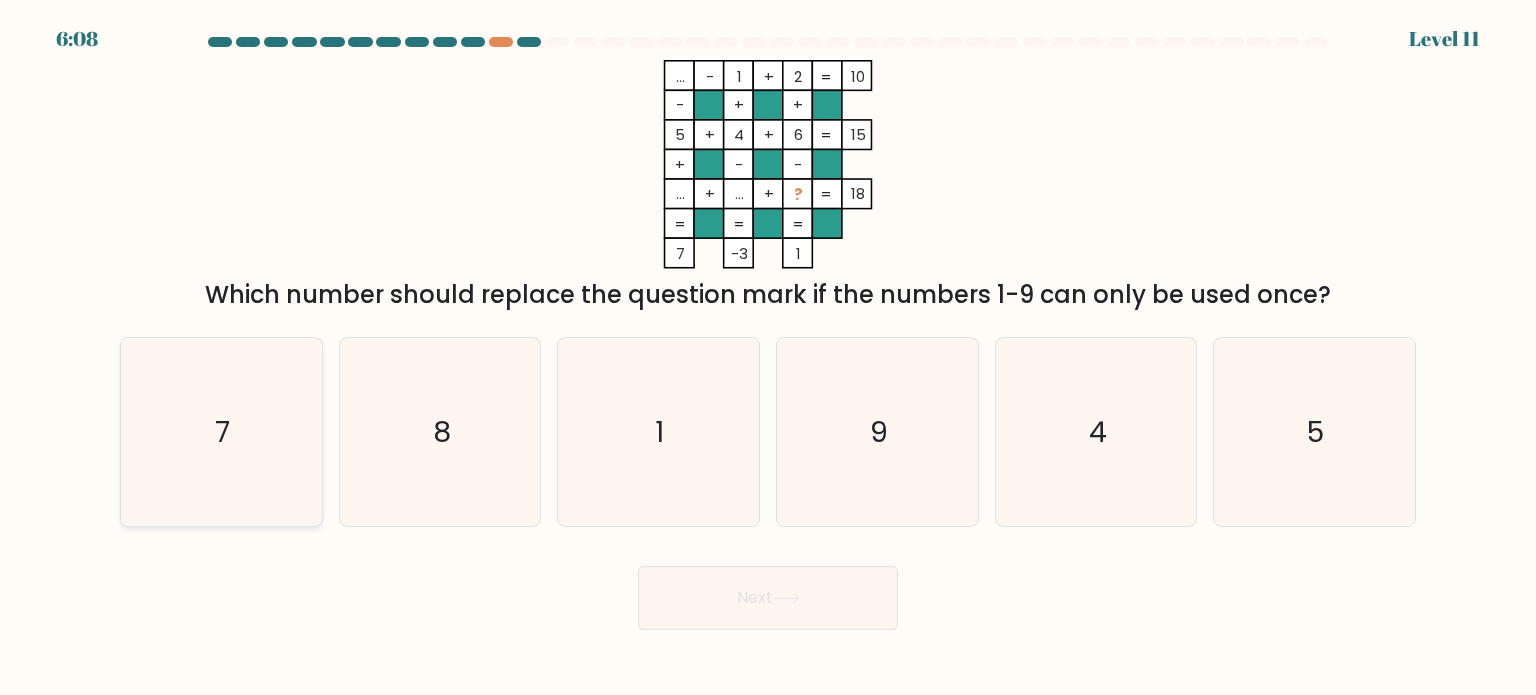 click on "7" 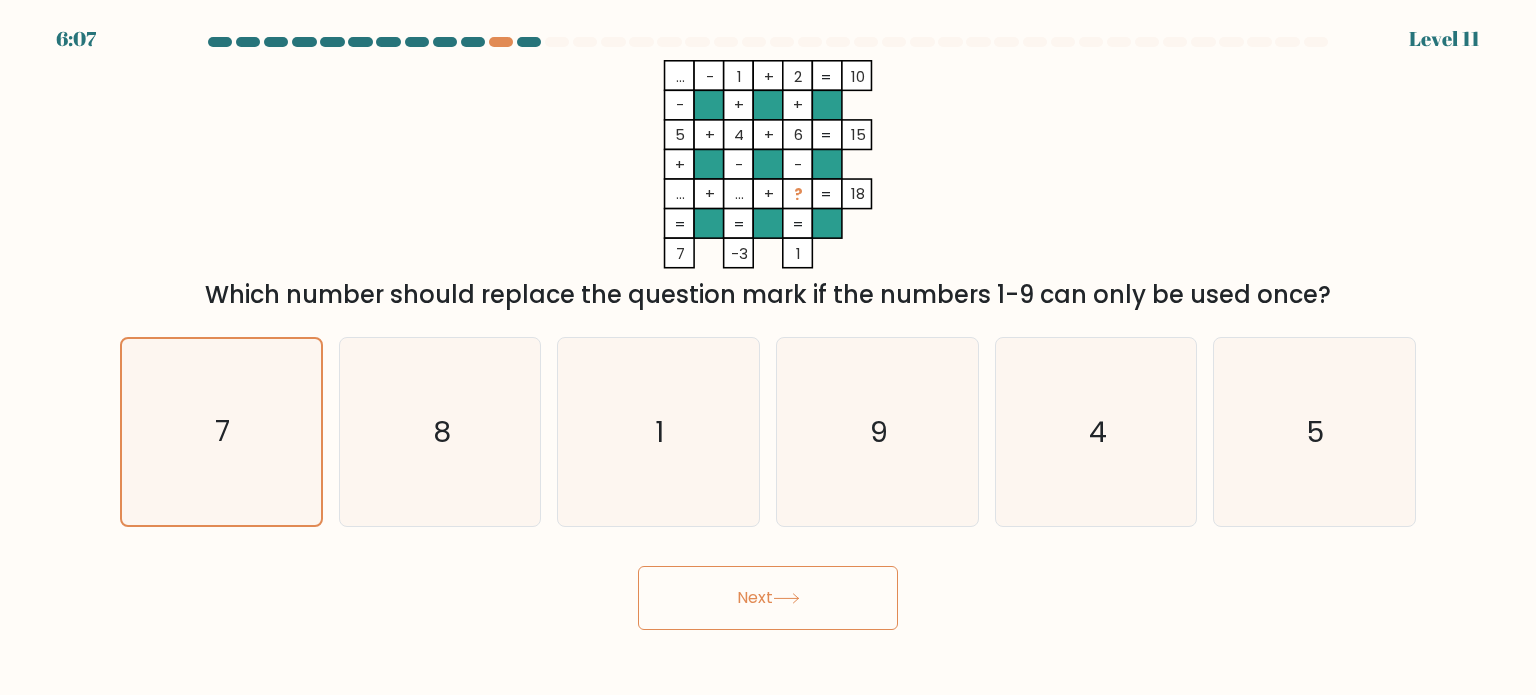 click on "Next" at bounding box center (768, 598) 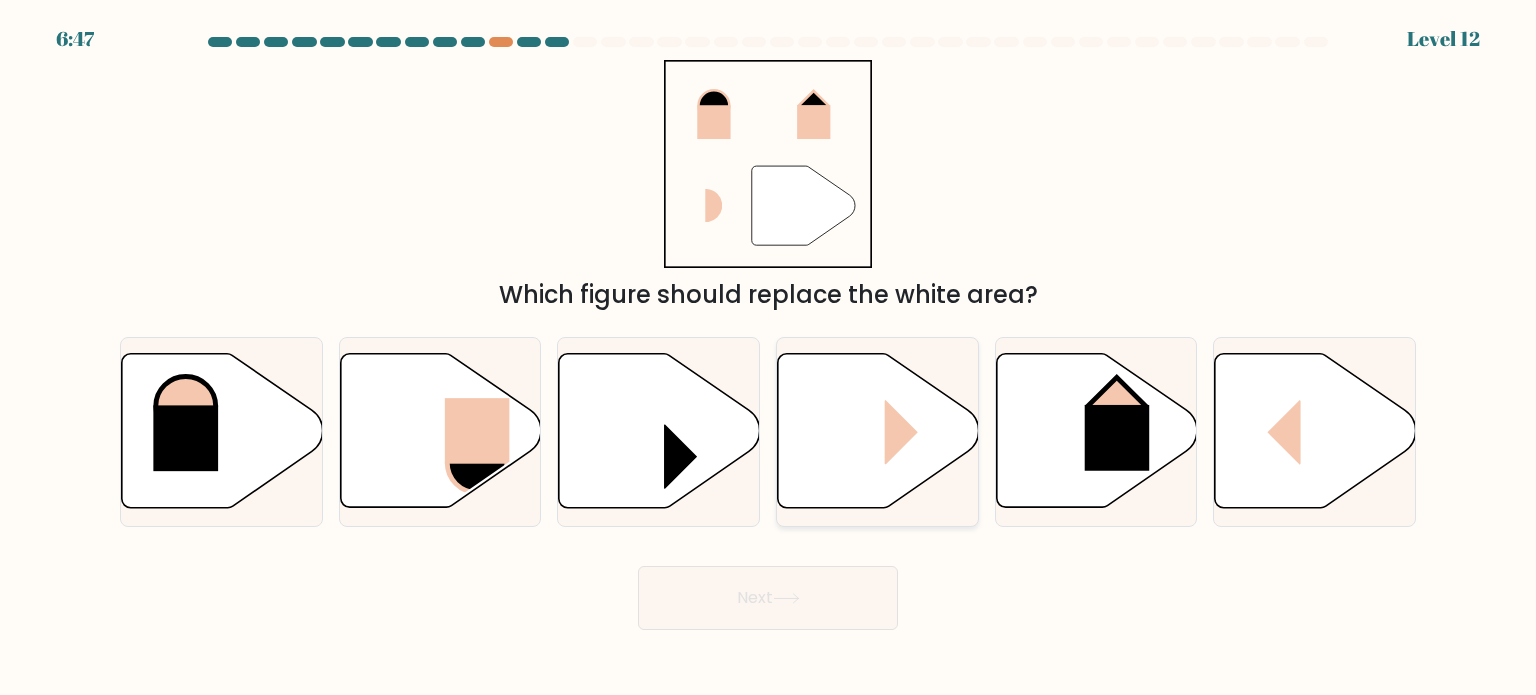 click 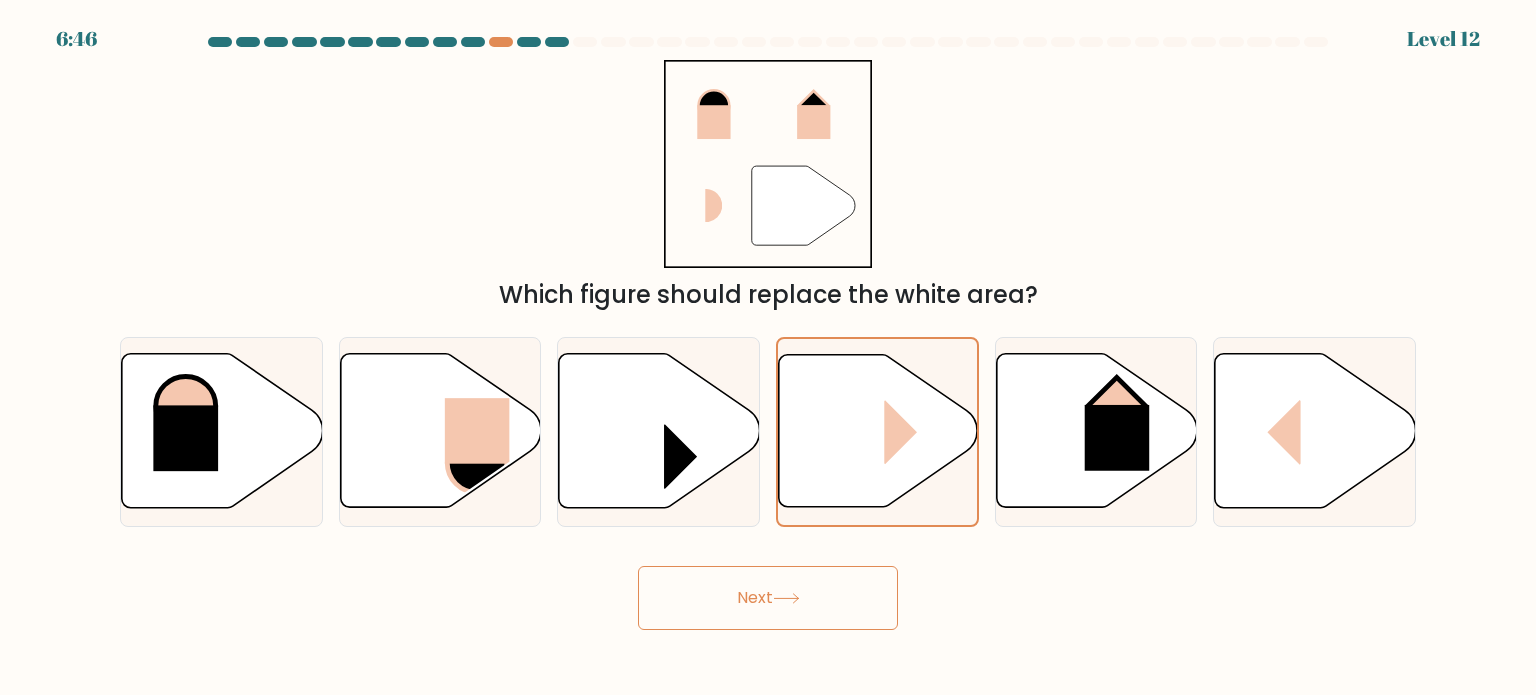click on "Next" at bounding box center (768, 598) 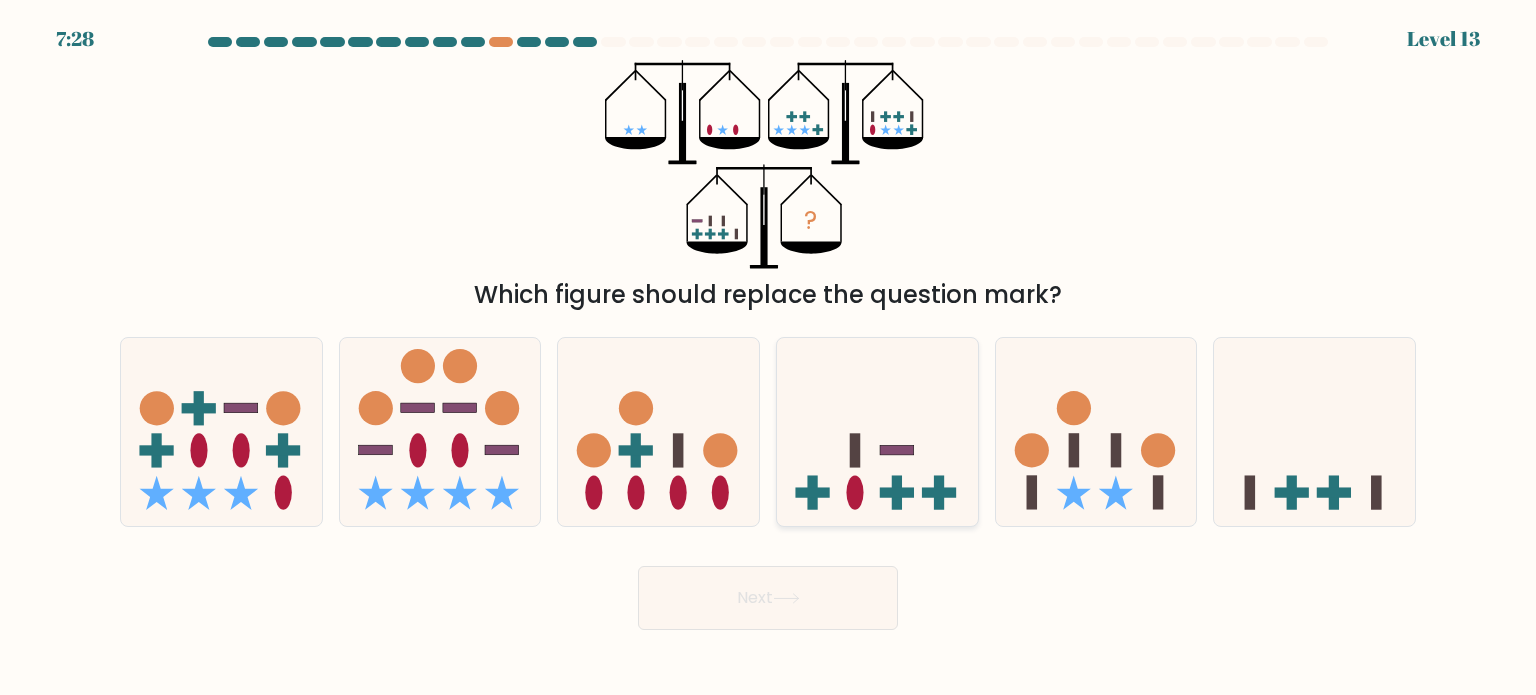 click 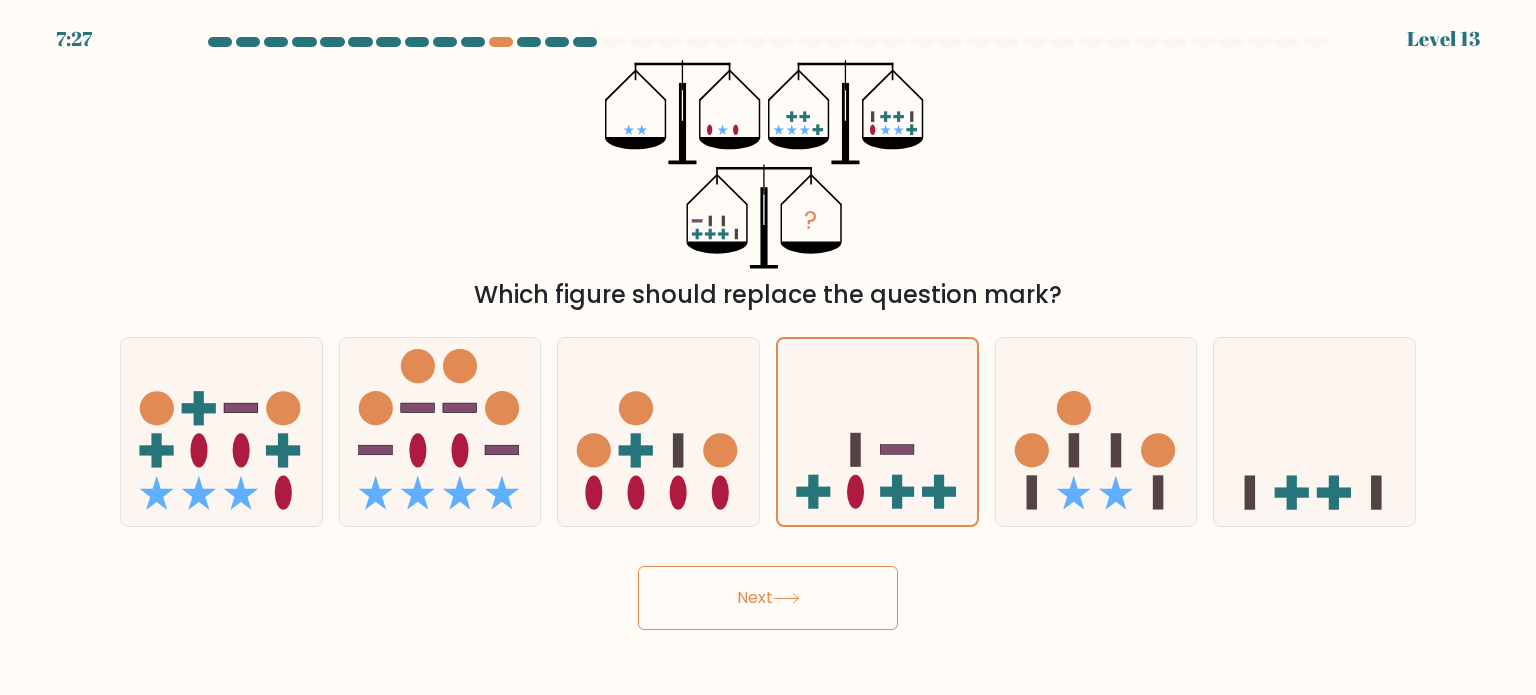 click on "Next" at bounding box center [768, 598] 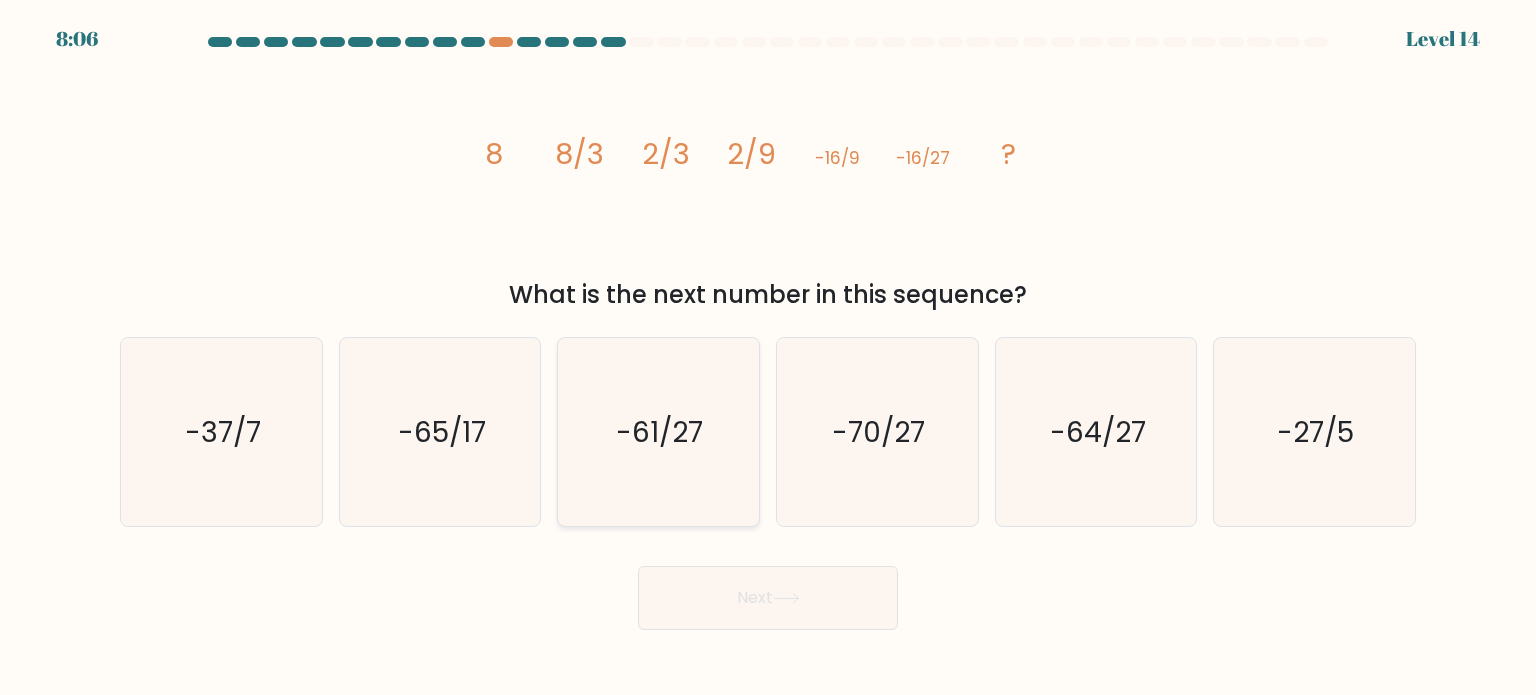 click on "-61/27" 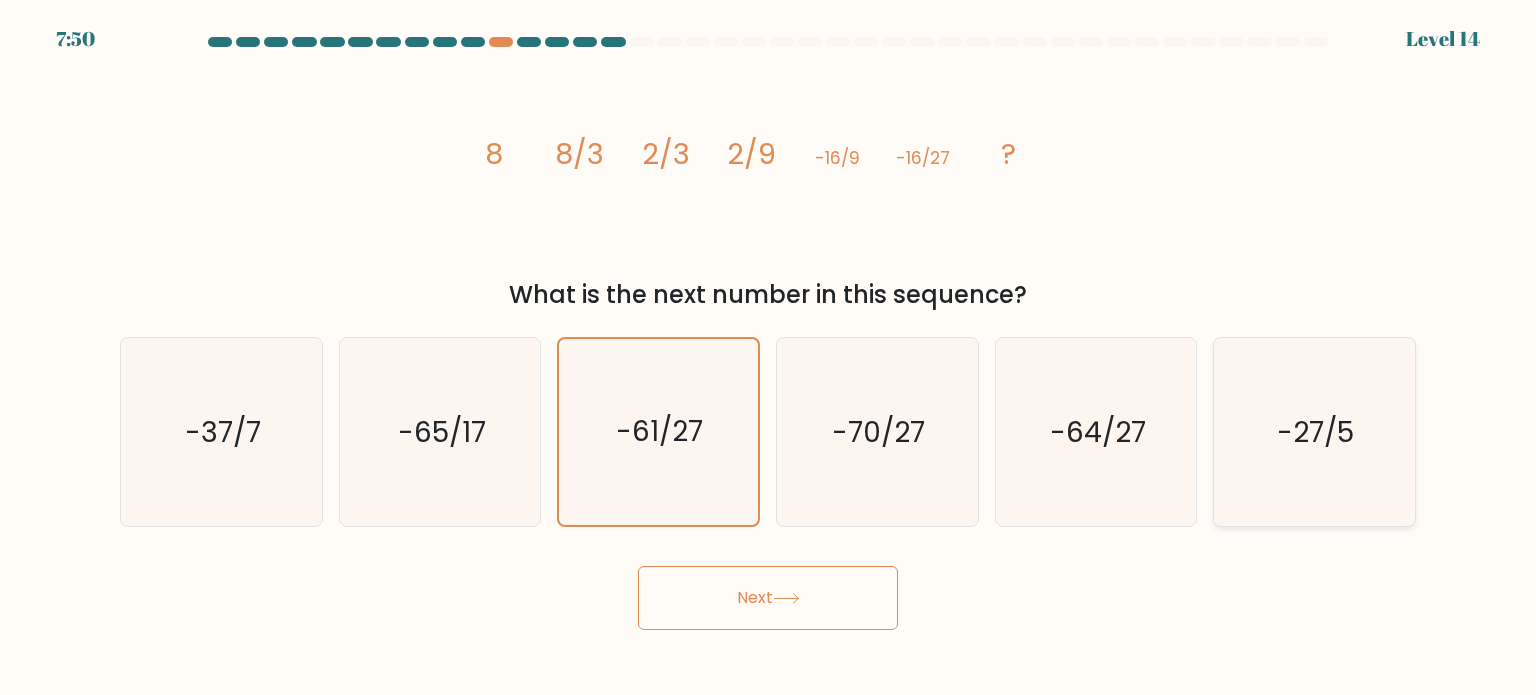 click on "-27/5" 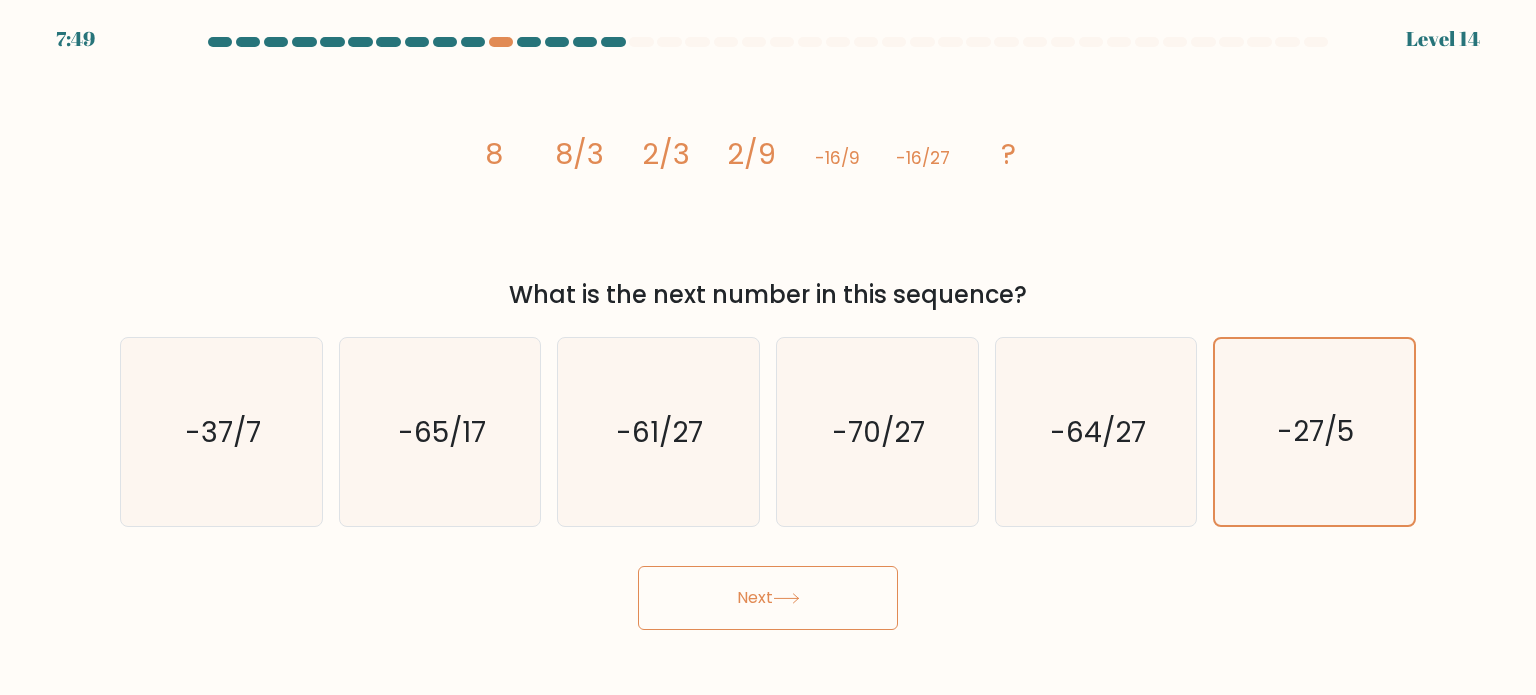 click on "Next" at bounding box center (768, 598) 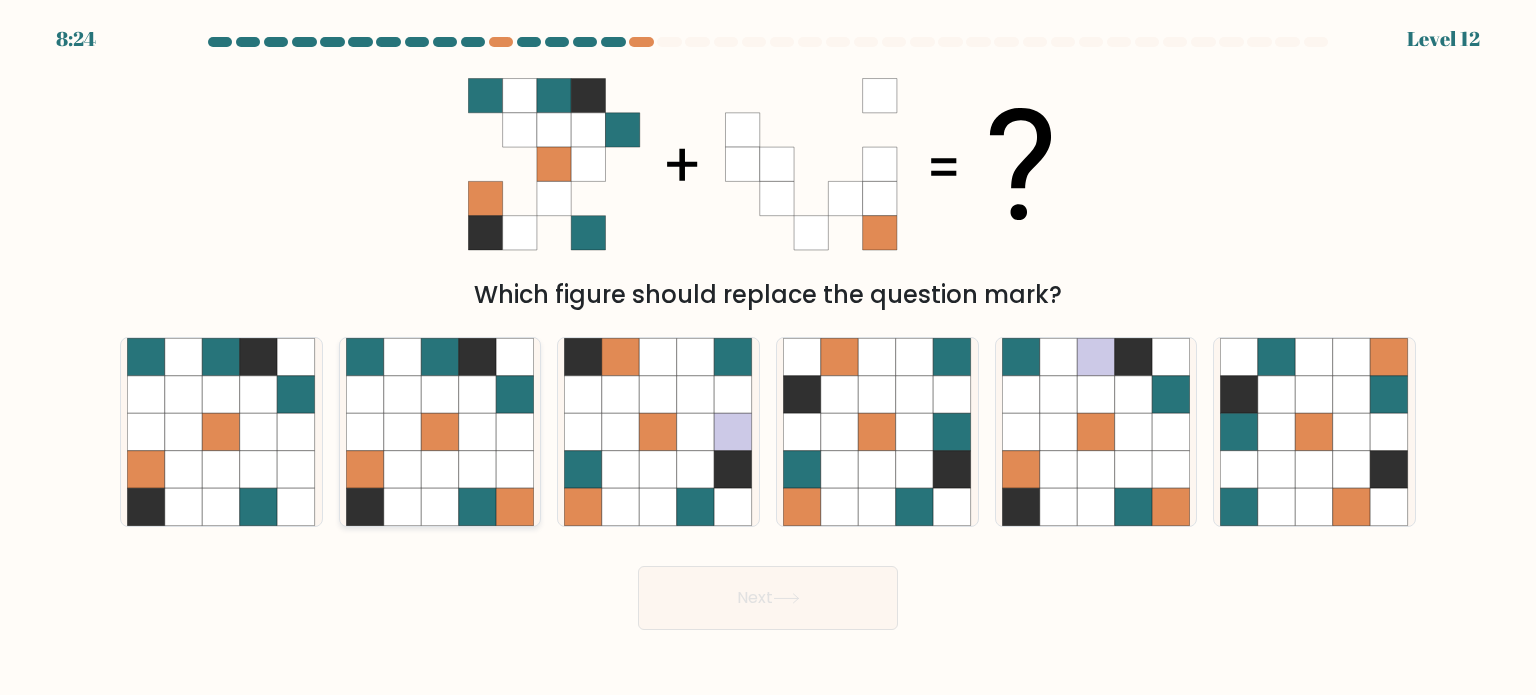 click 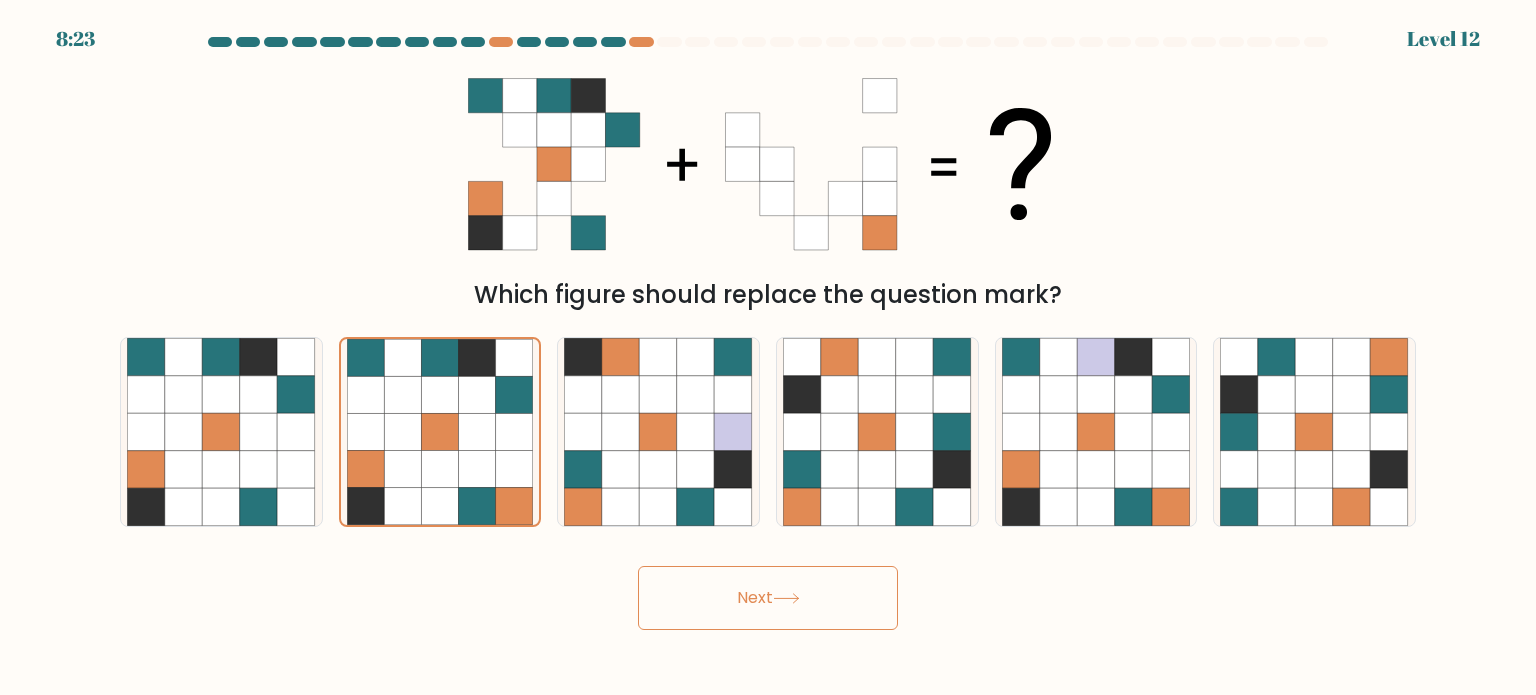 click on "Next" at bounding box center (768, 598) 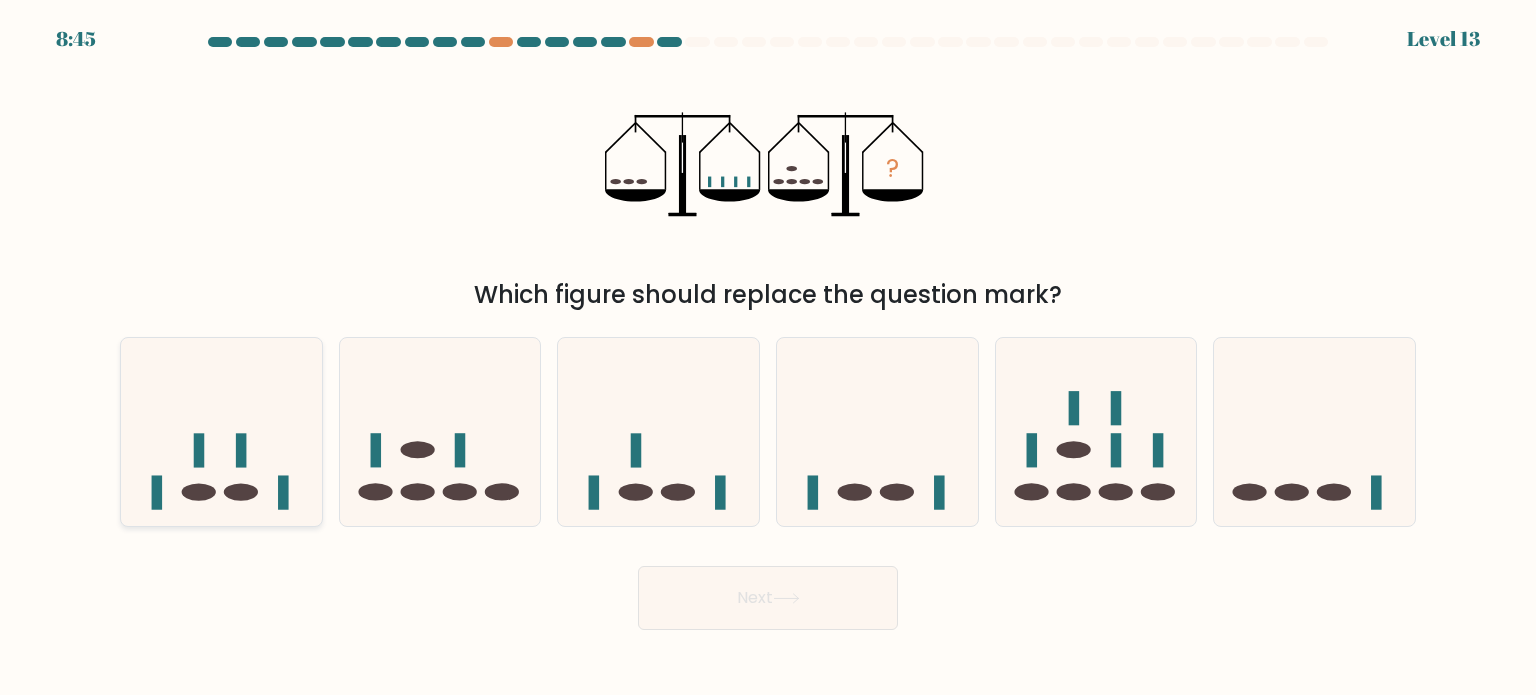 click at bounding box center [221, 432] 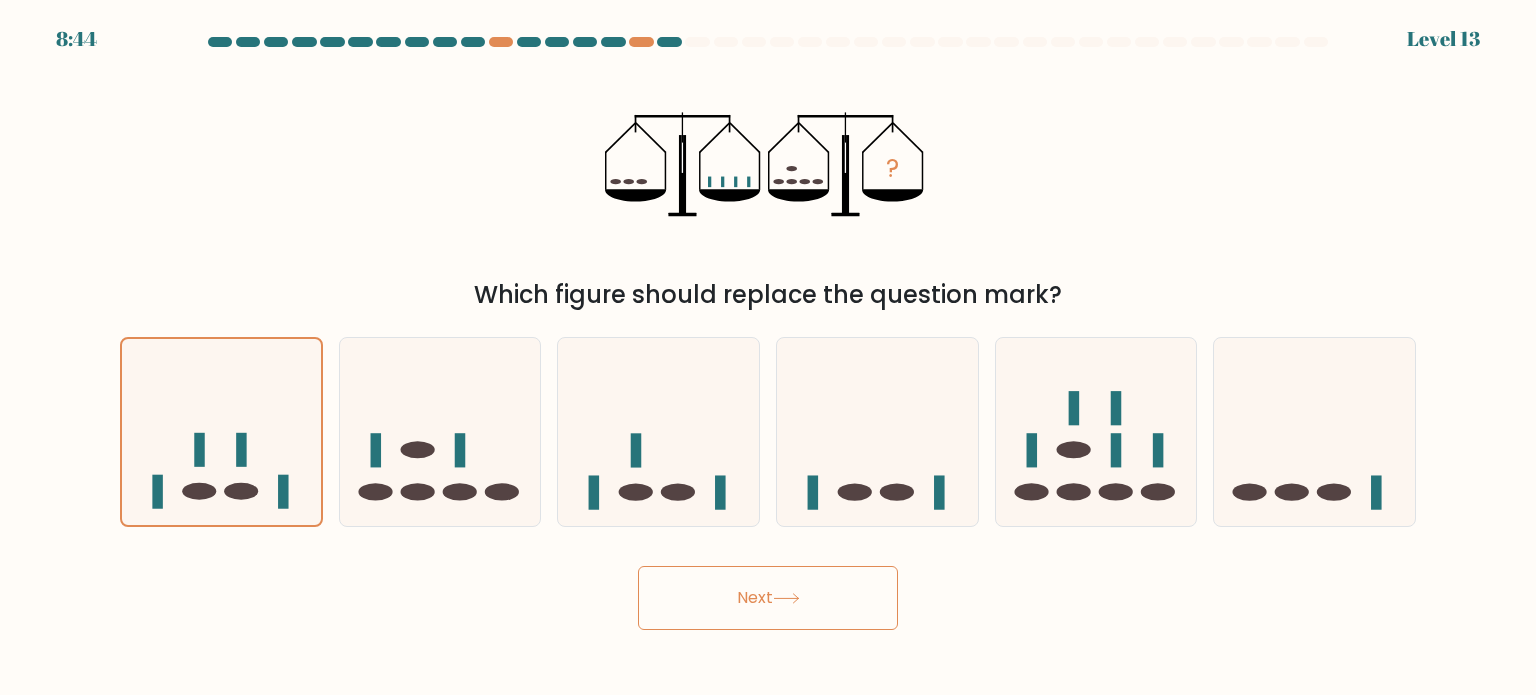 click on "Next" at bounding box center [768, 598] 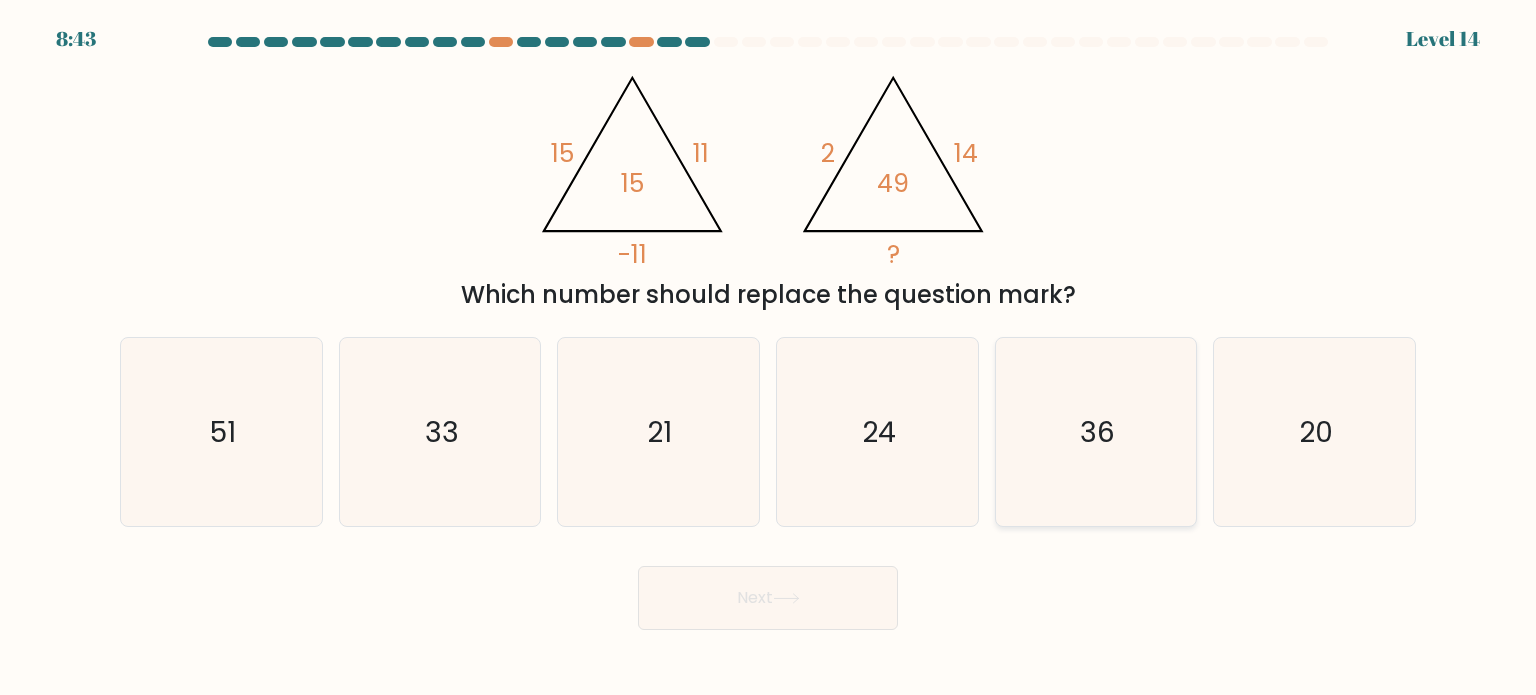 click on "36" 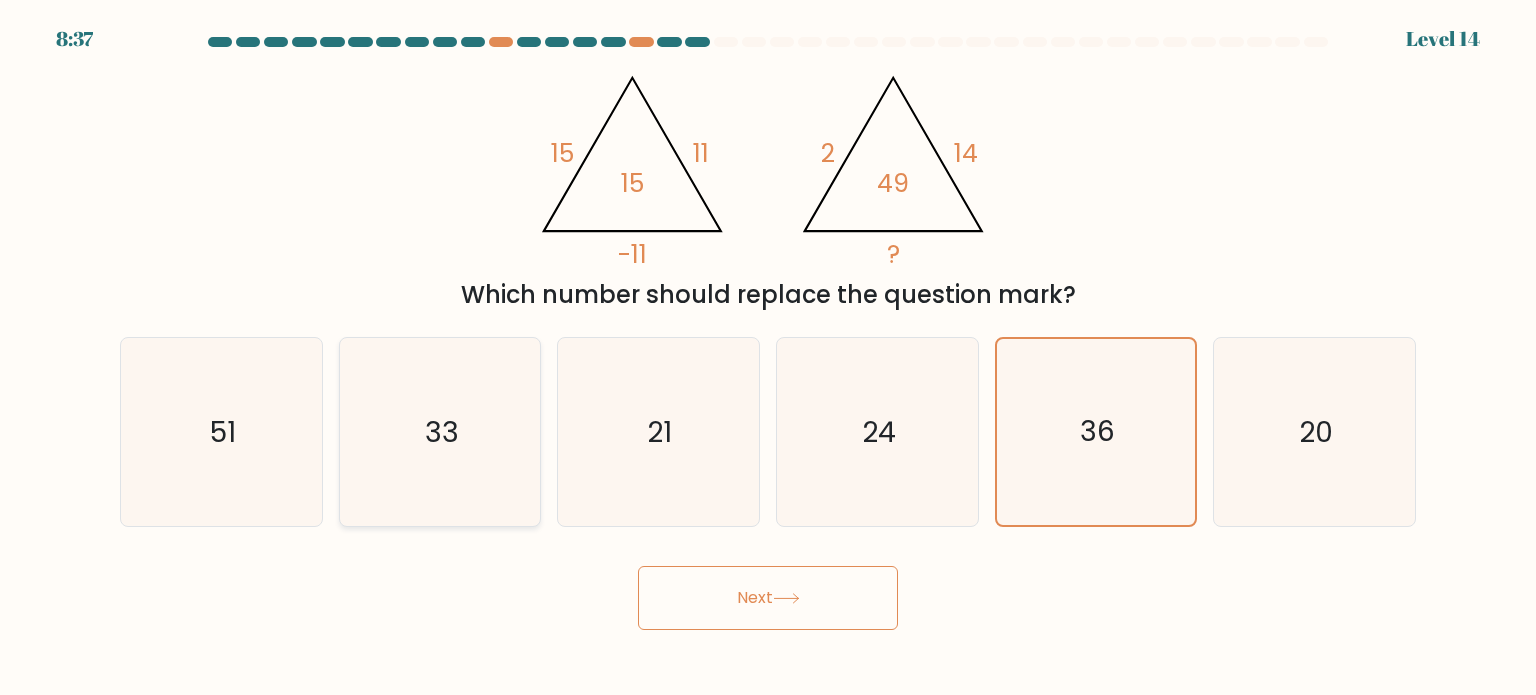 click on "33" 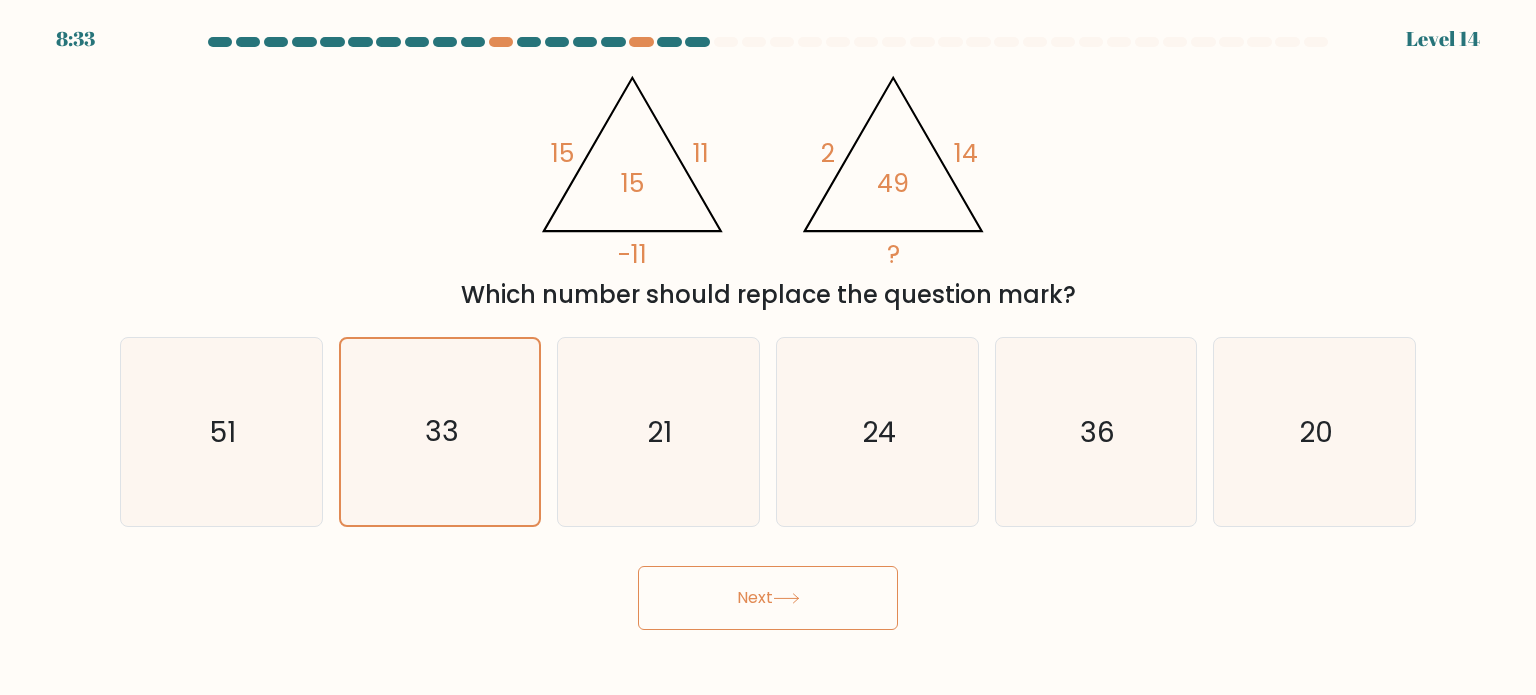 click on "Next" at bounding box center (768, 598) 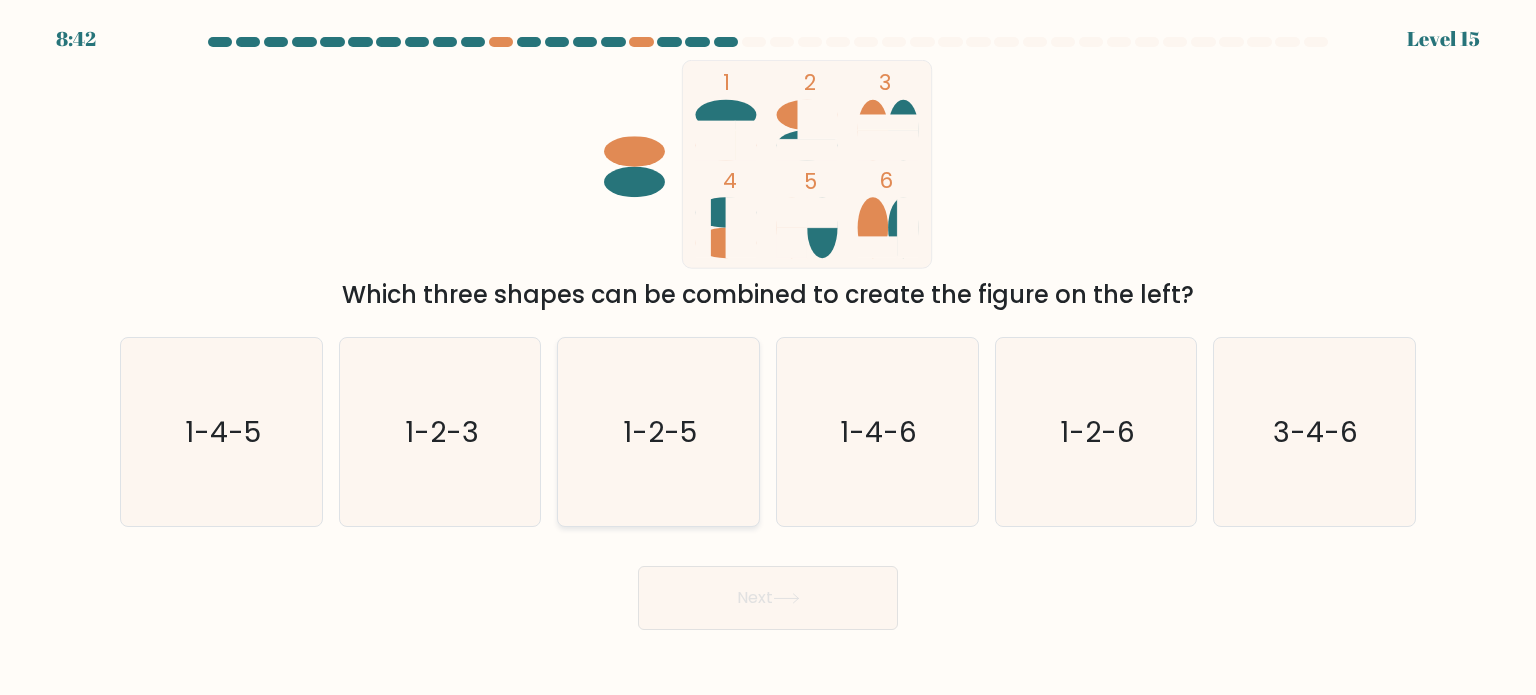 click on "1-2-5" 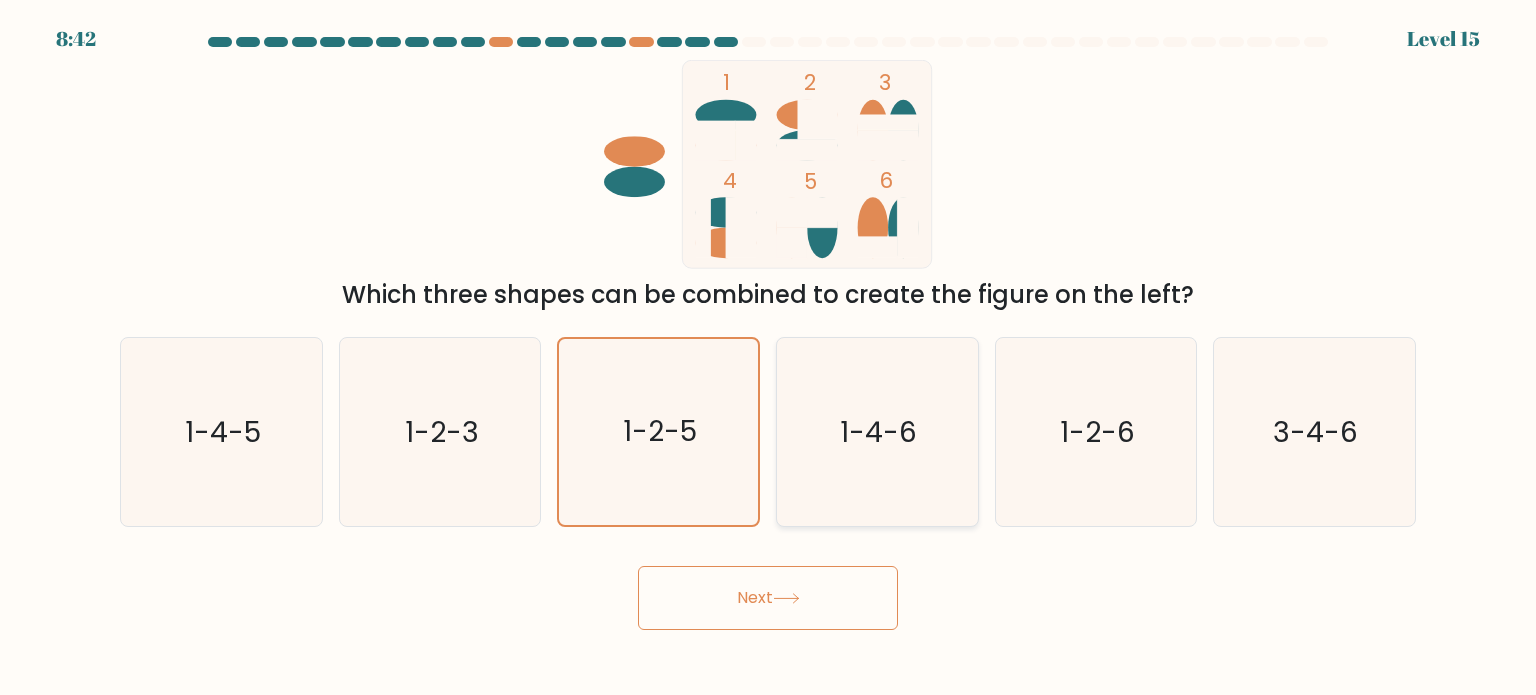 click on "1-4-6" 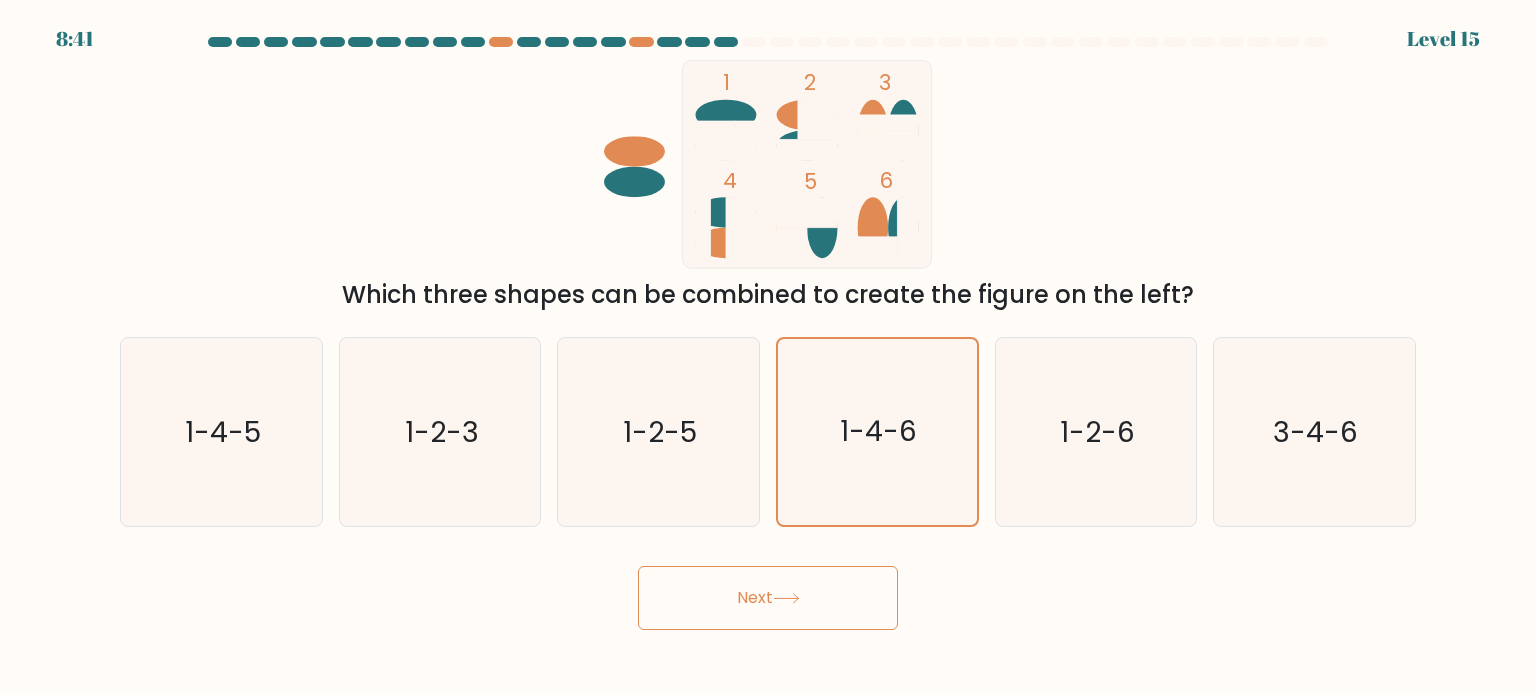 click on "Next" at bounding box center (768, 598) 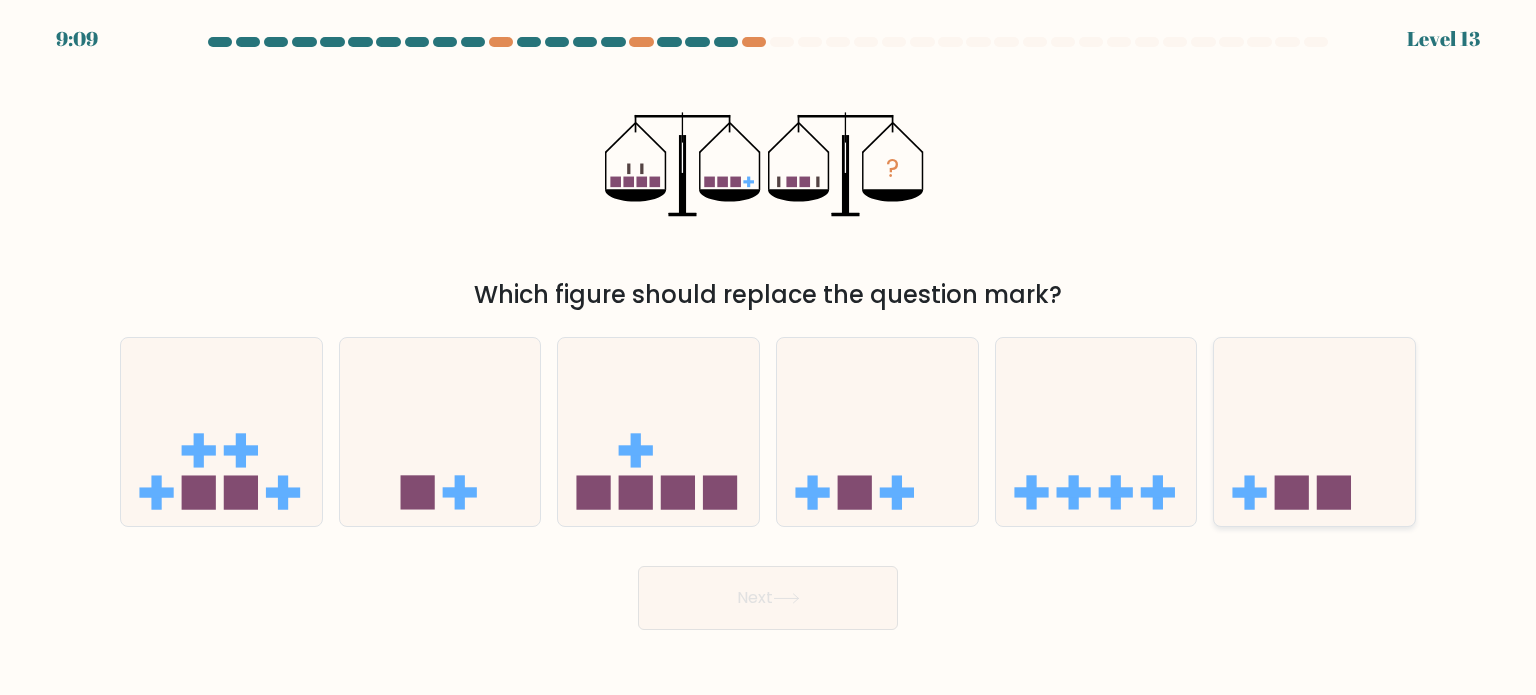 click 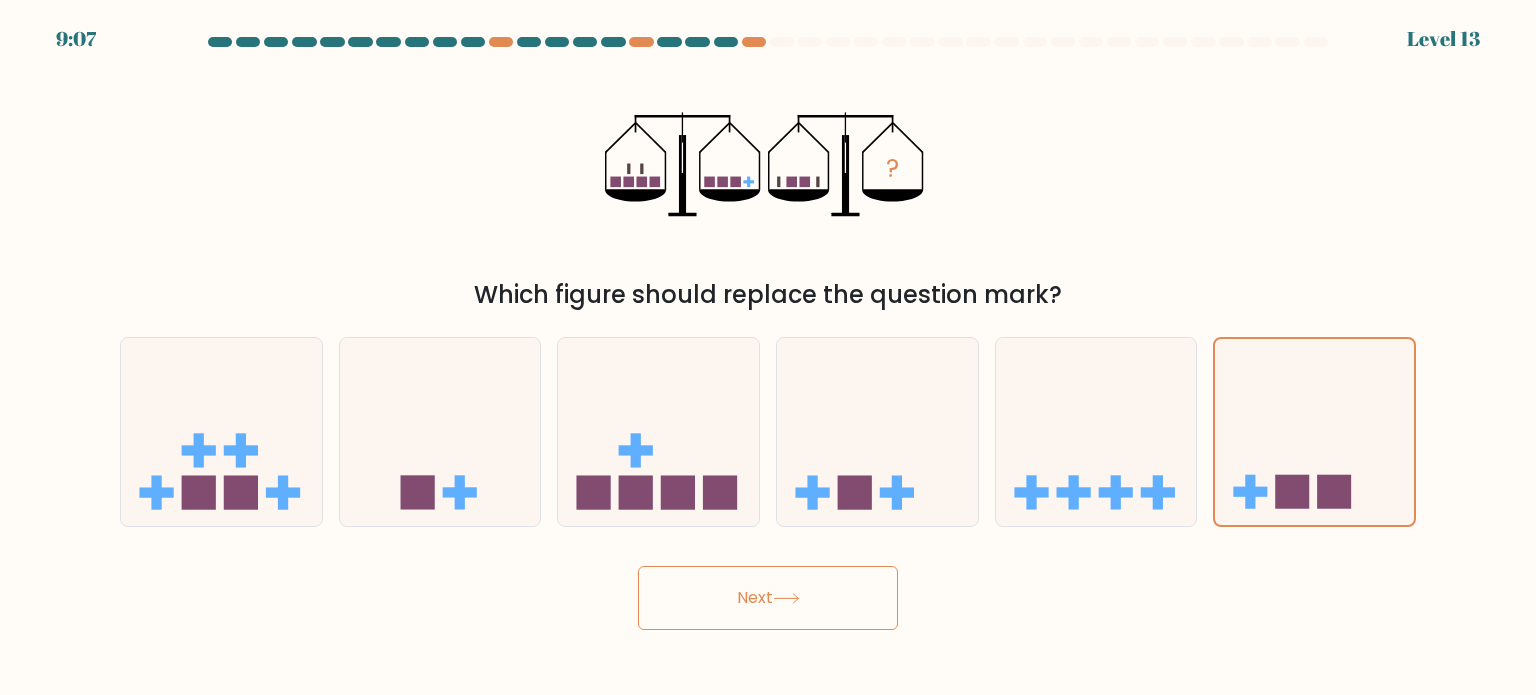 click on "Next" at bounding box center [768, 598] 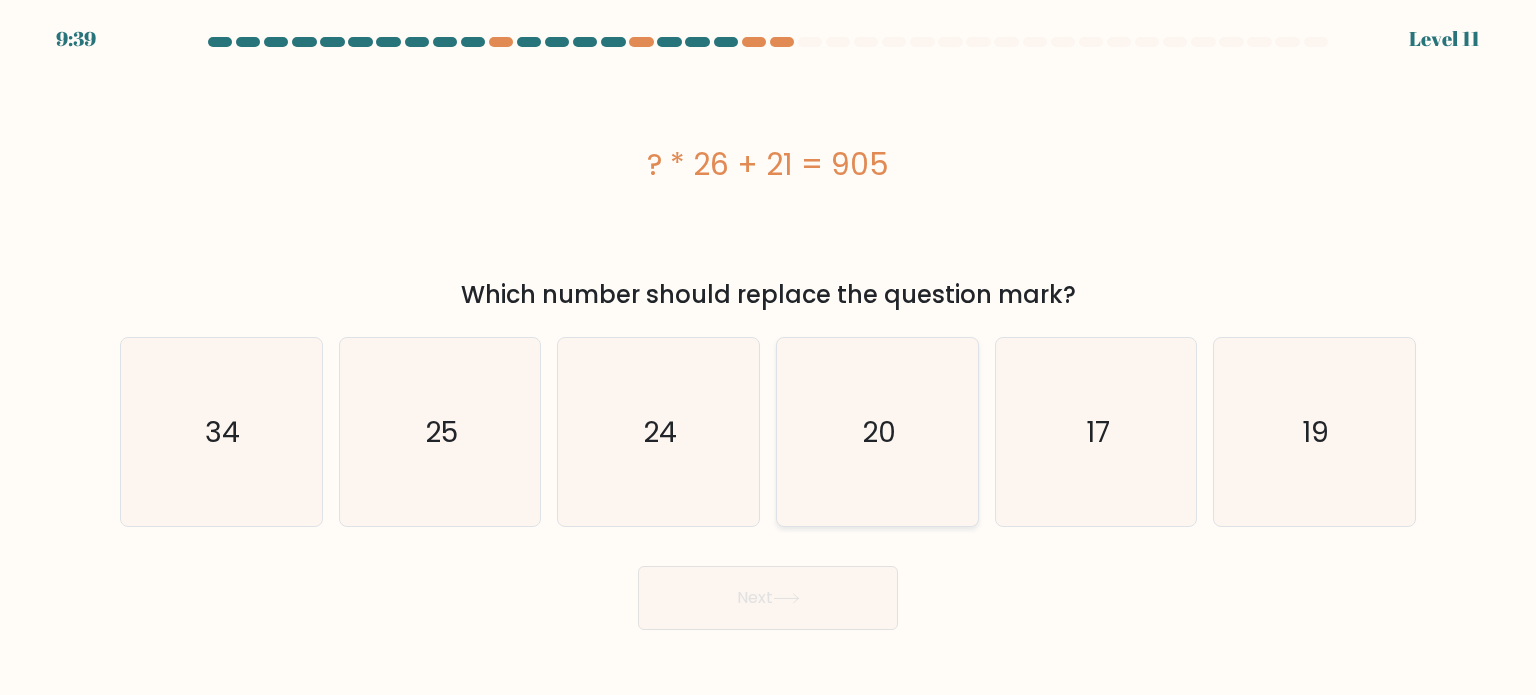 click on "20" 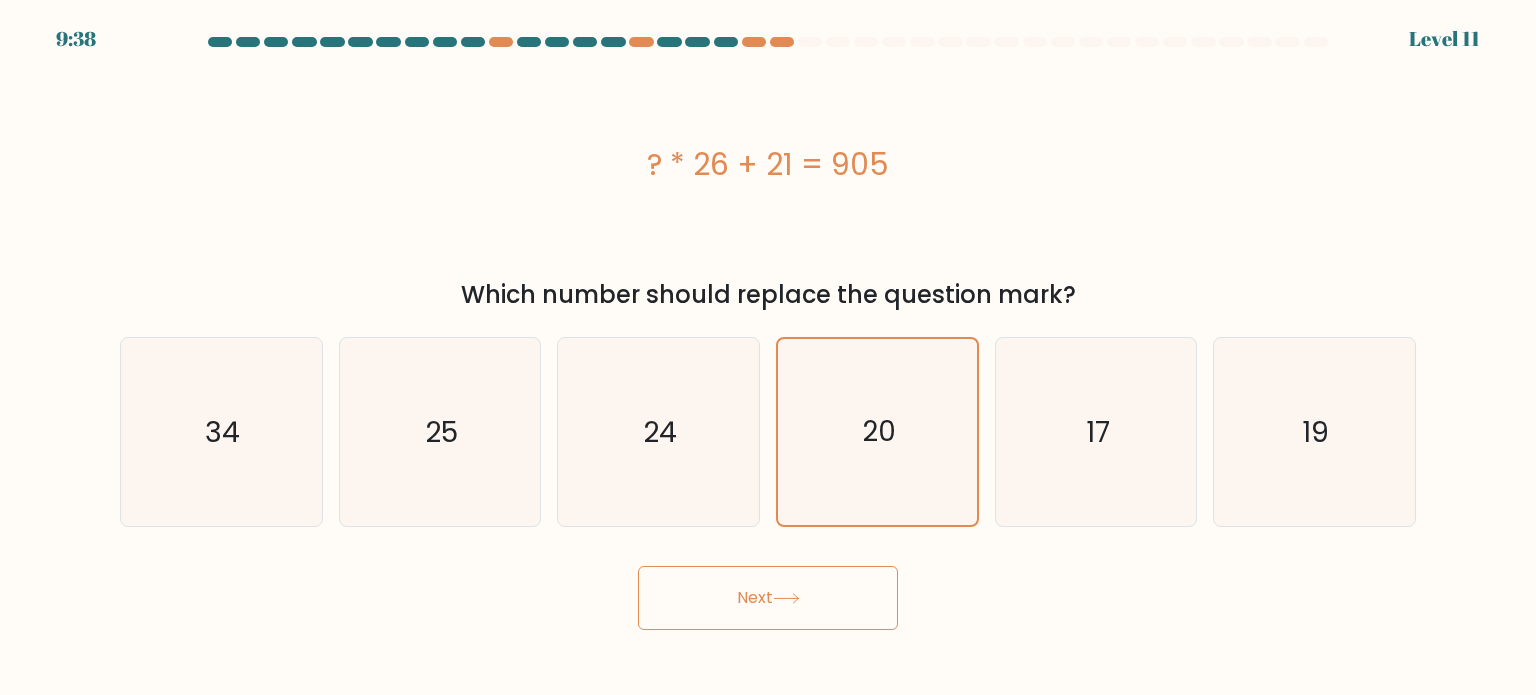 click on "Next" at bounding box center (768, 598) 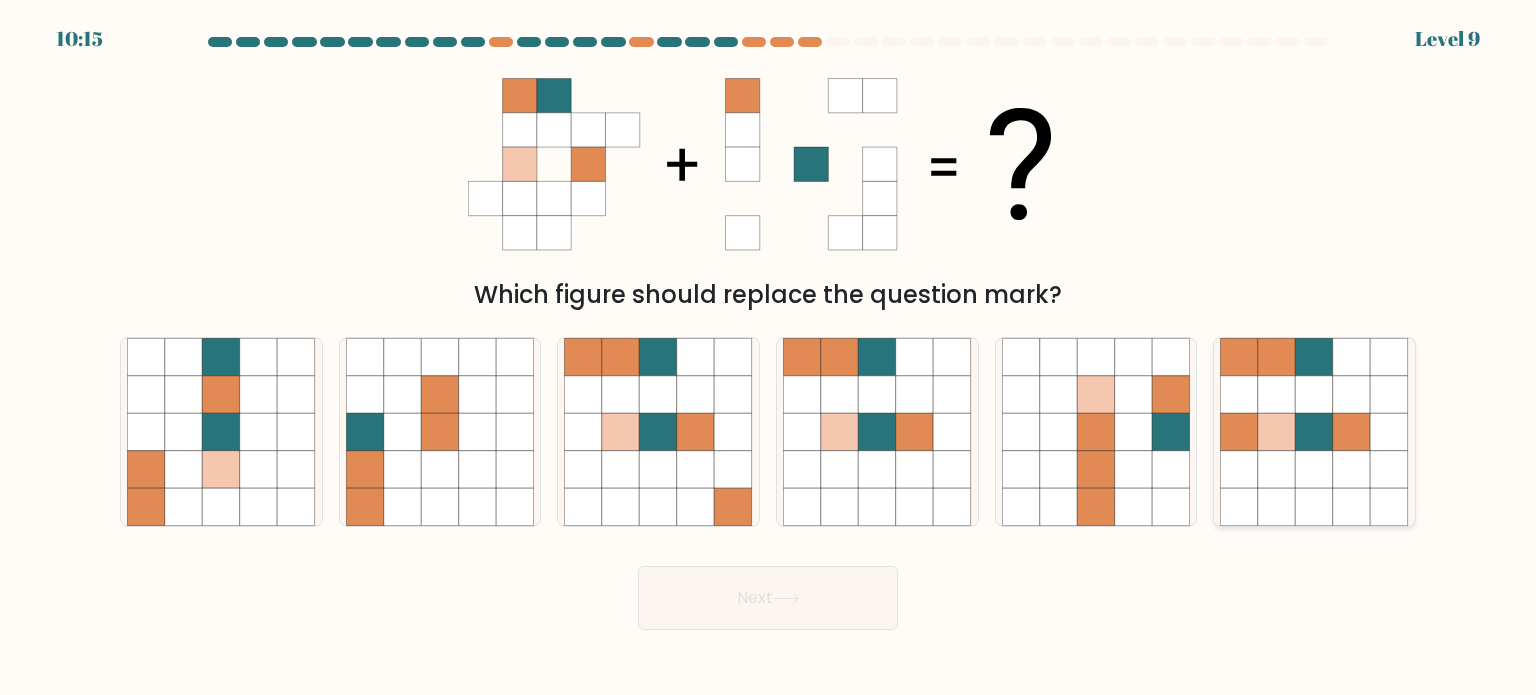 click 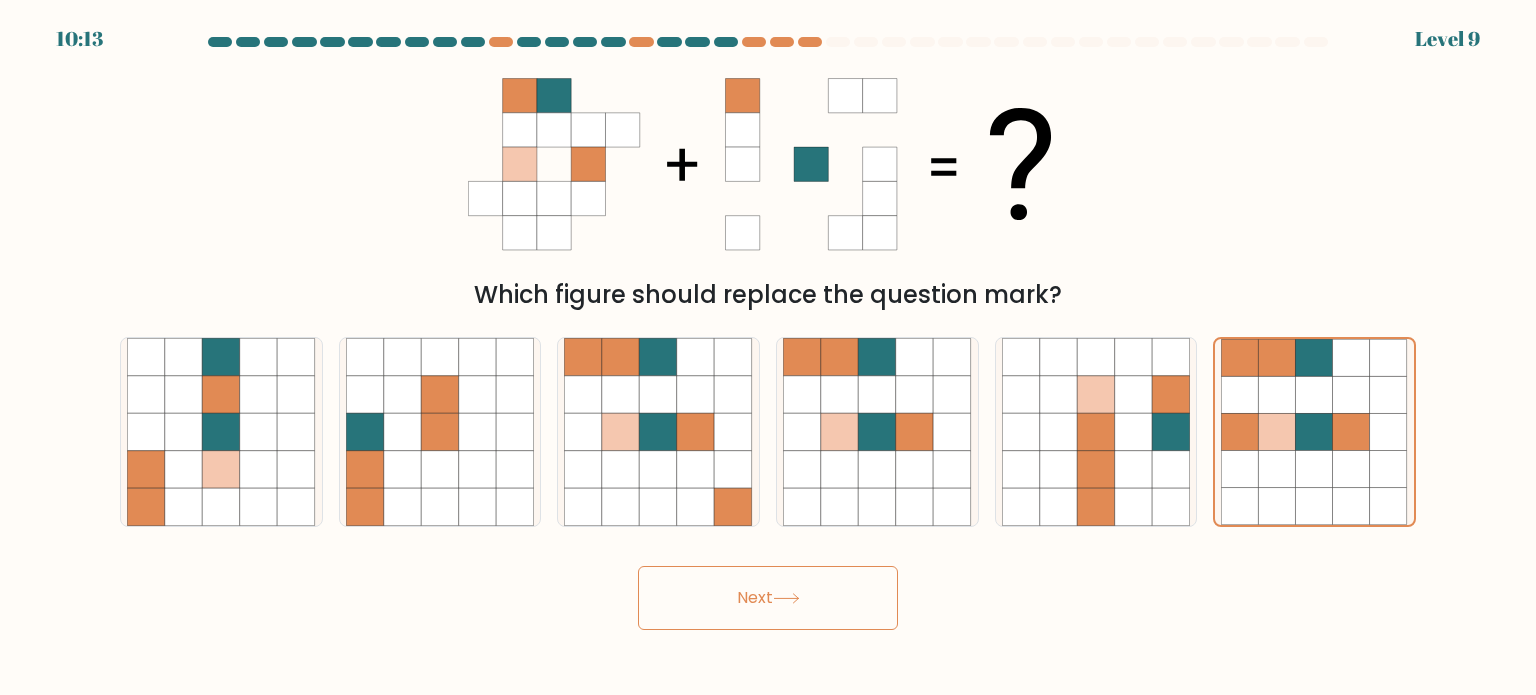 click on "Next" at bounding box center (768, 598) 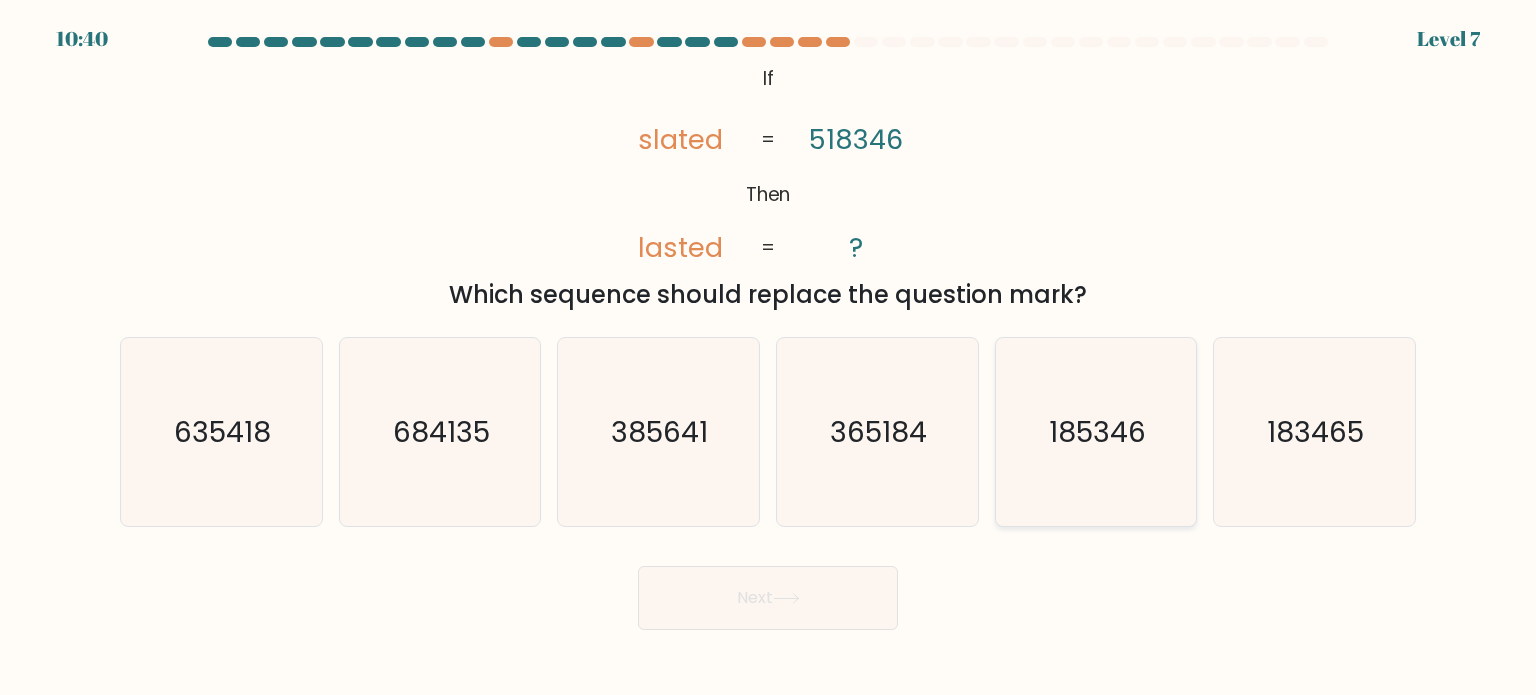 click on "185346" 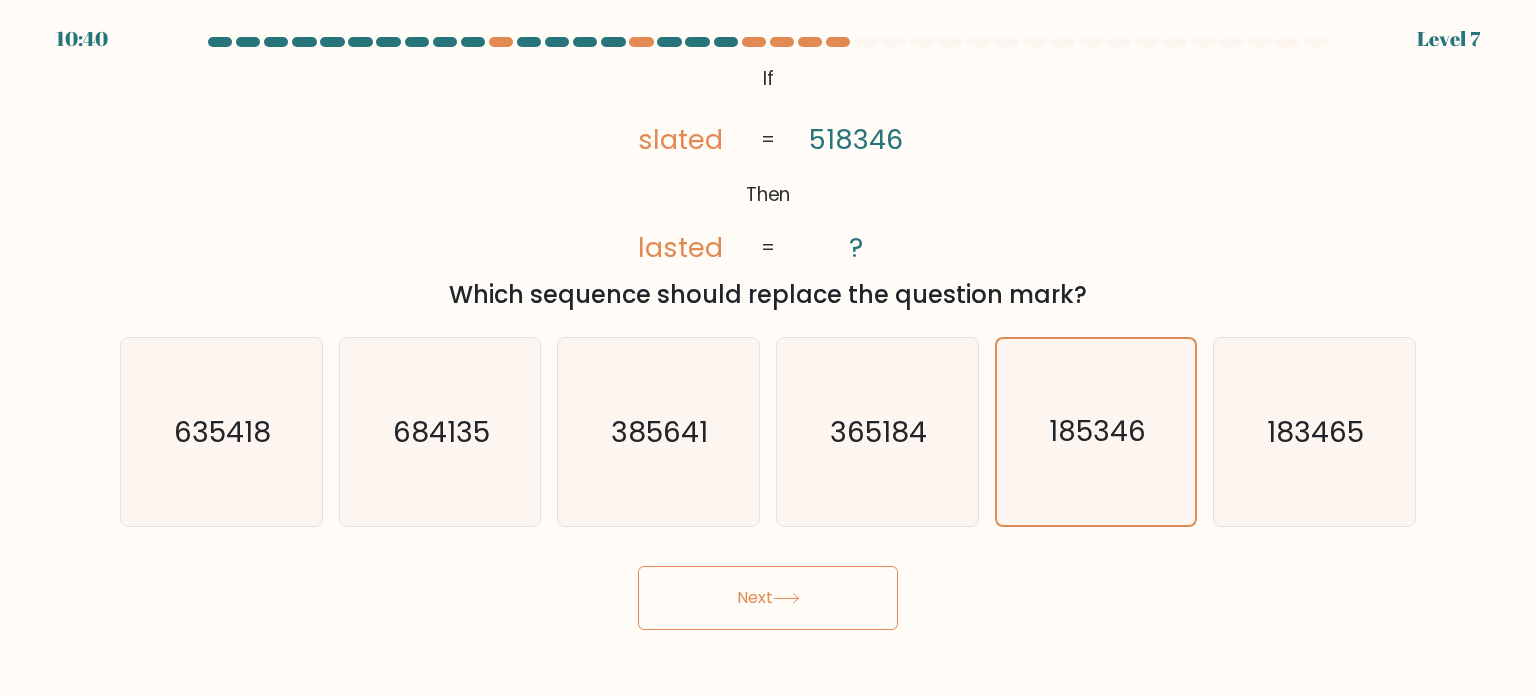 click on "Next" at bounding box center [768, 598] 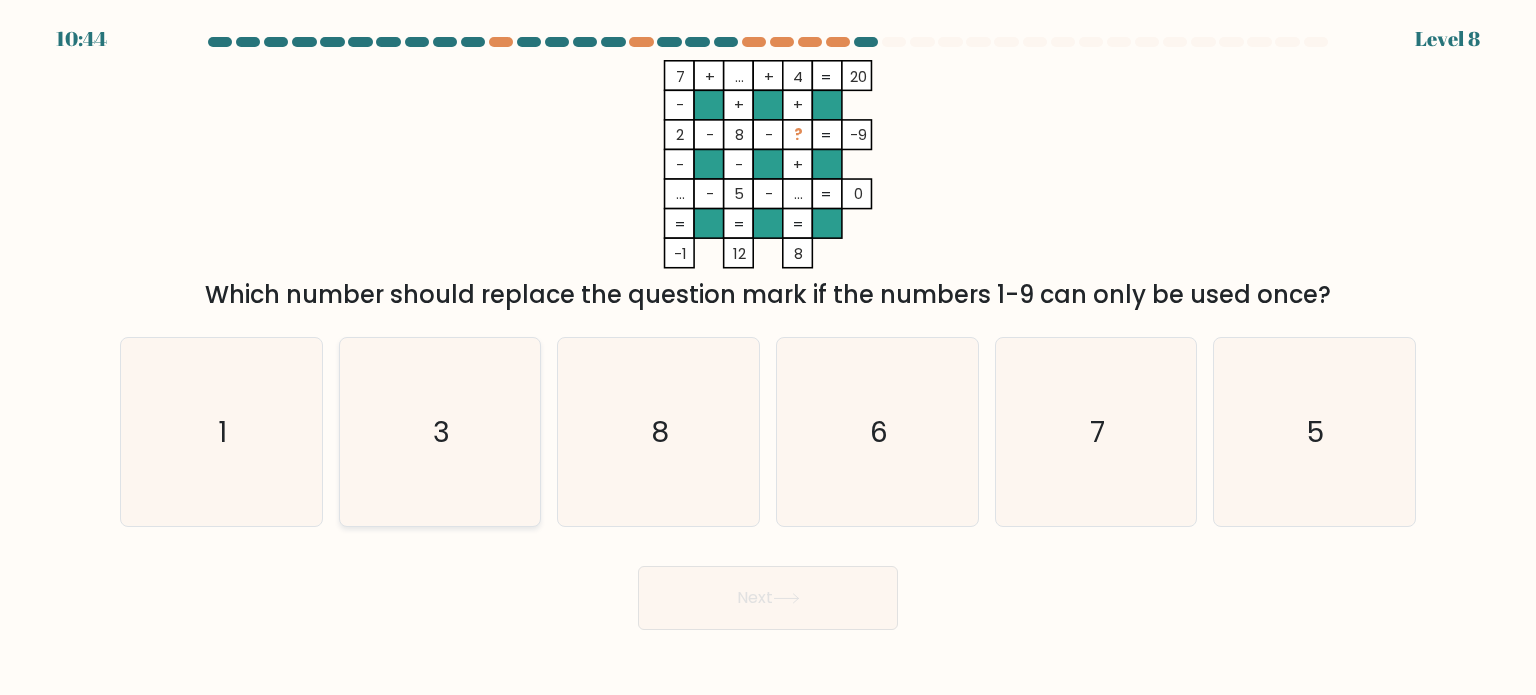 click on "3" 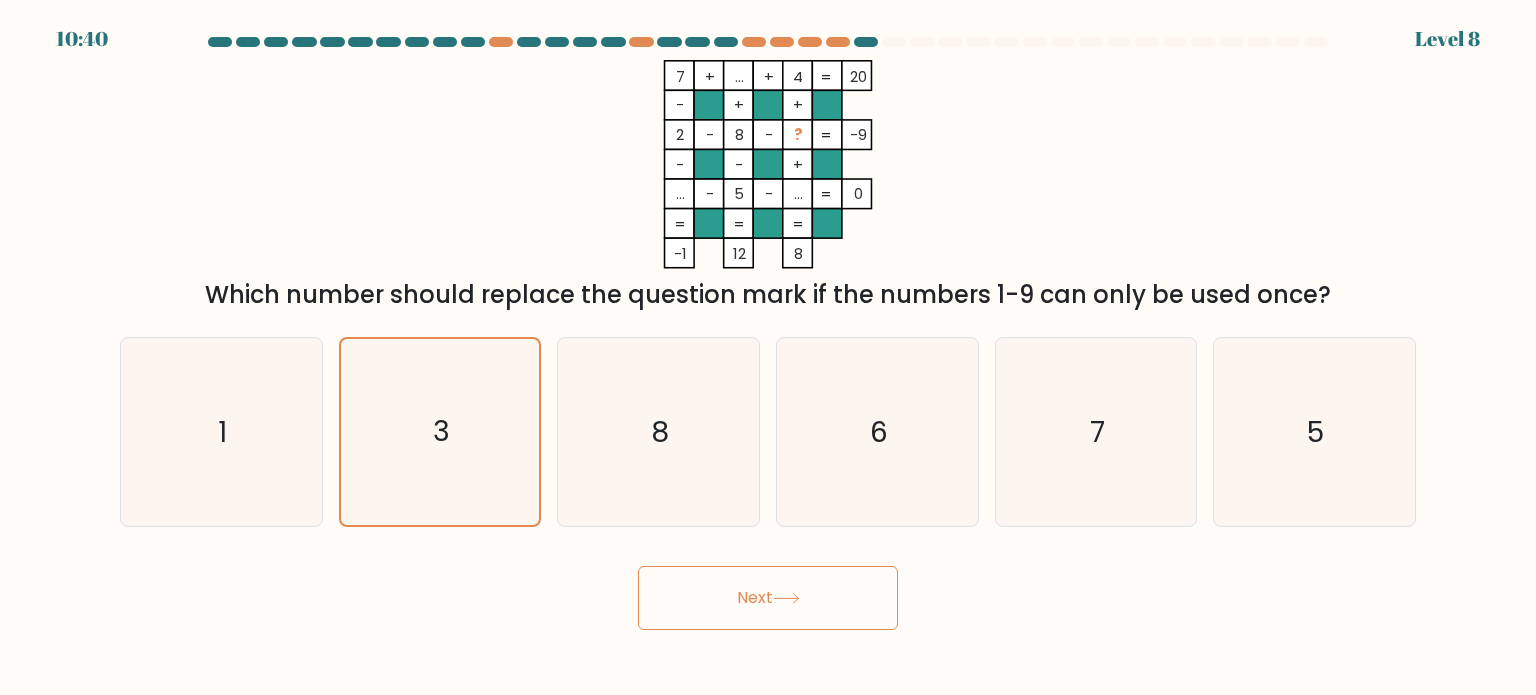 click on "Next" at bounding box center [768, 598] 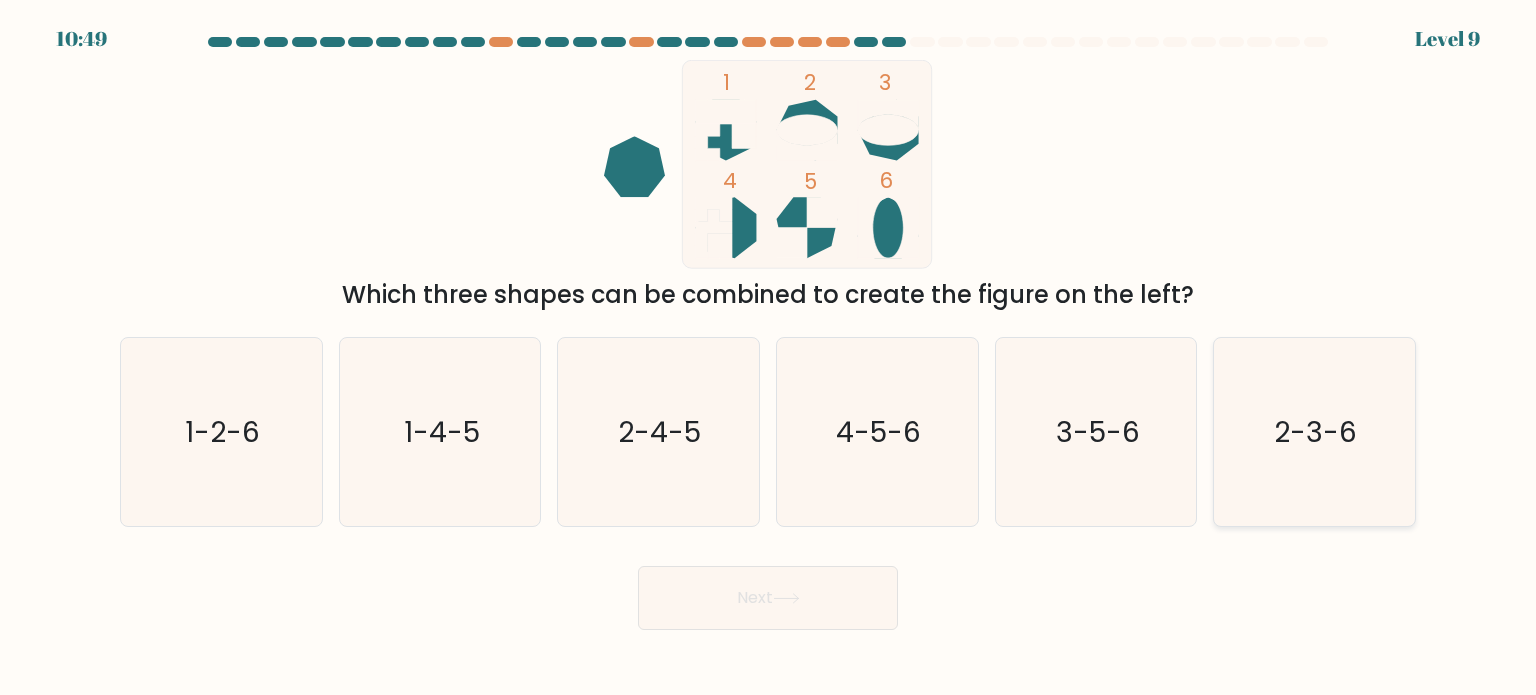 click on "2-3-6" 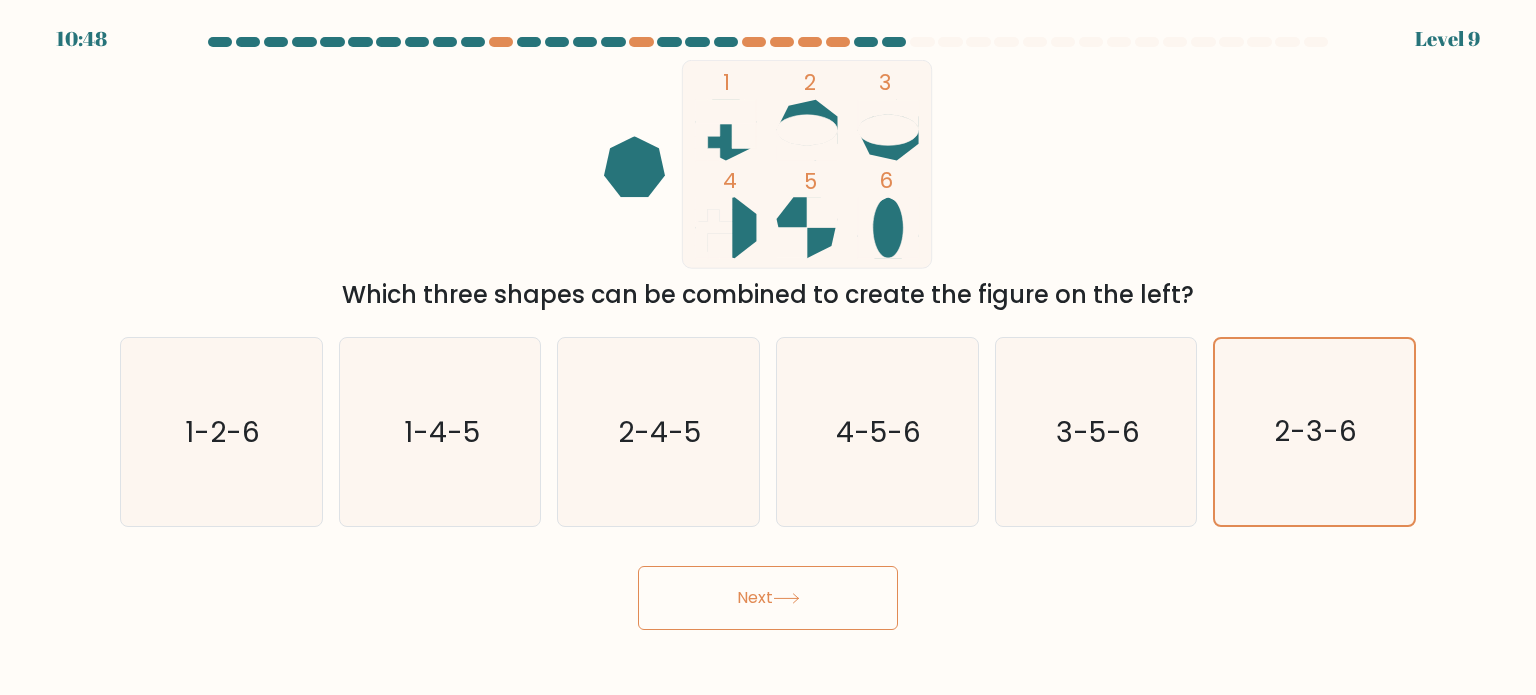 click on "Next" at bounding box center (768, 598) 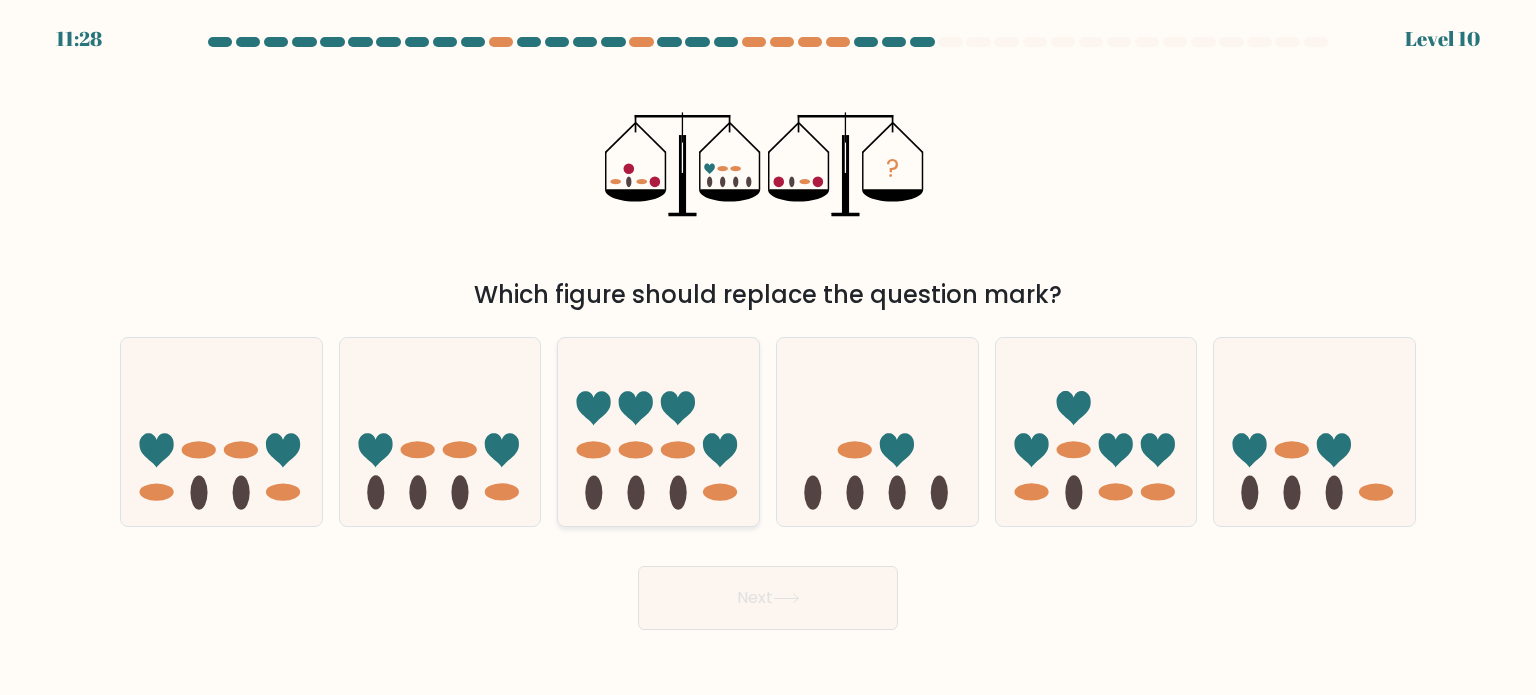 click 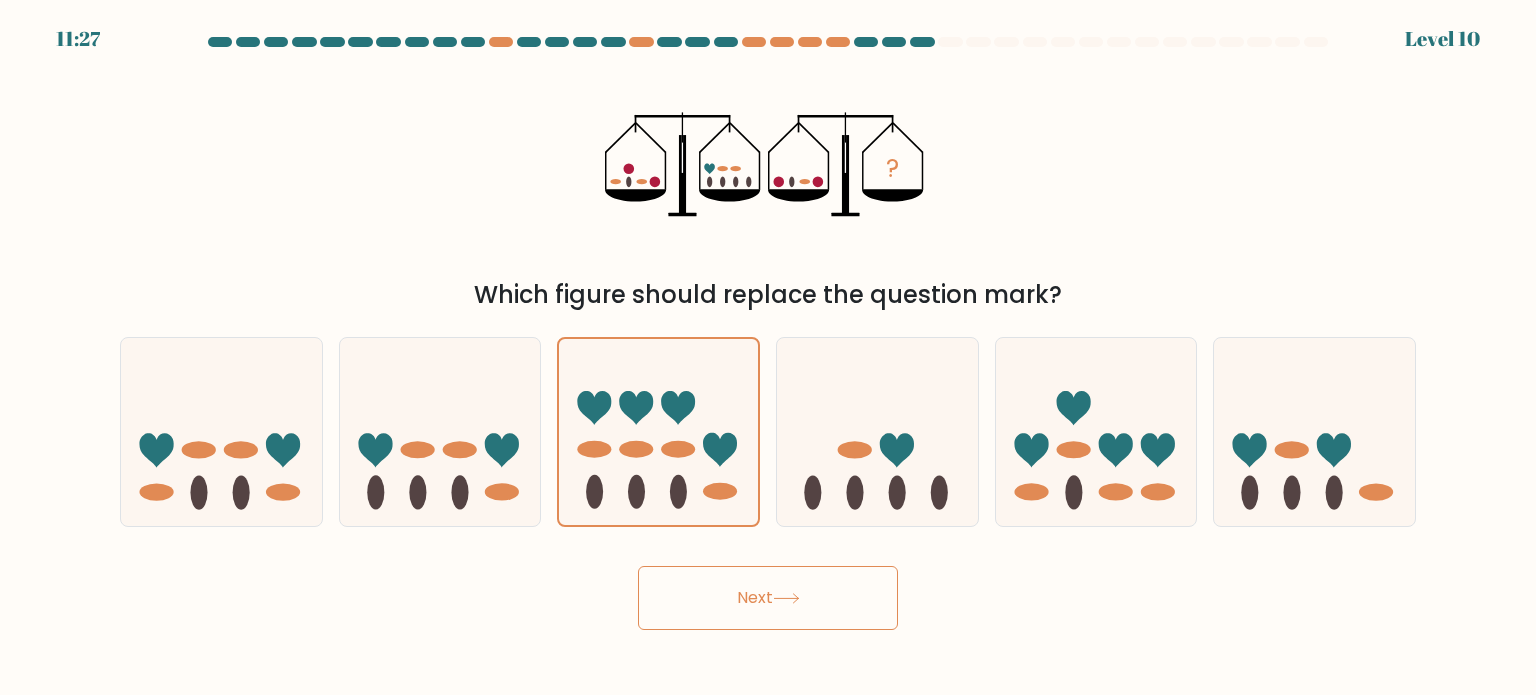 click on "Next" at bounding box center [768, 598] 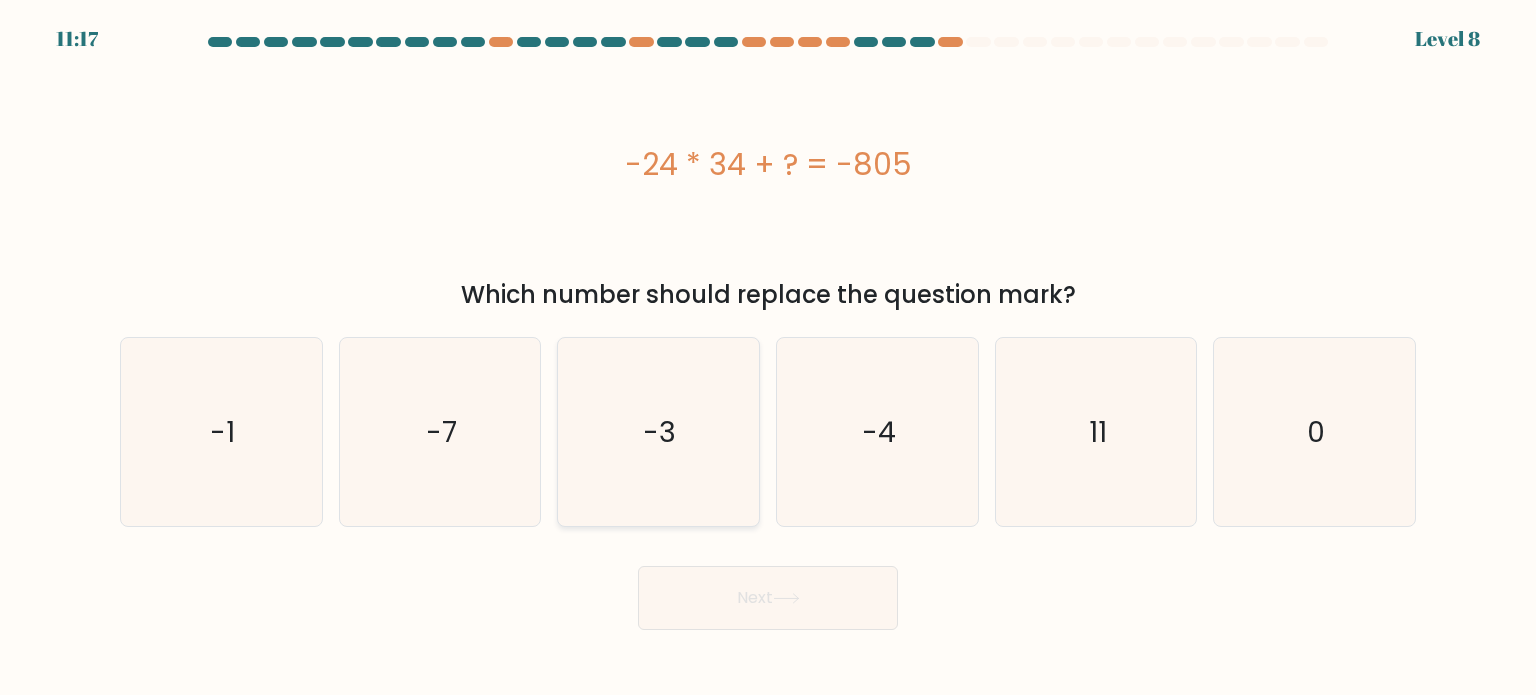 click on "-3" 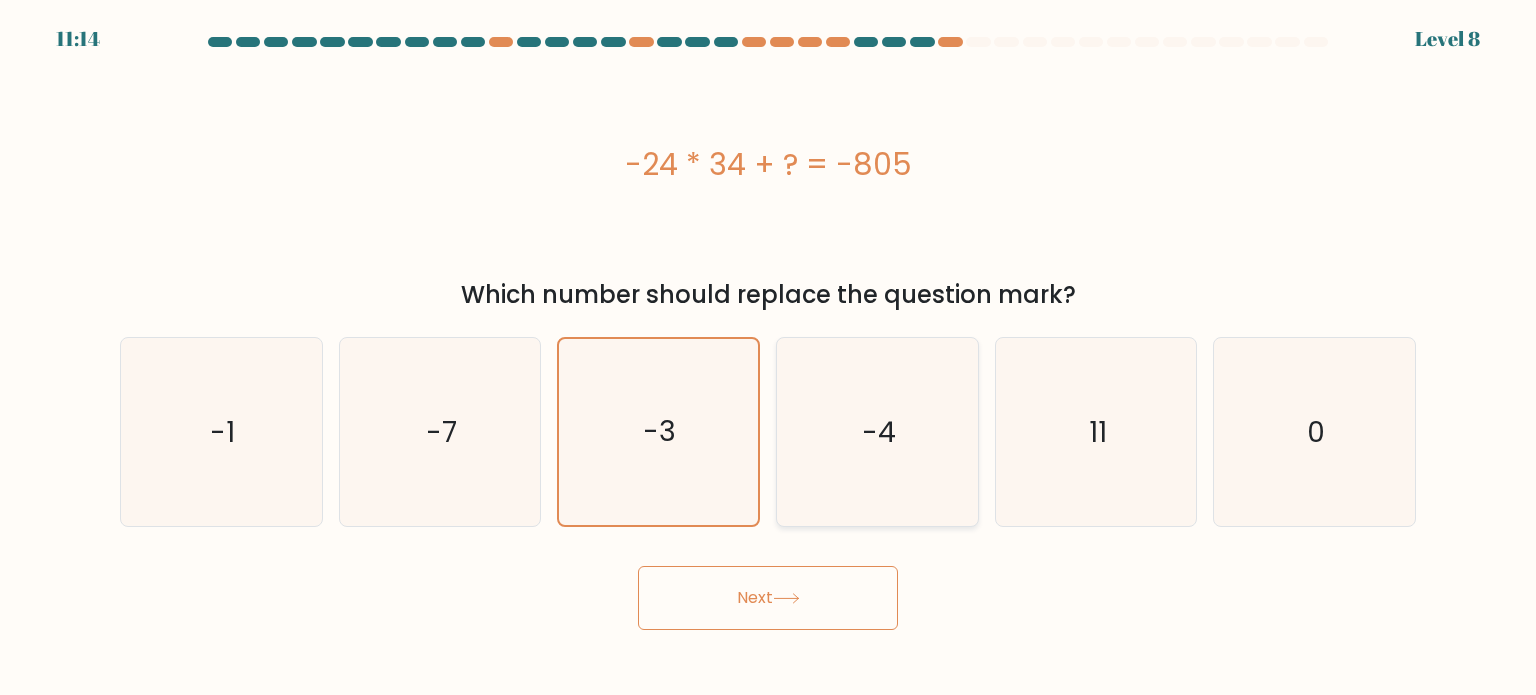 click on "-4" 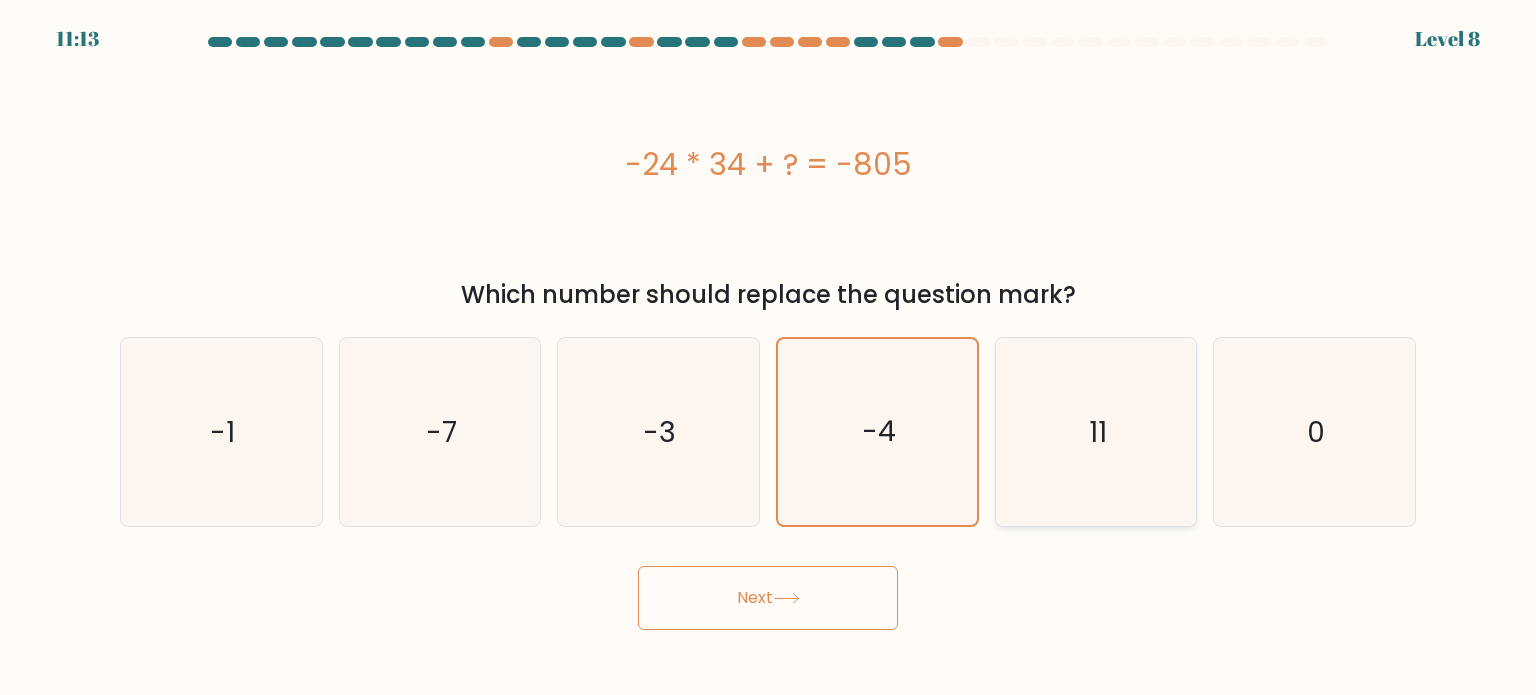 click on "11" 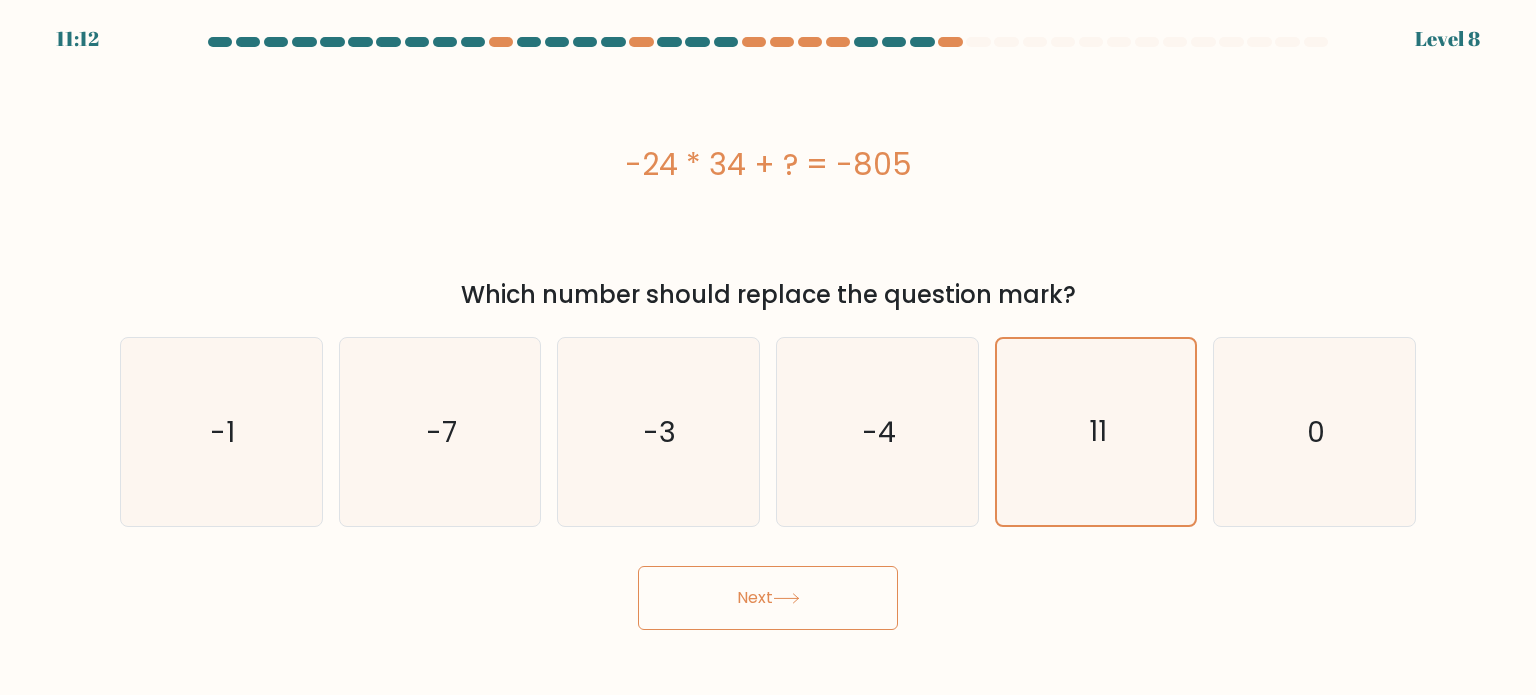 click on "Next" at bounding box center (768, 598) 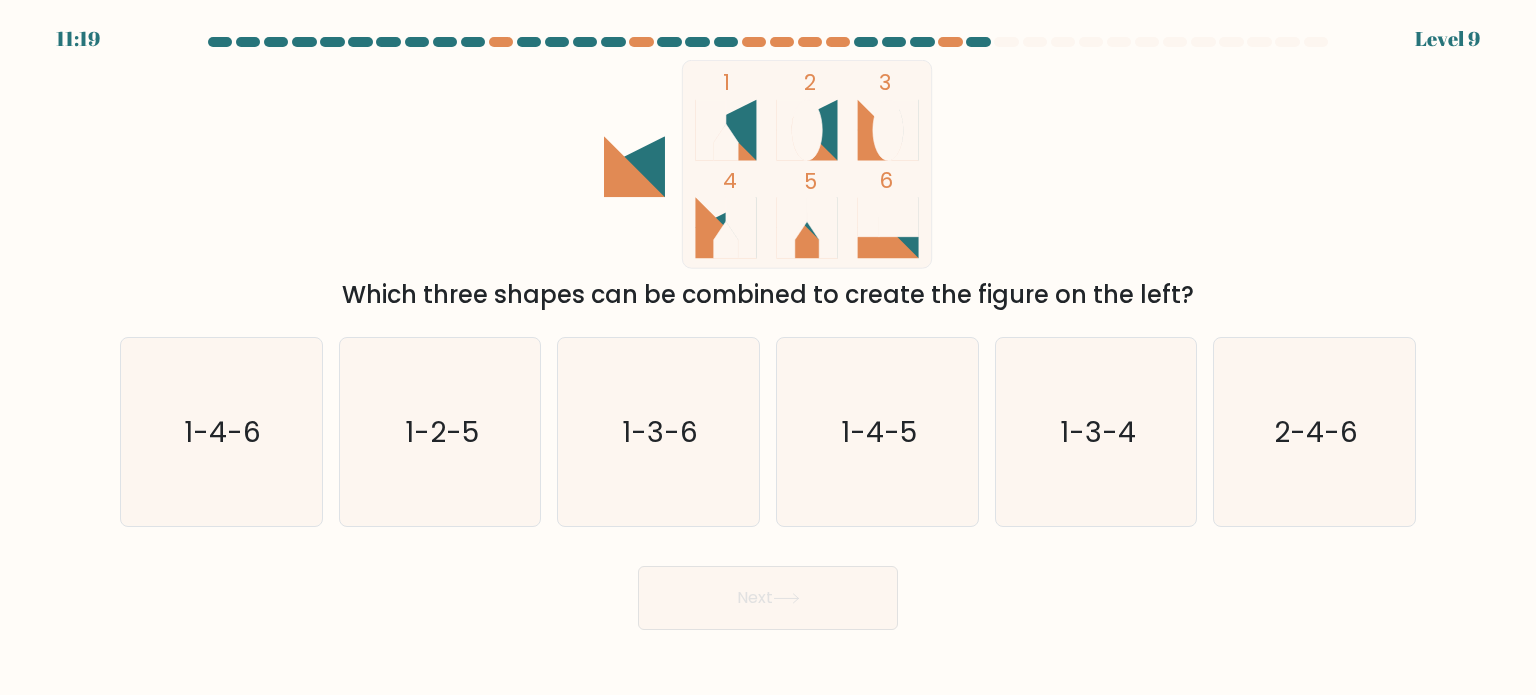 type 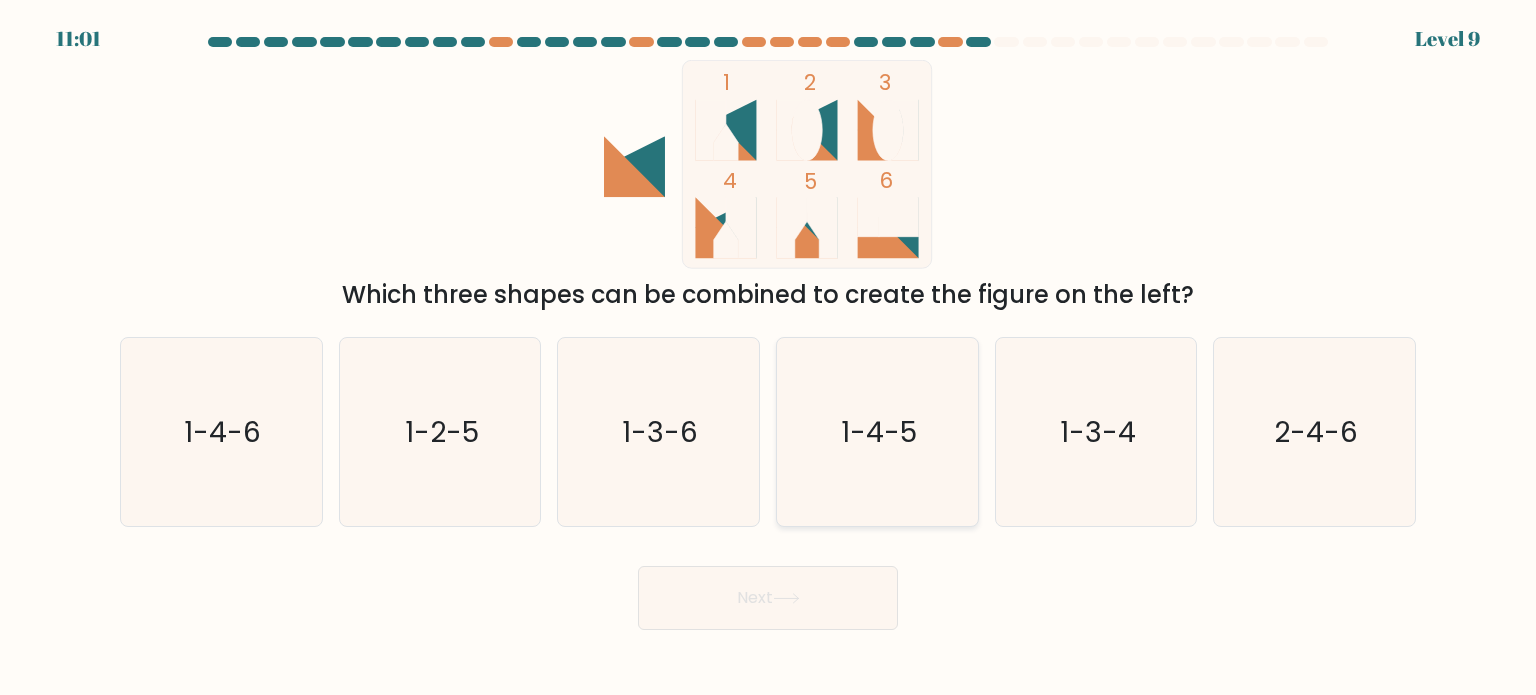 click on "1-4-5" 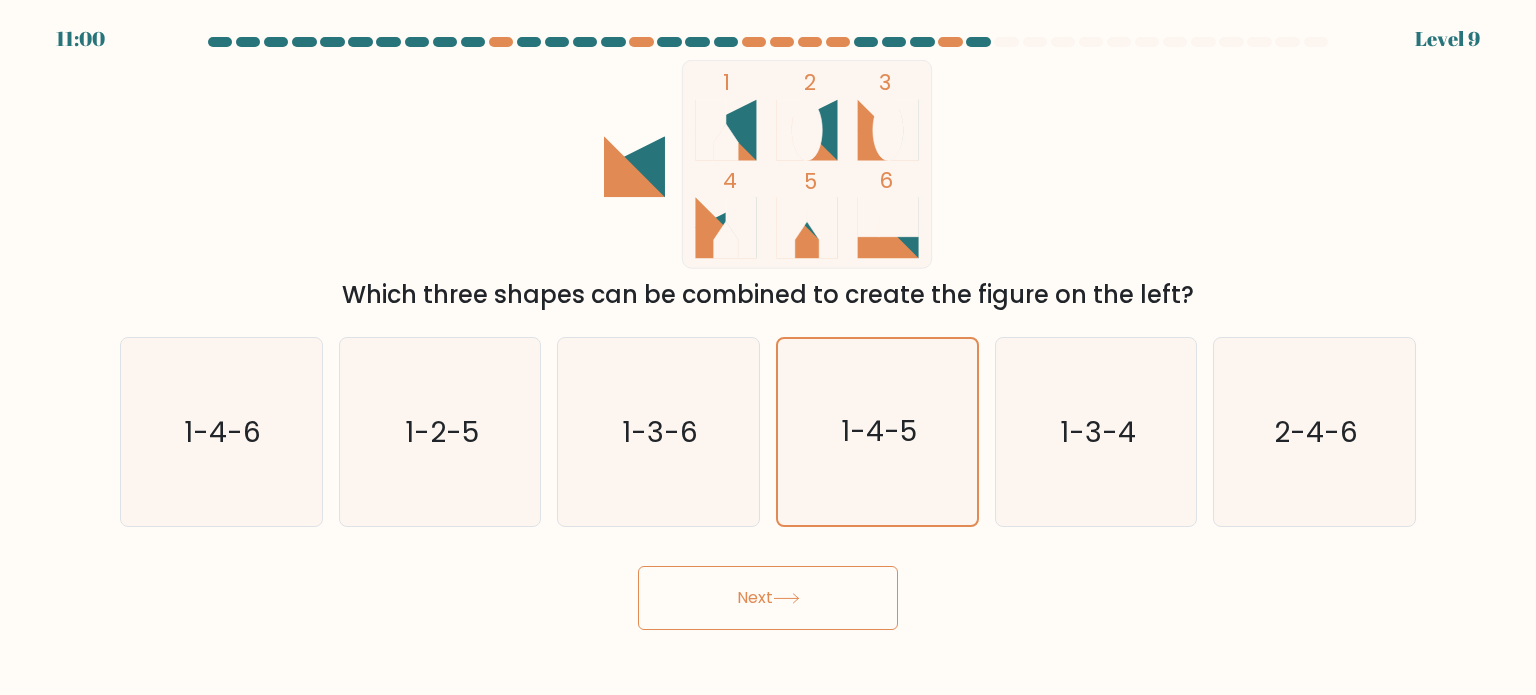 click on "Next" at bounding box center [768, 598] 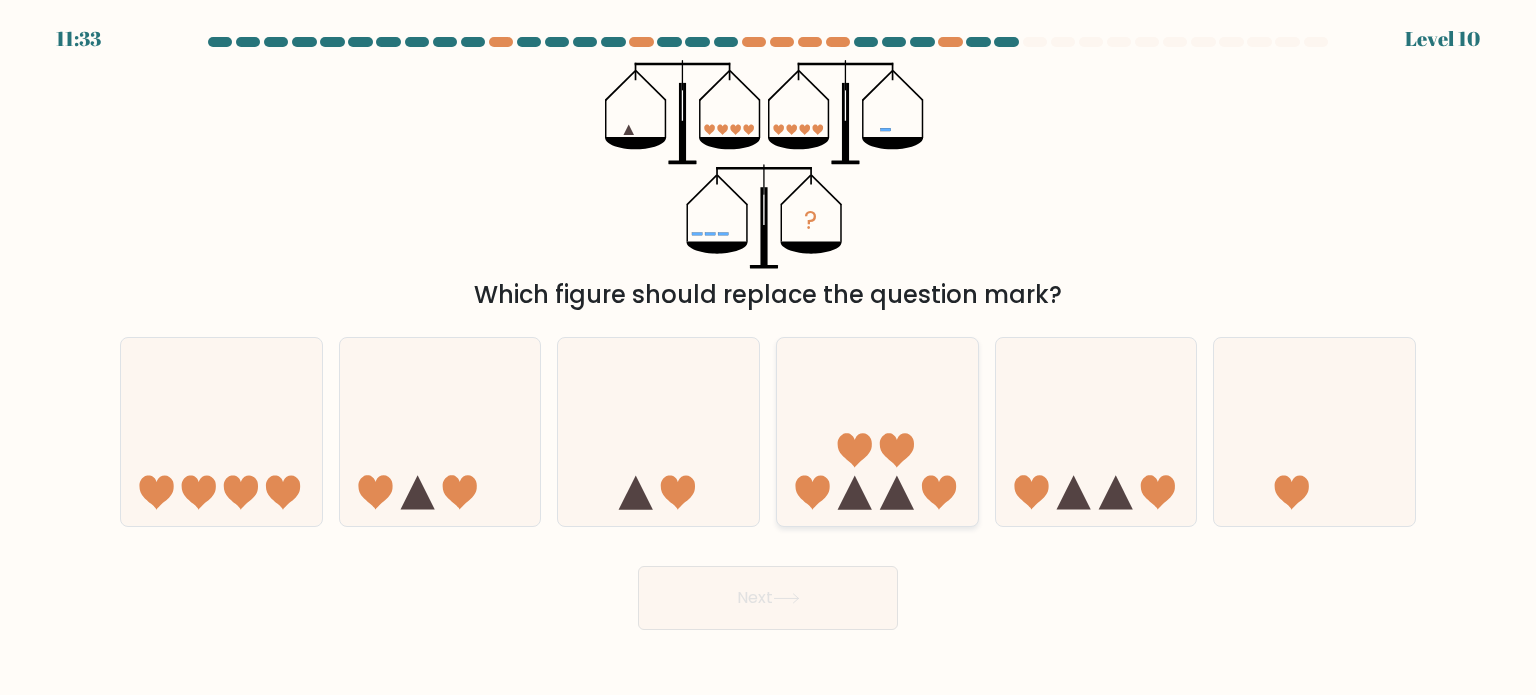 click 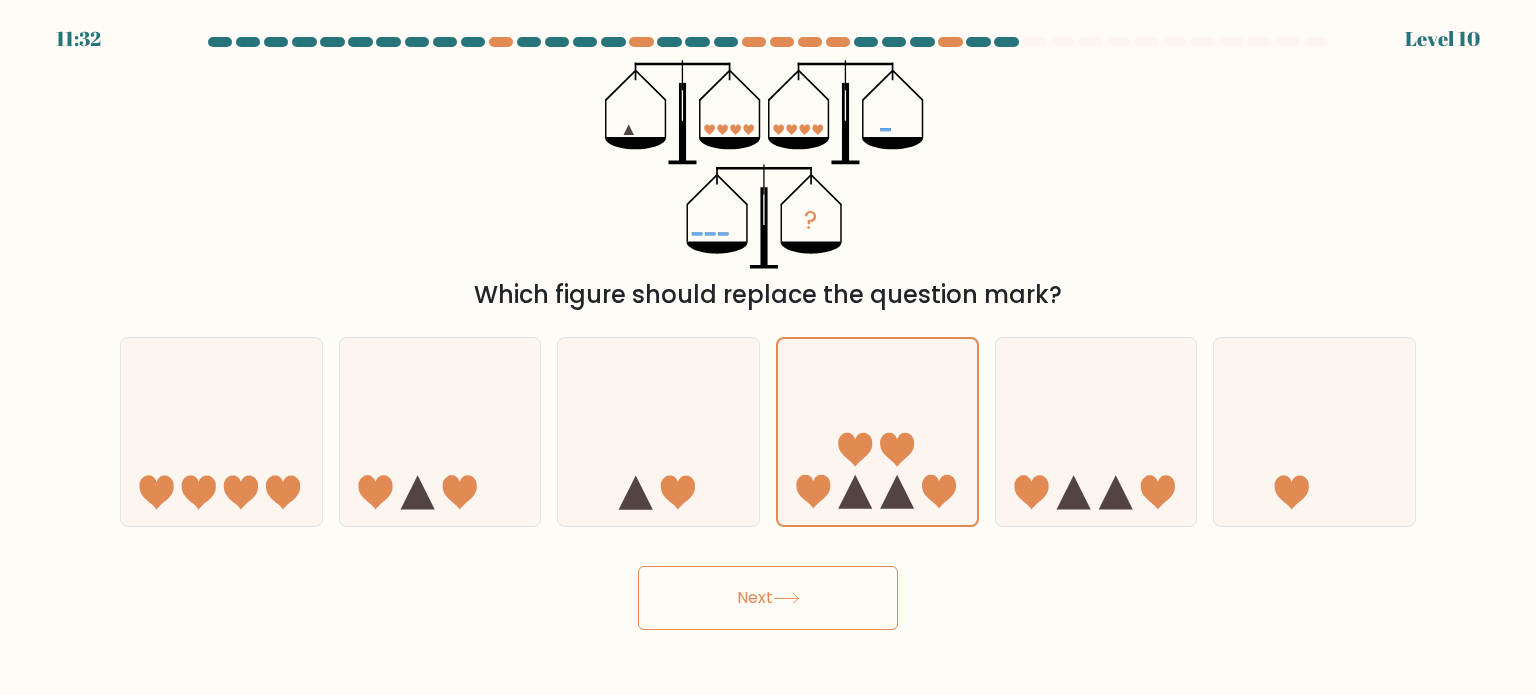 click on "Next" at bounding box center [768, 598] 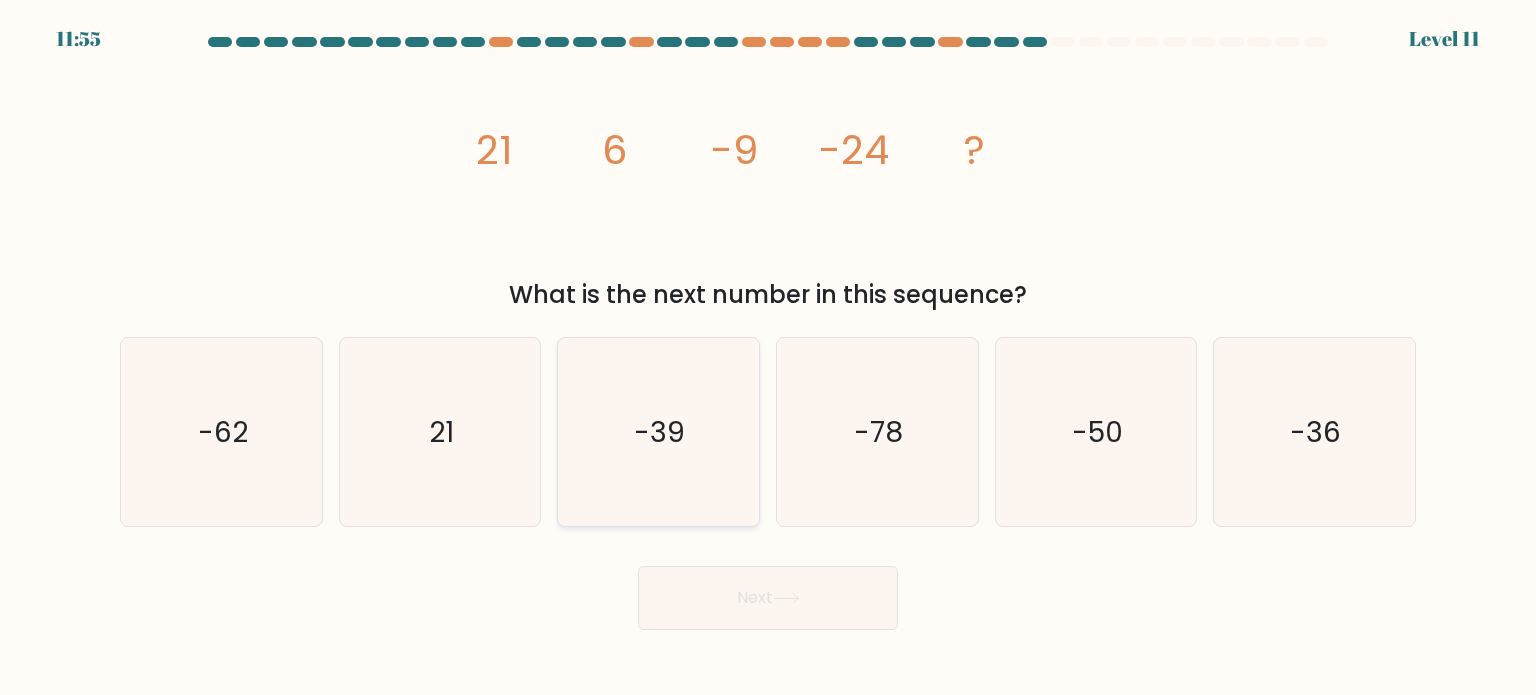 click on "-39" 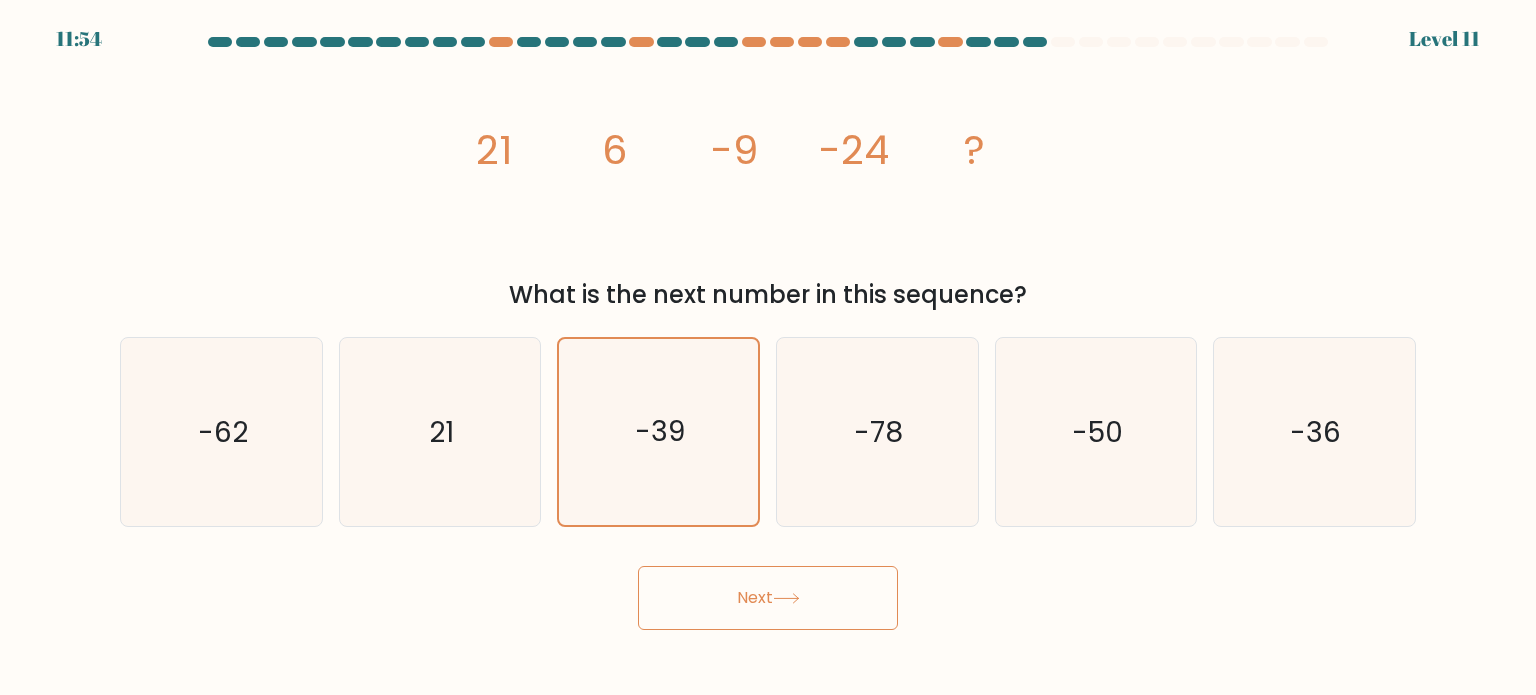 click on "Next" at bounding box center [768, 598] 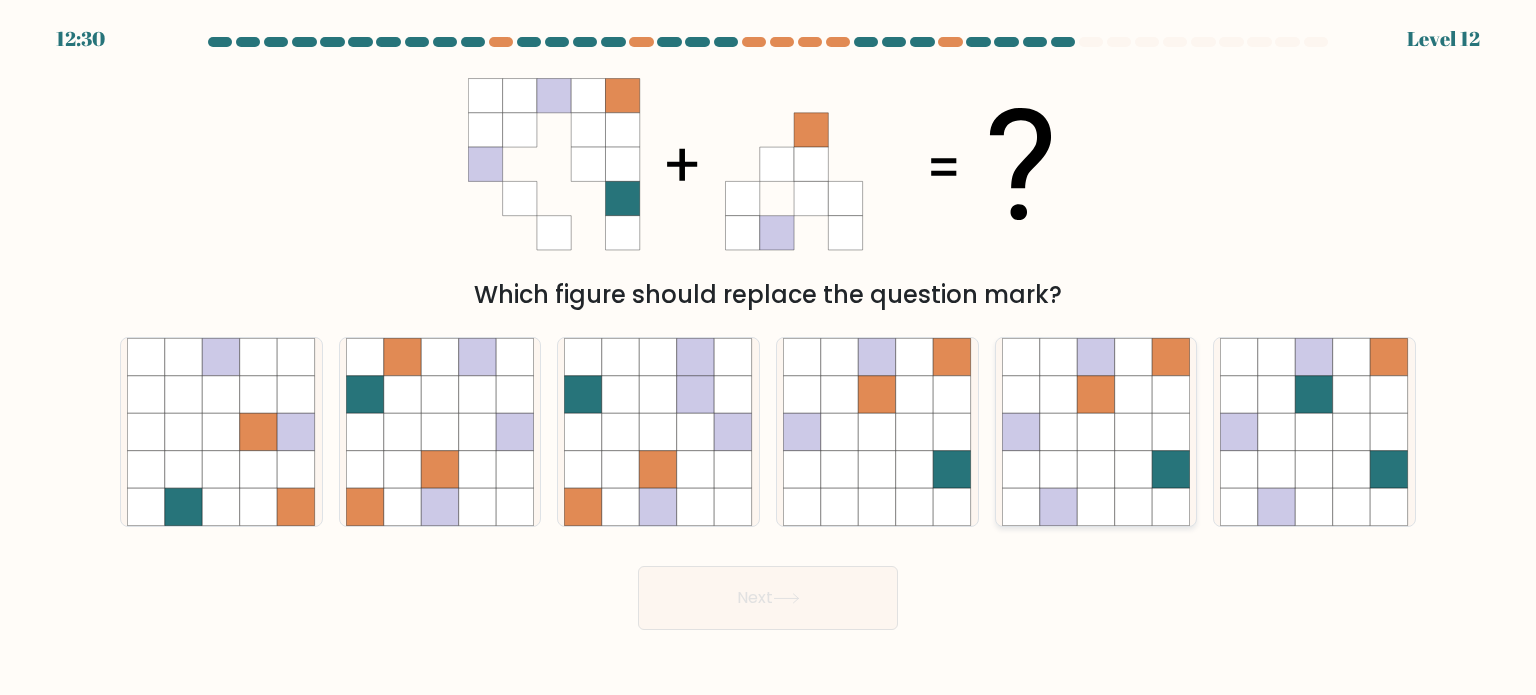 click 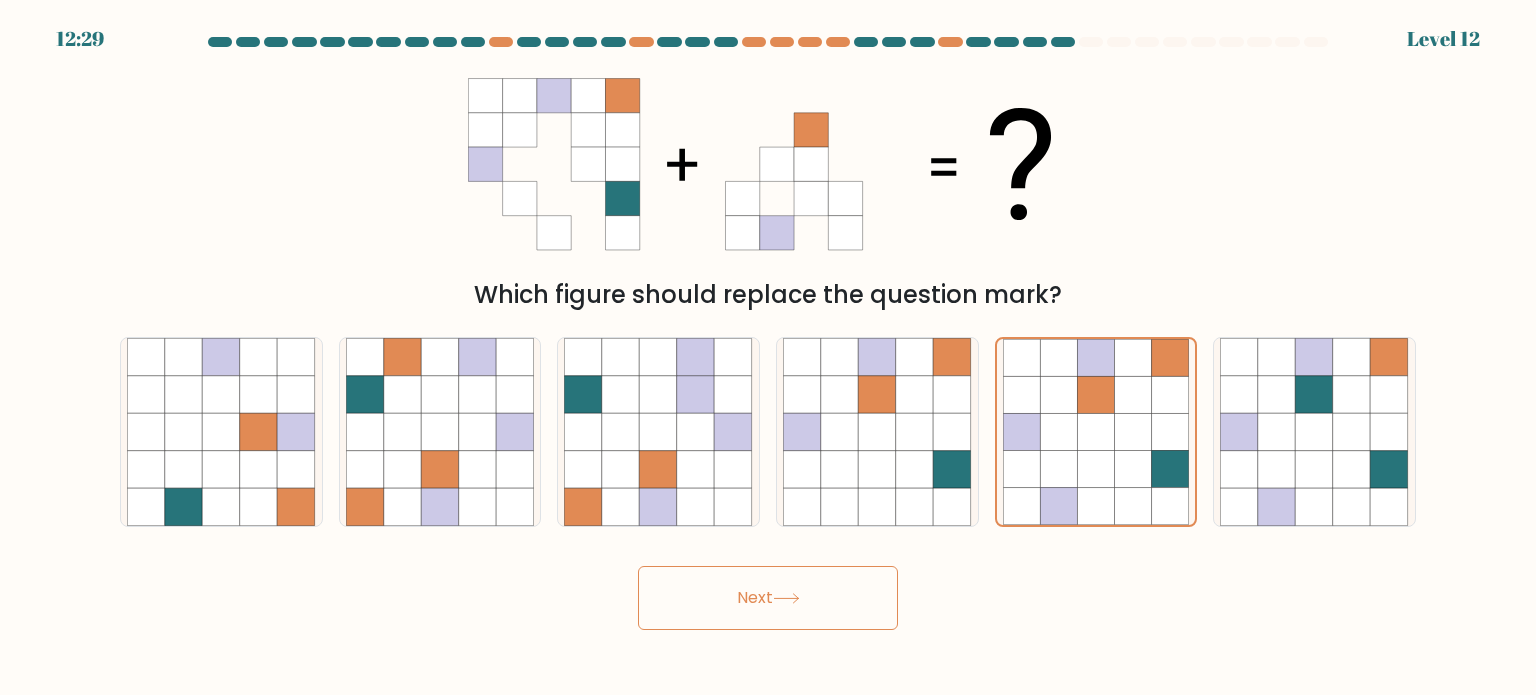 click on "Next" at bounding box center [768, 598] 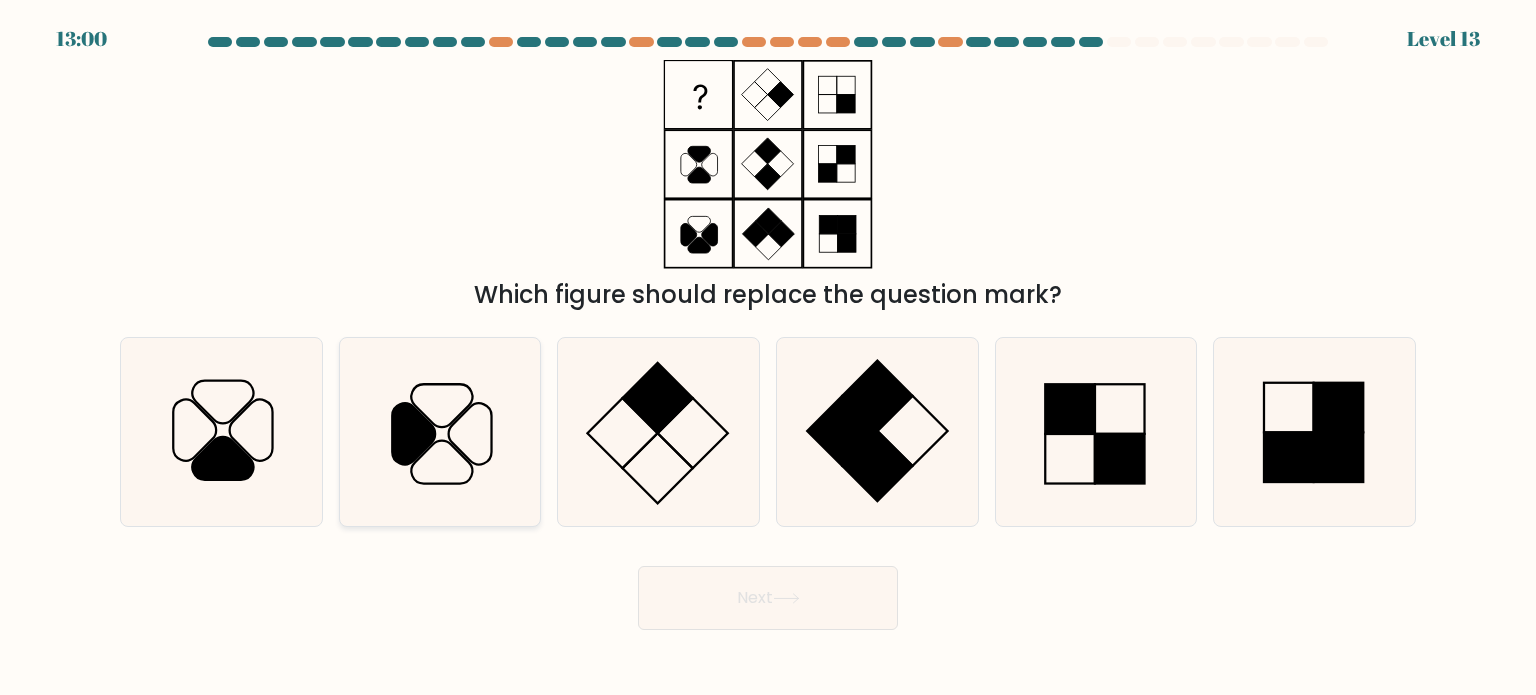 click 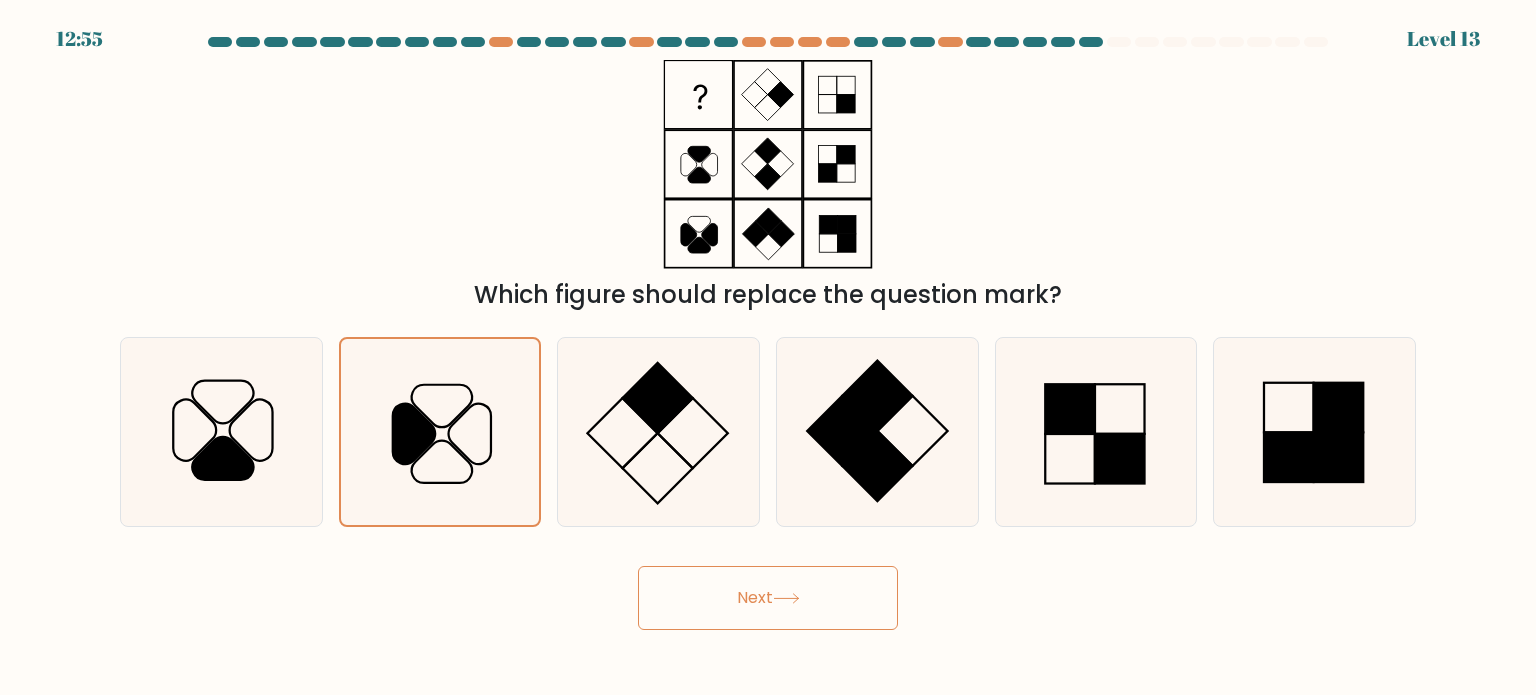 click on "Next" at bounding box center [768, 598] 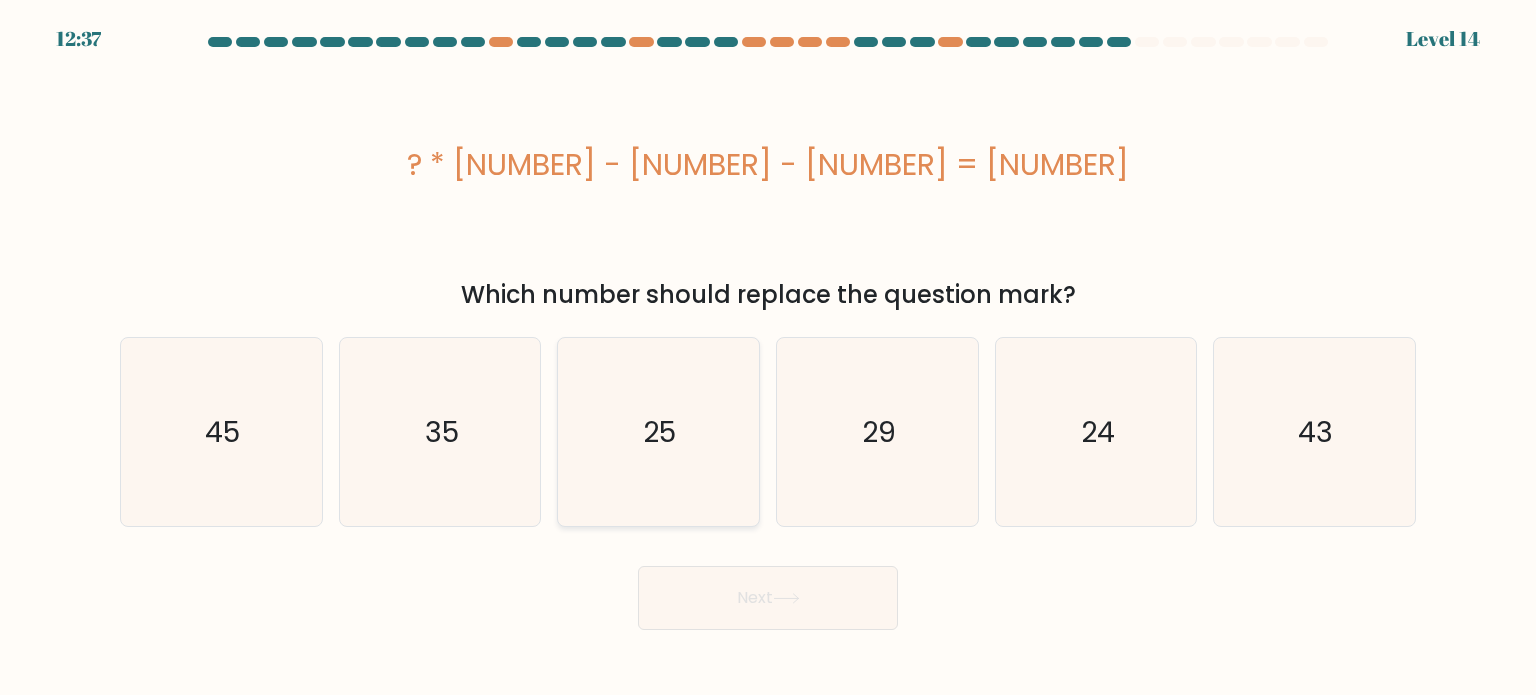 click on "25" 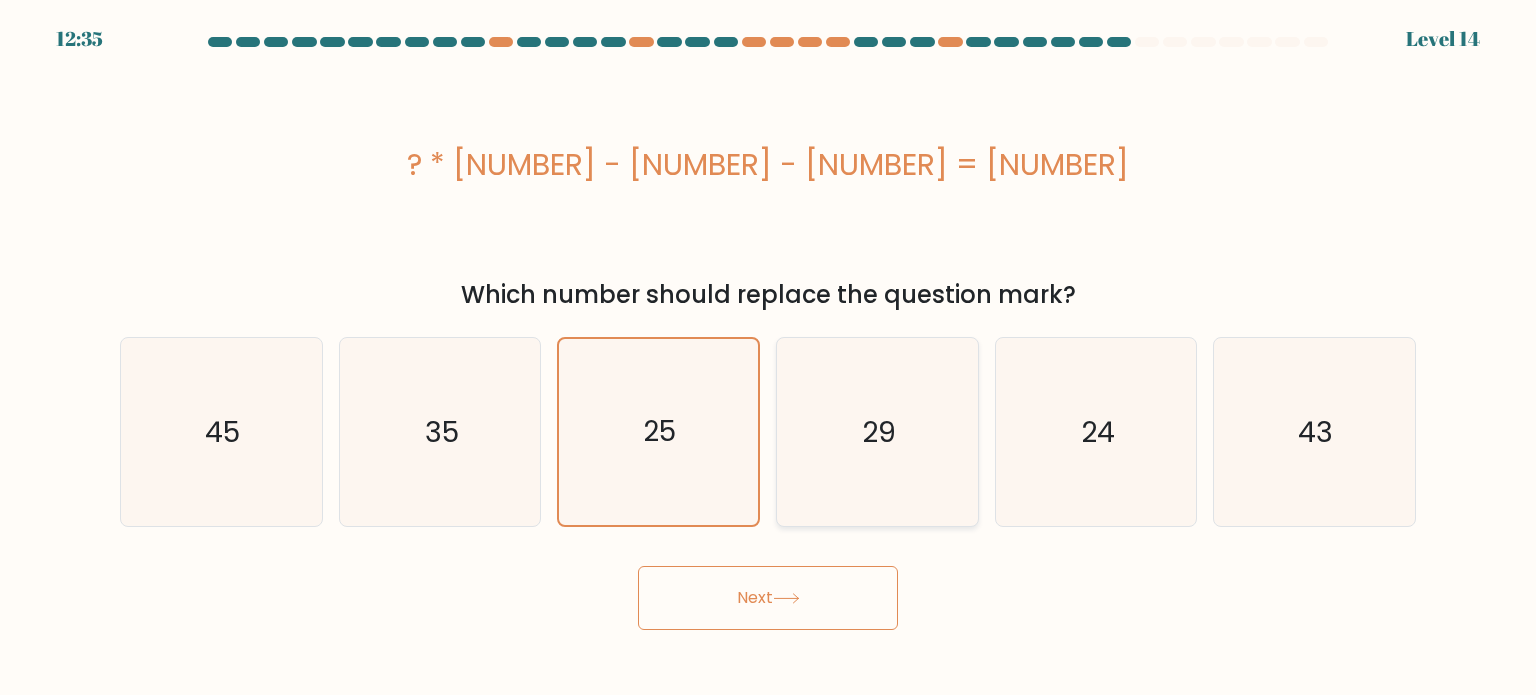 click on "29" 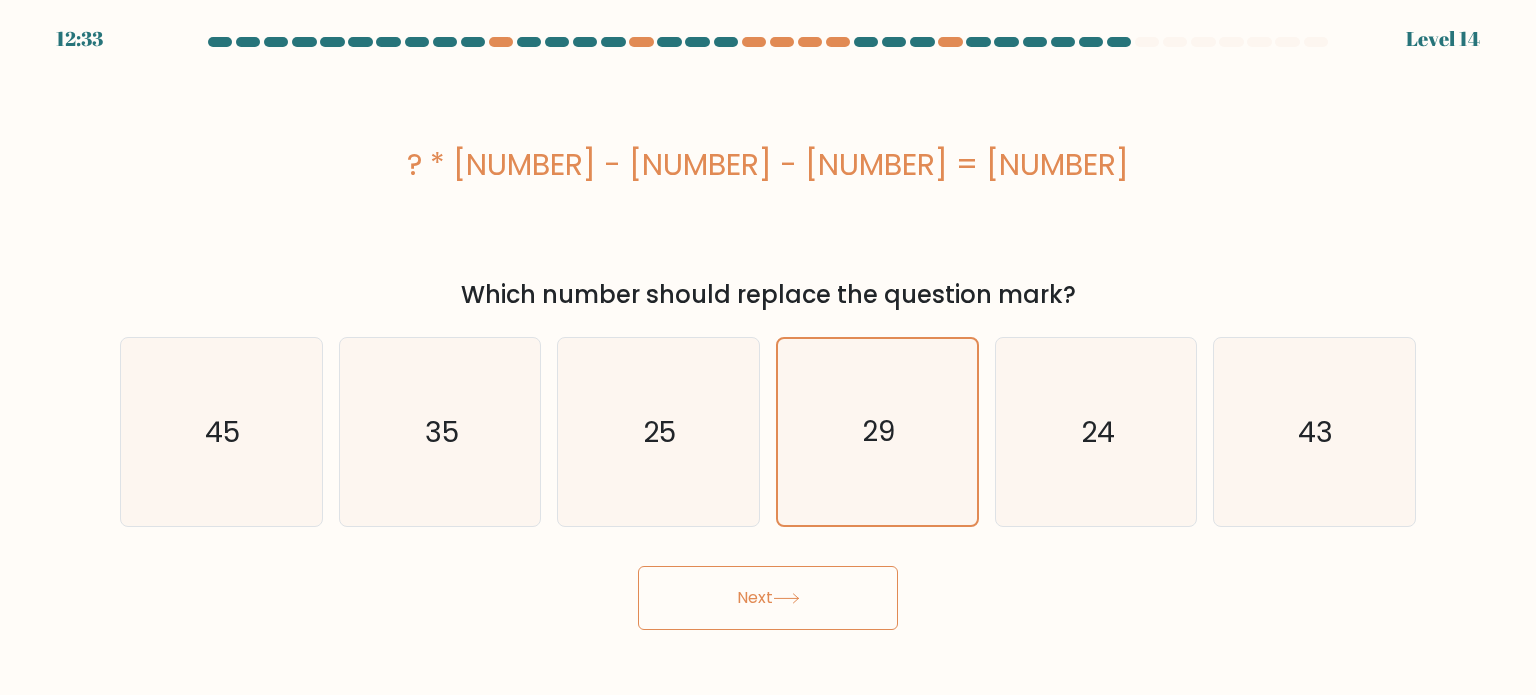 click on "Next" at bounding box center [768, 598] 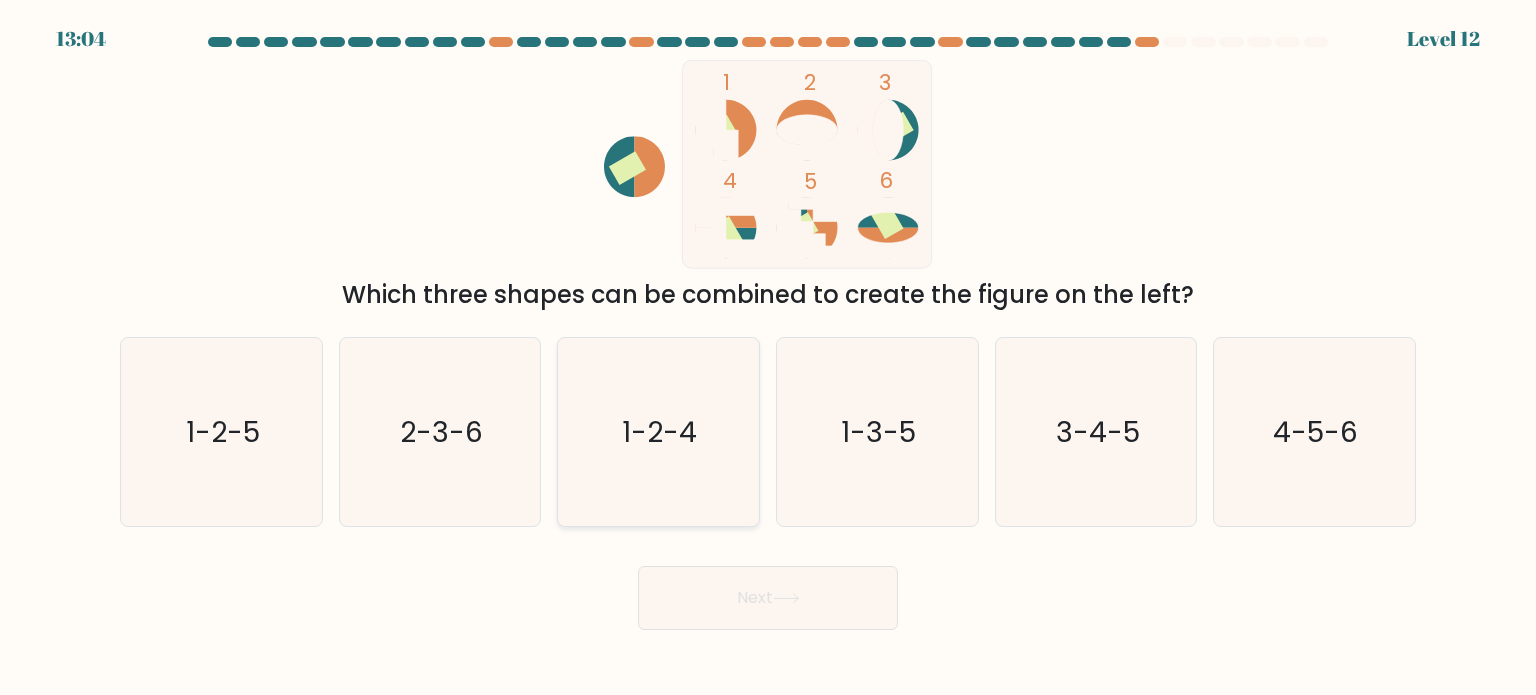 click on "1-2-4" 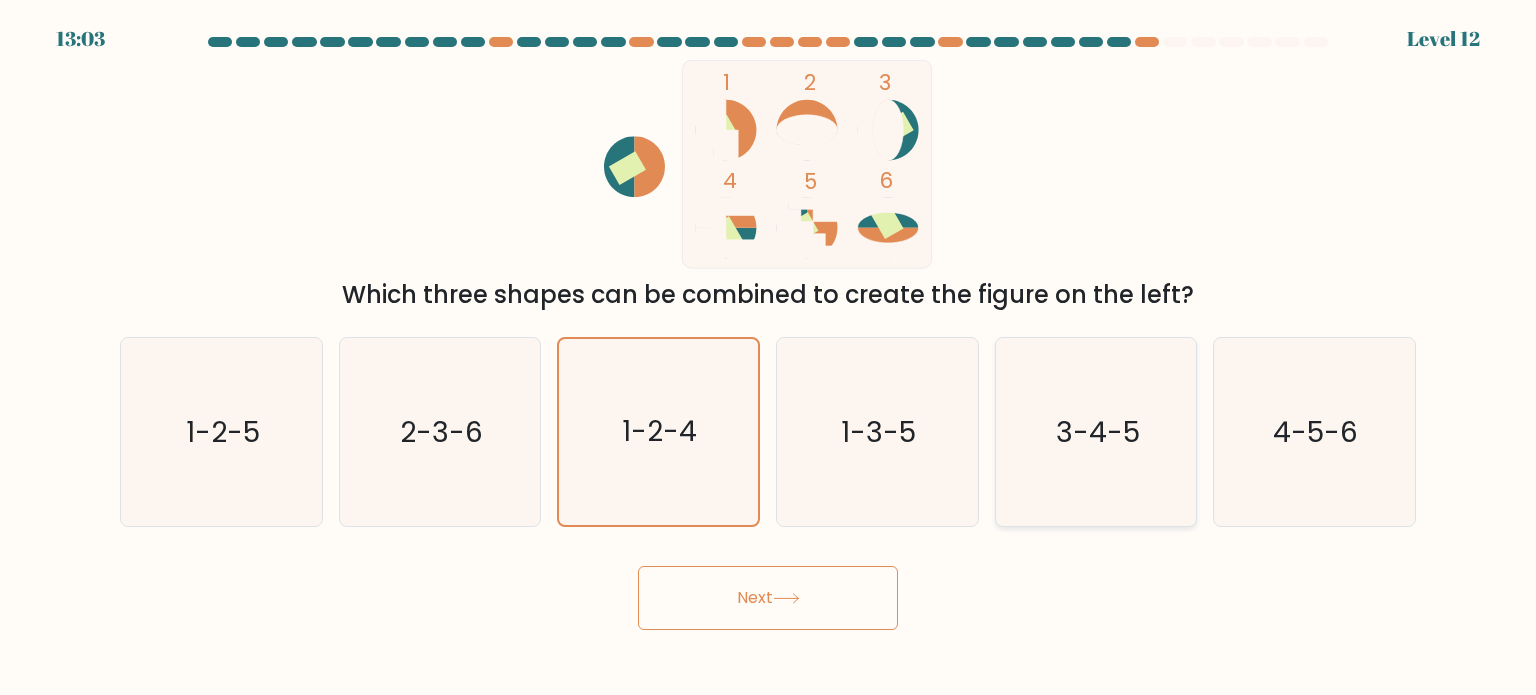 click on "3-4-5" 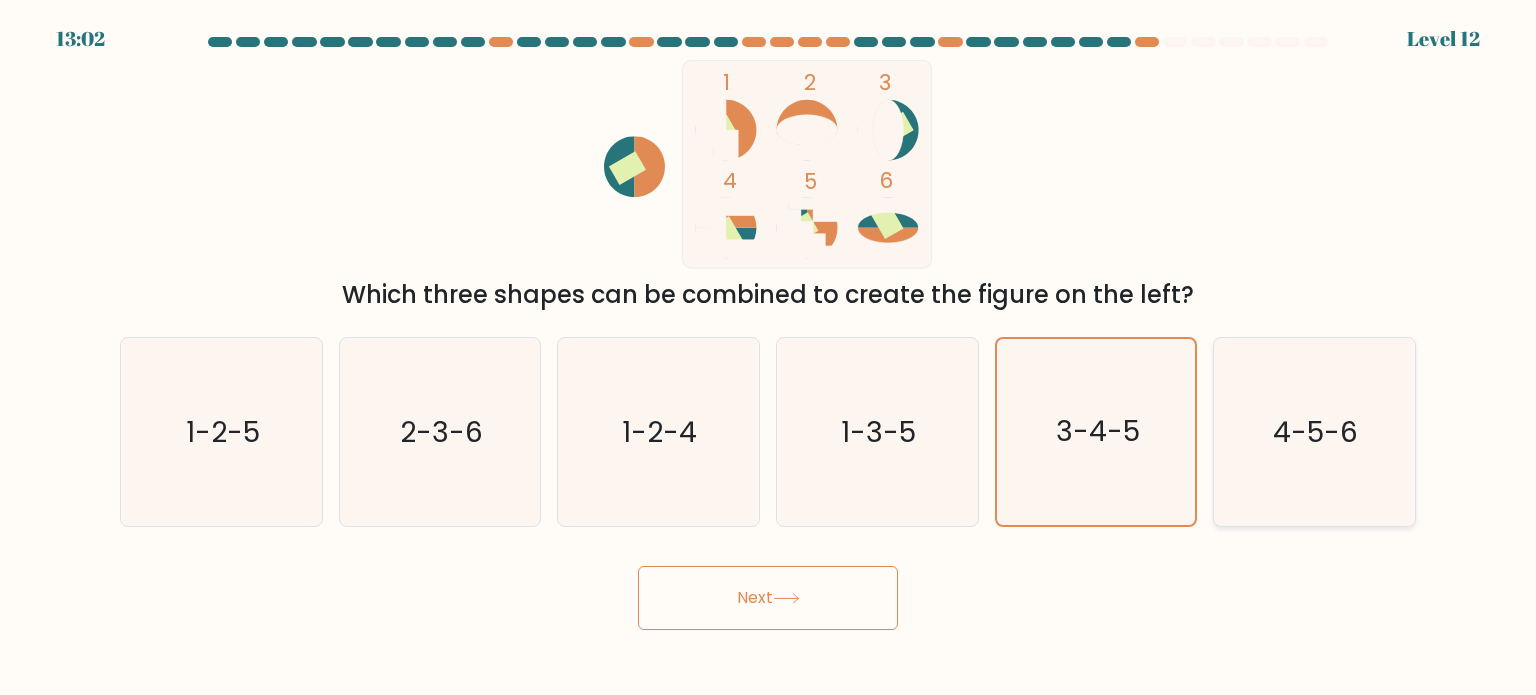 click on "4-5-6" 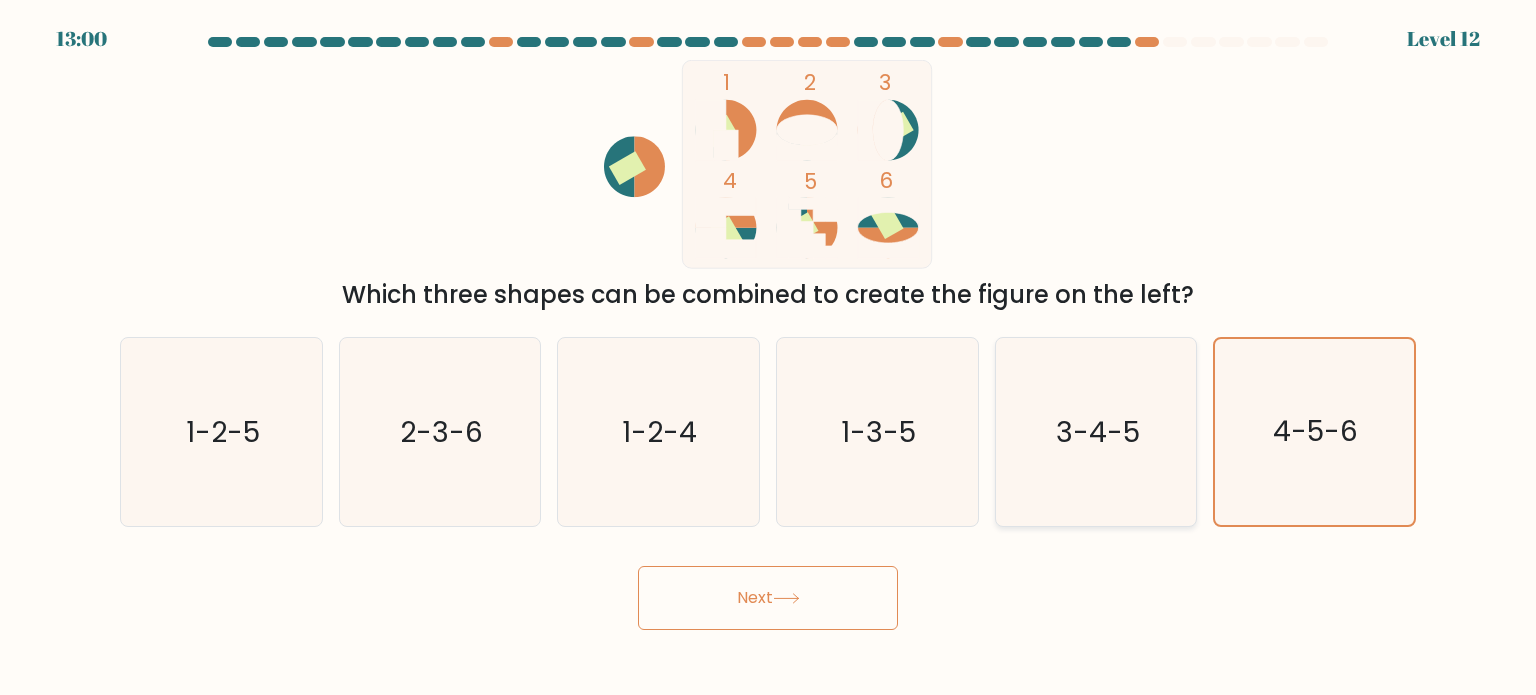 click on "3-4-5" 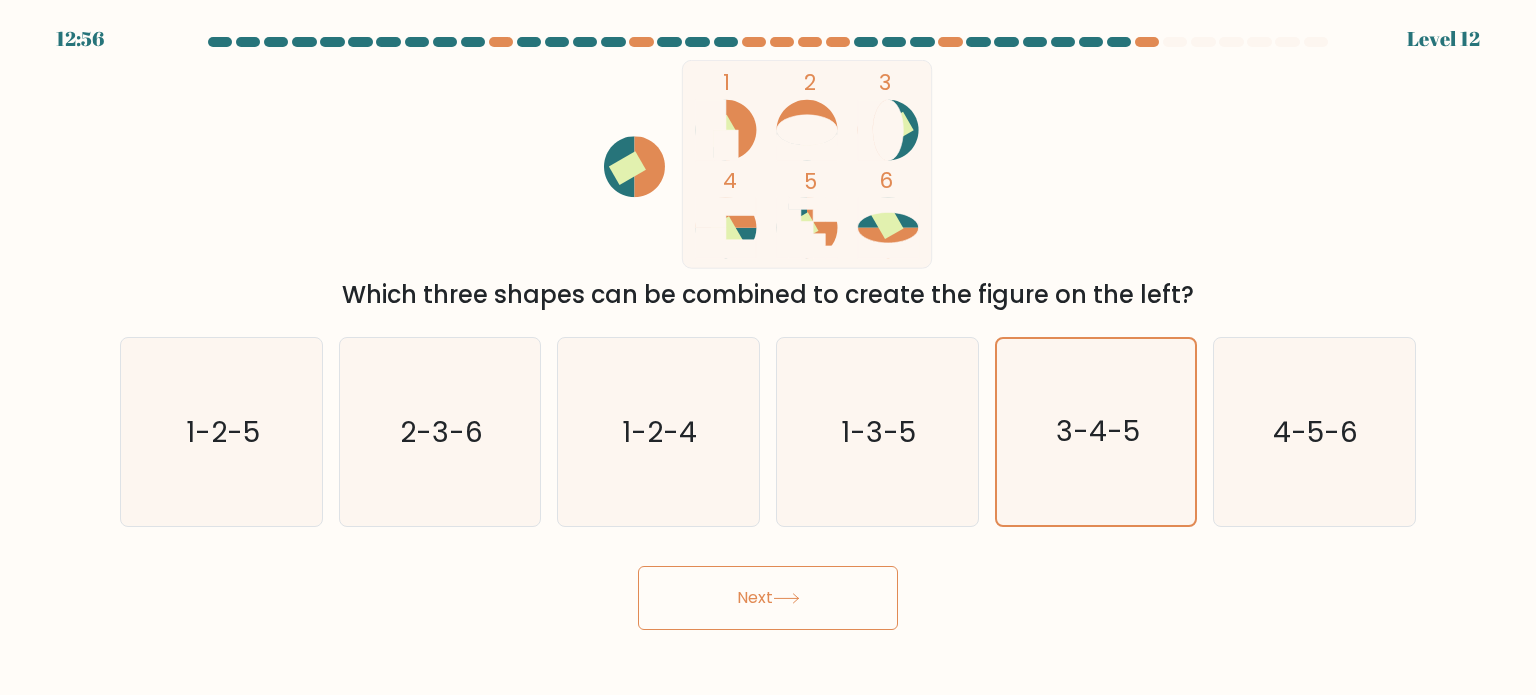 click on "Next" at bounding box center (768, 598) 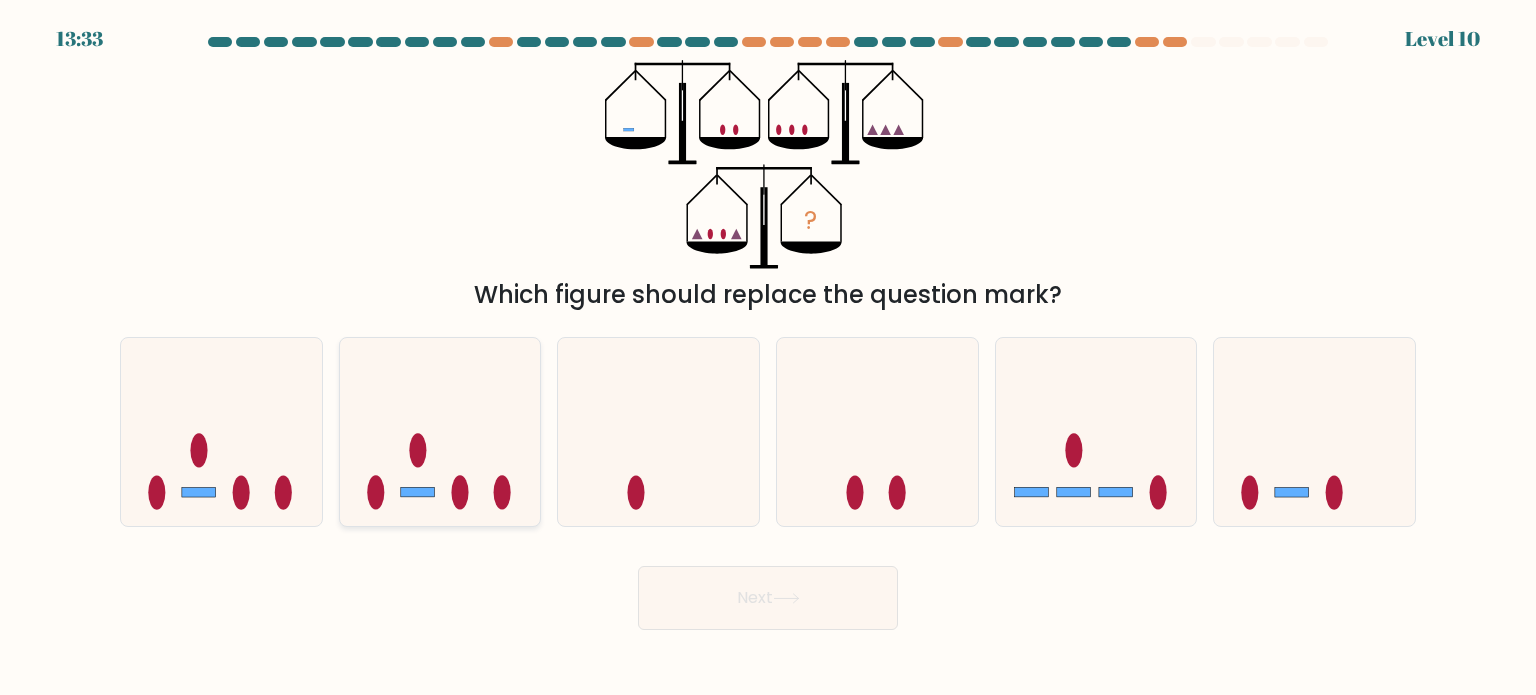 type 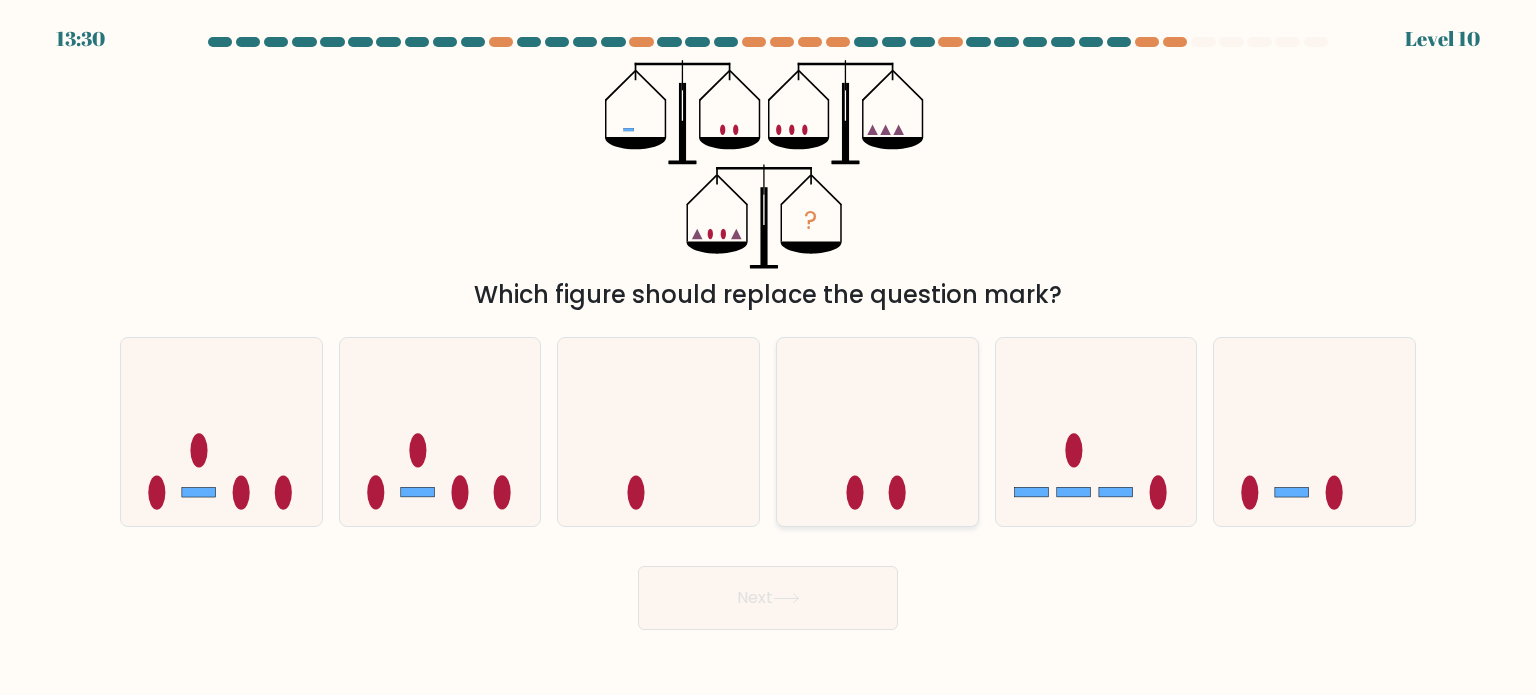 click 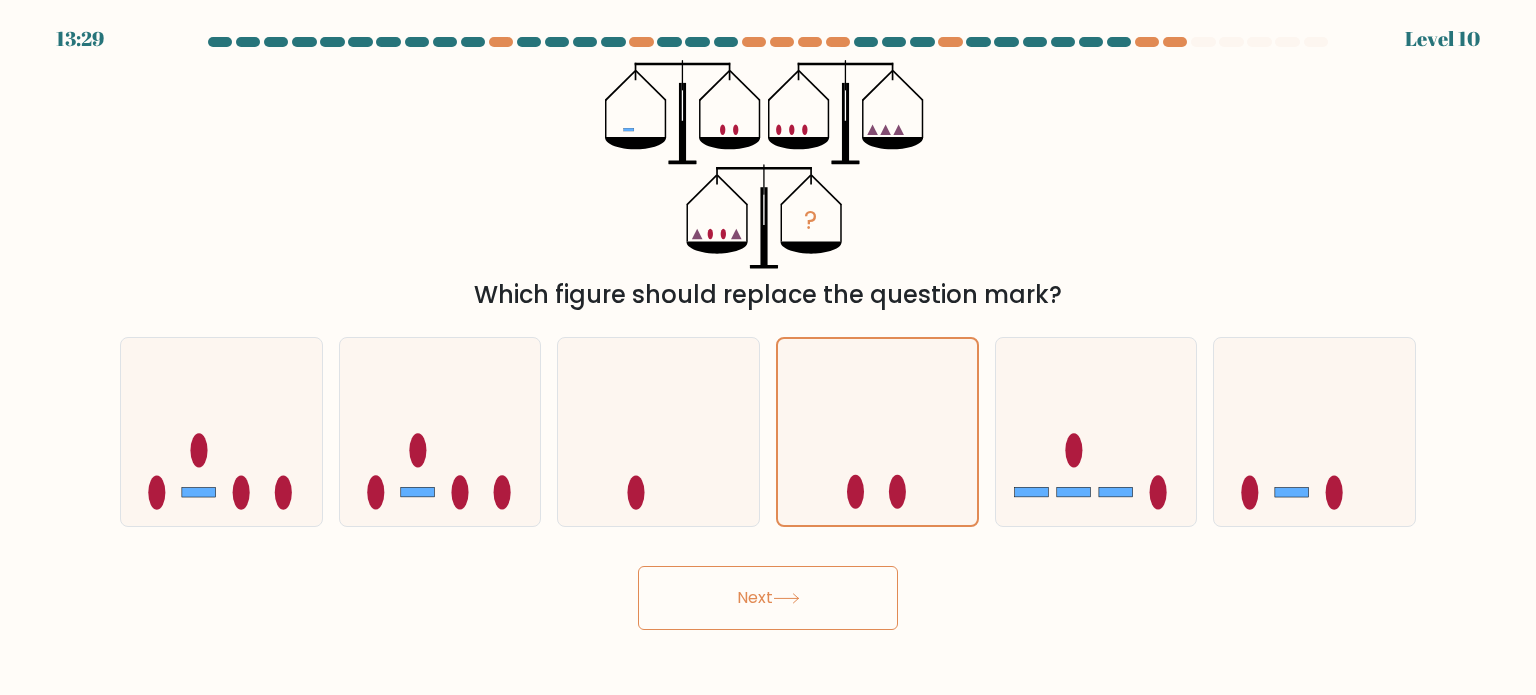click on "Next" at bounding box center [768, 598] 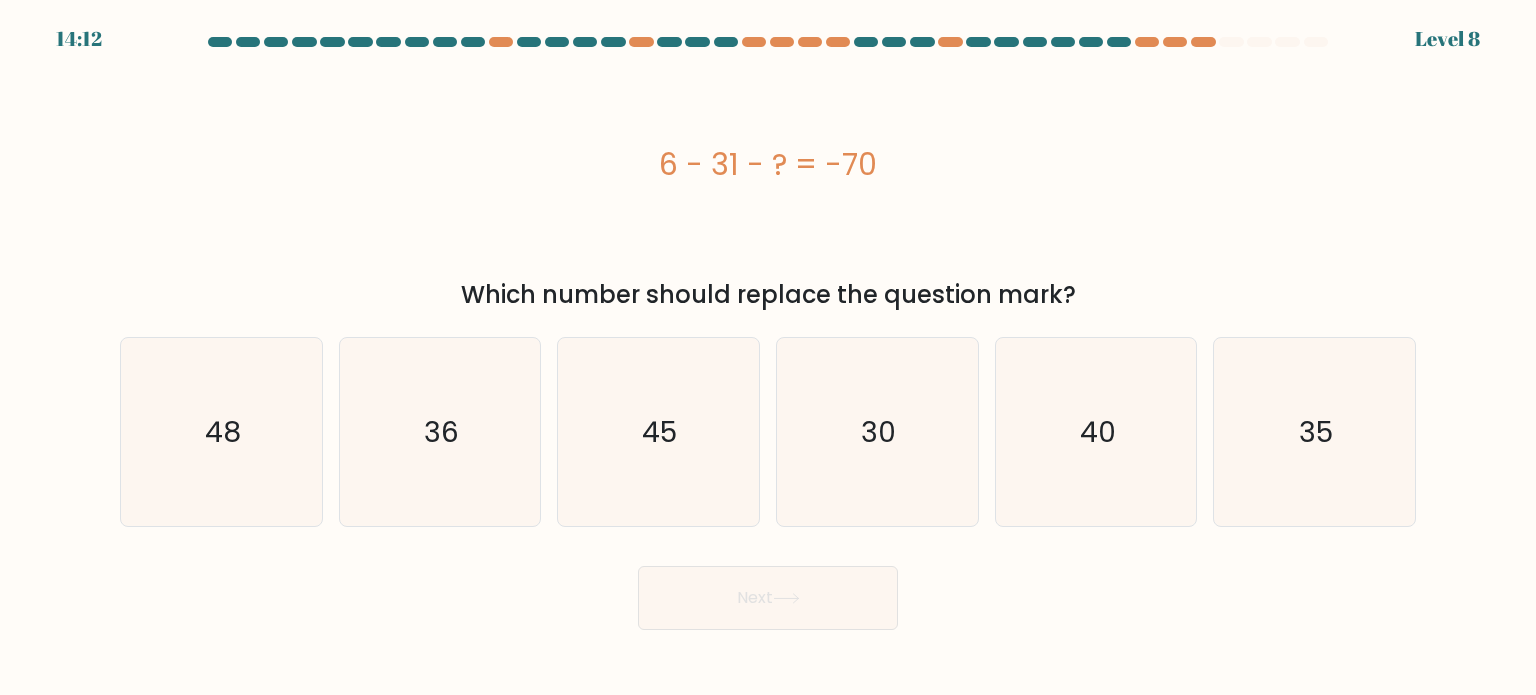 type 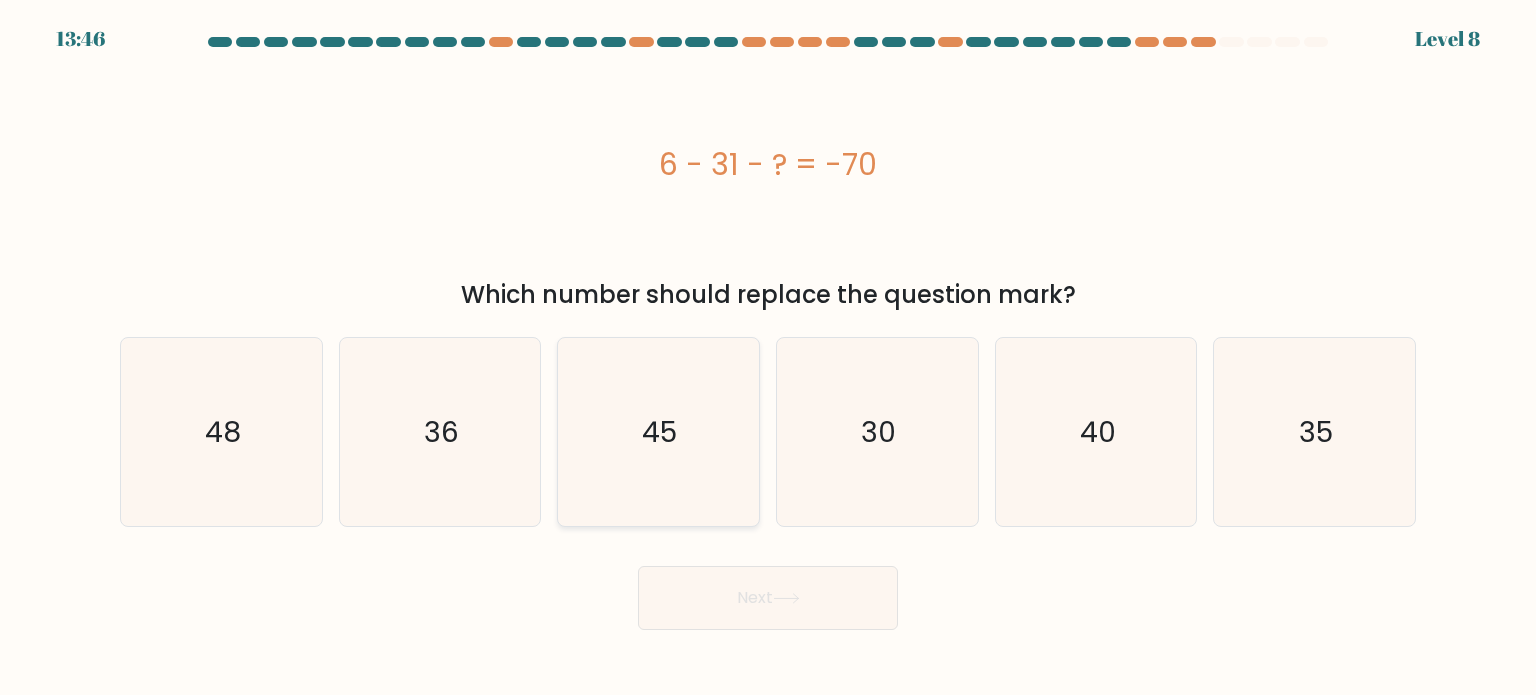 click on "45" 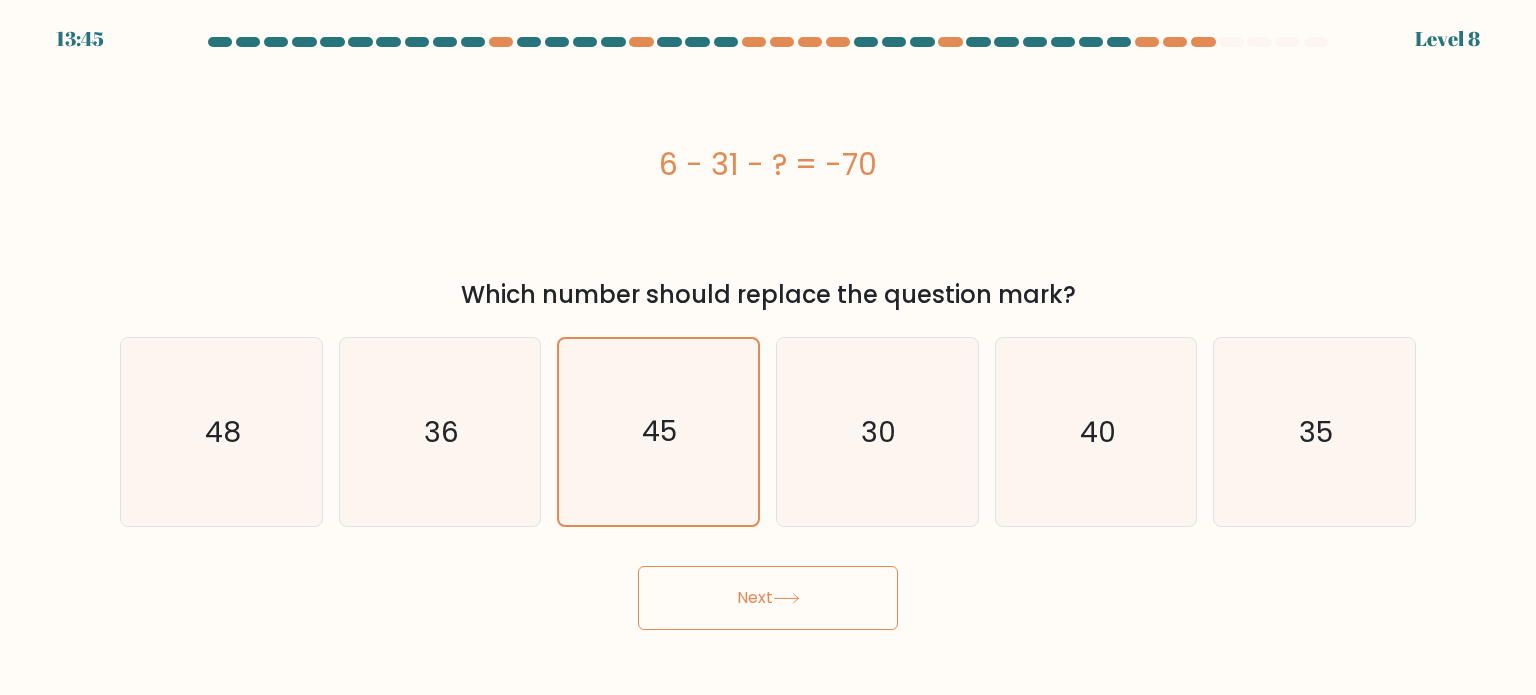 click on "Next" at bounding box center [768, 590] 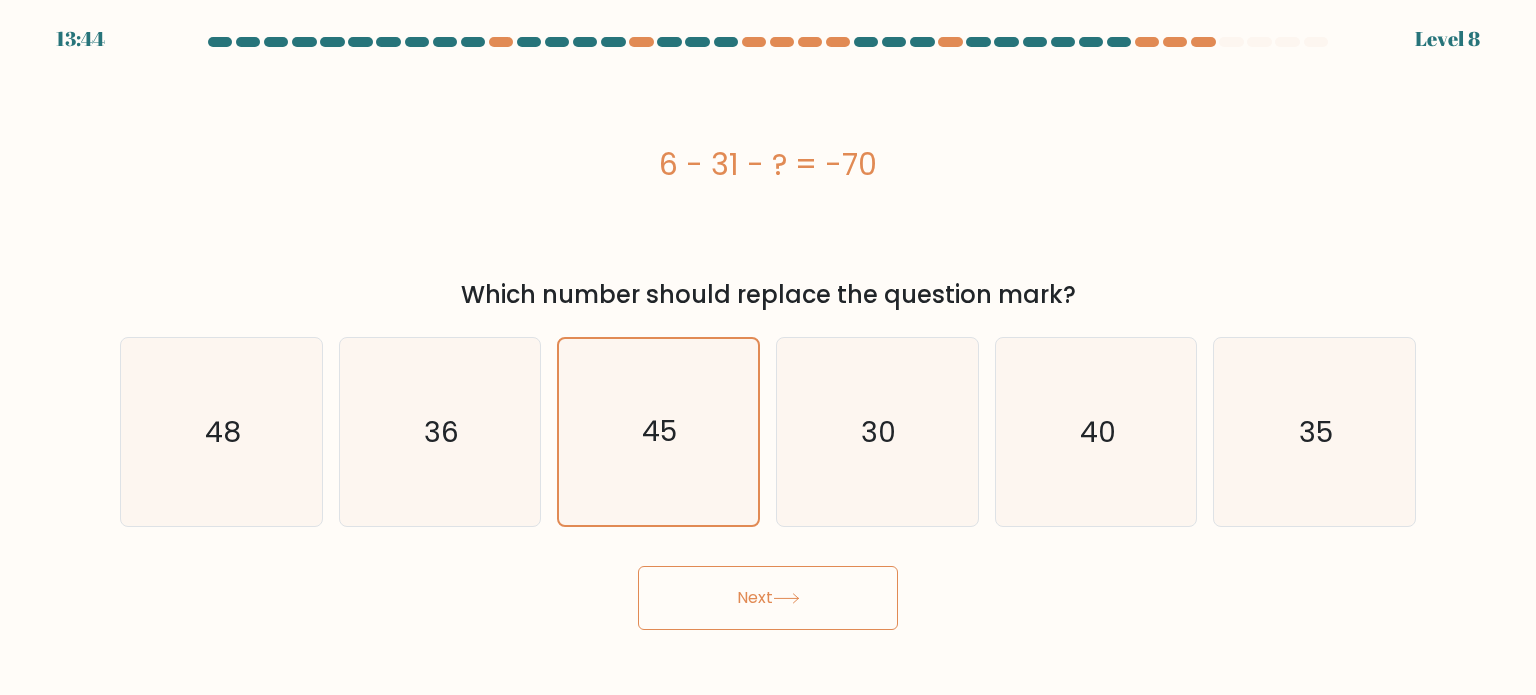 click on "Next" at bounding box center [768, 598] 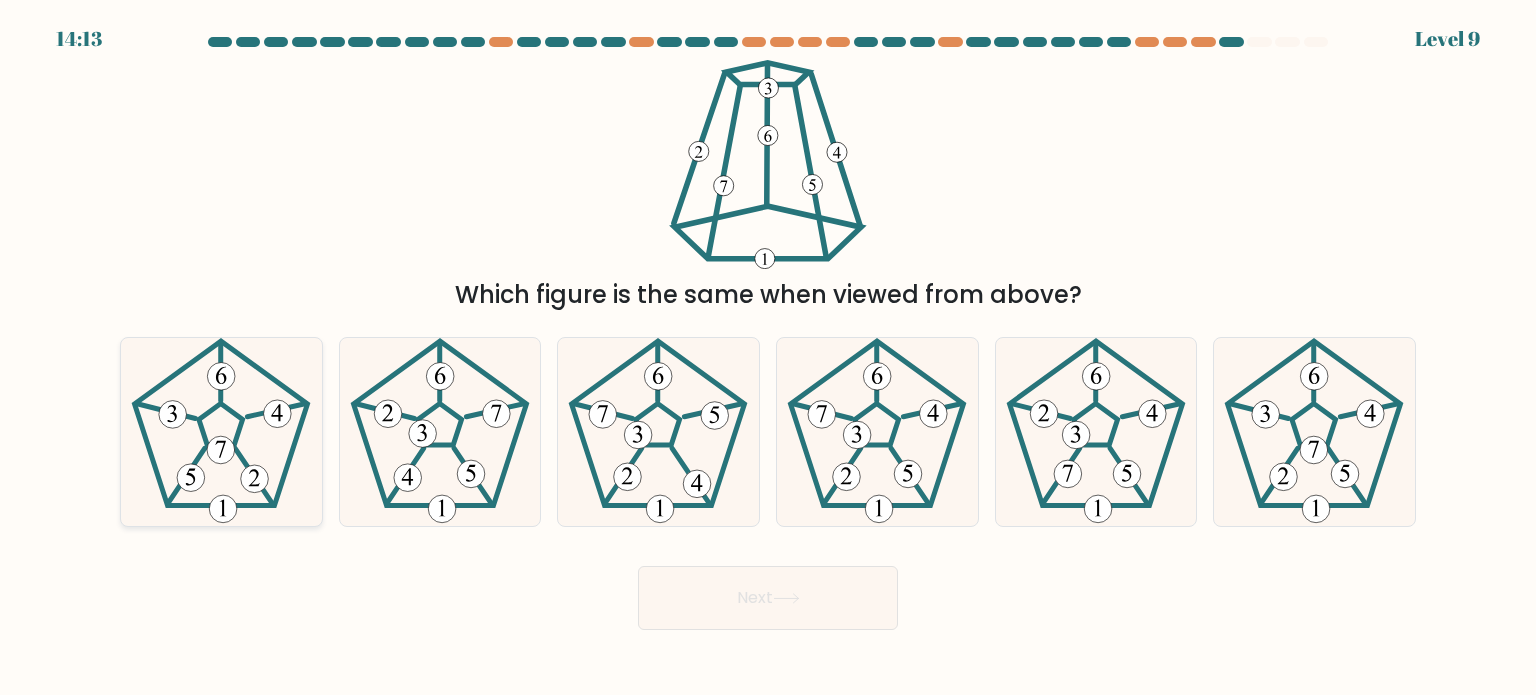 click 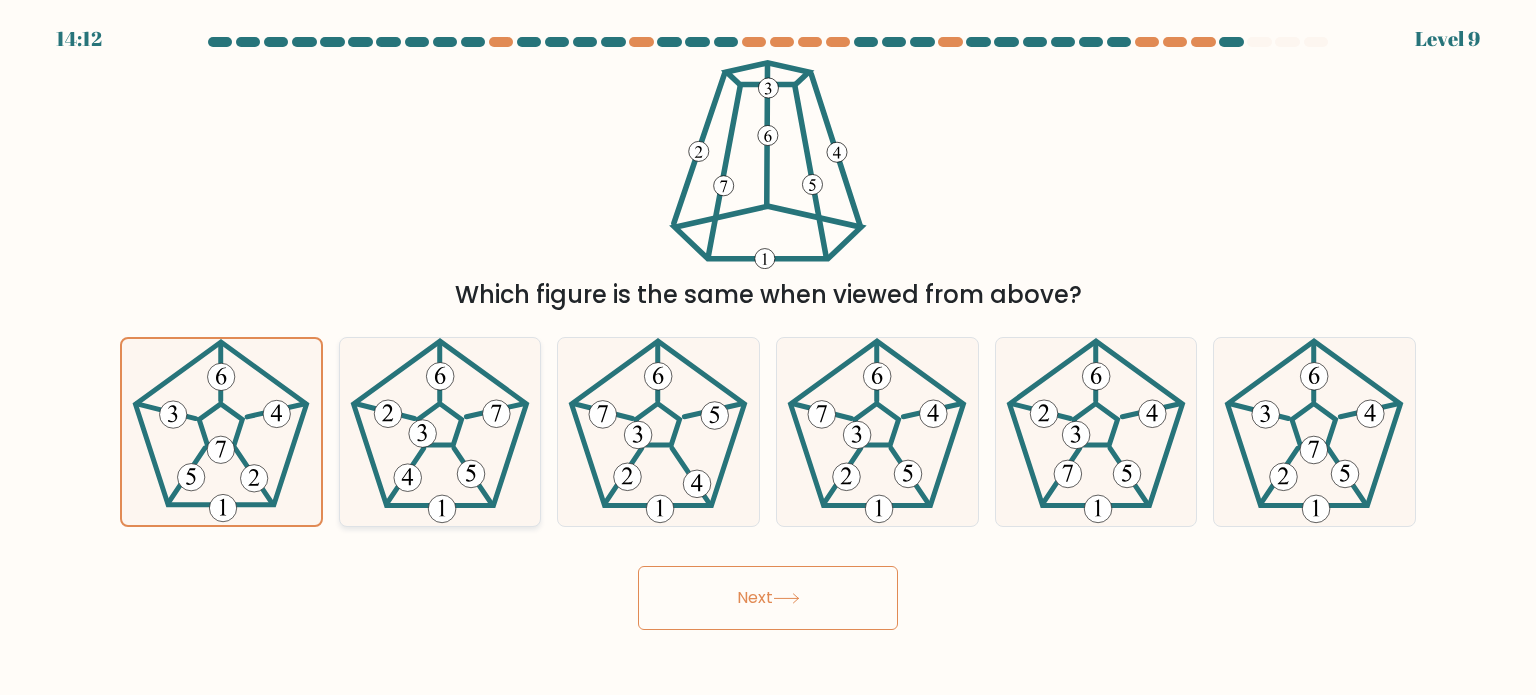 click 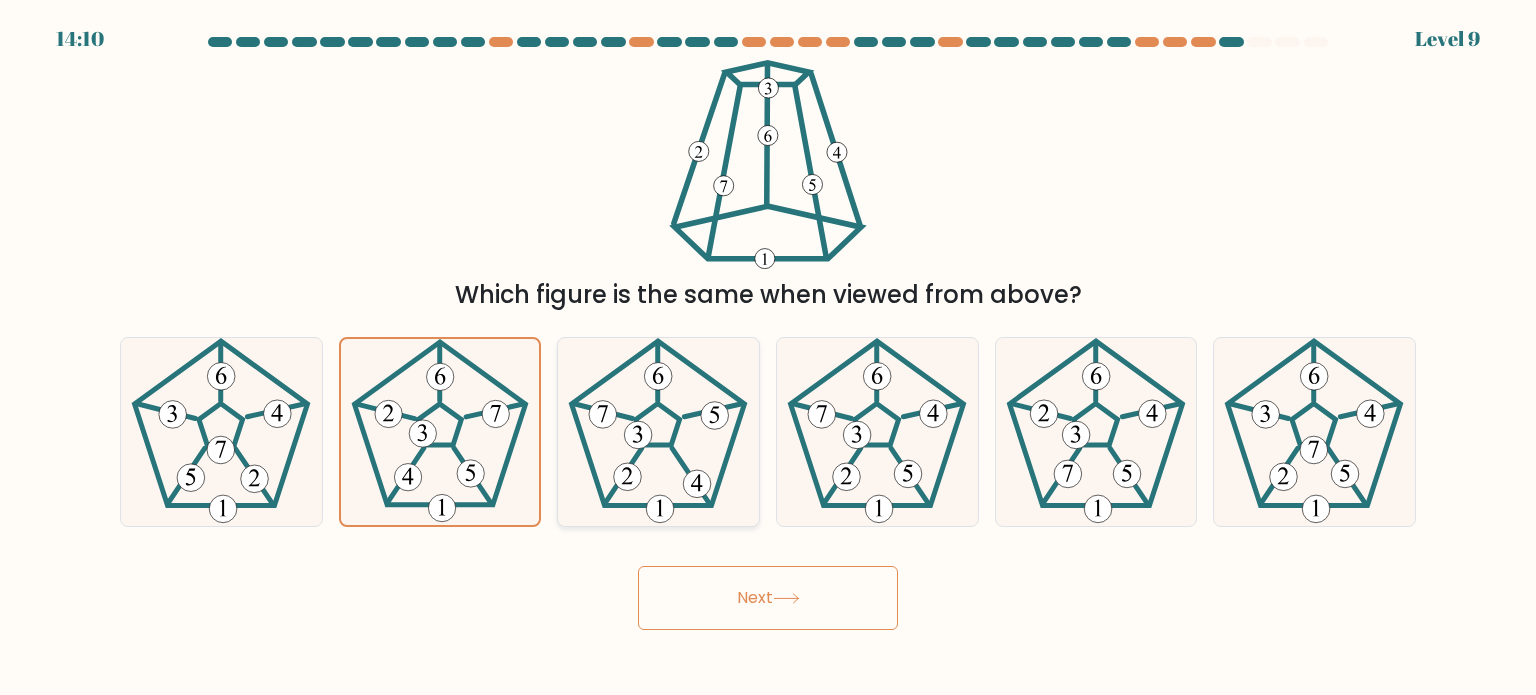 click 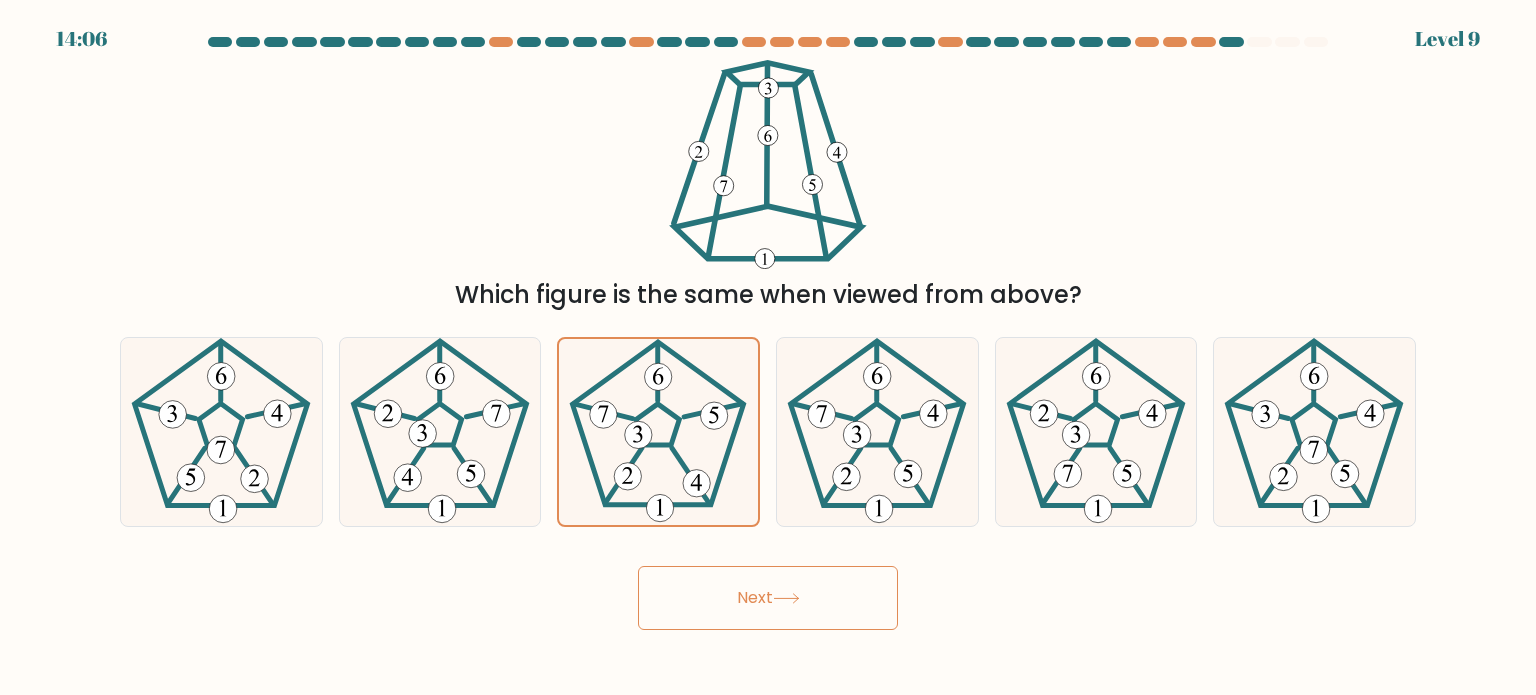 click on "Next" at bounding box center [768, 598] 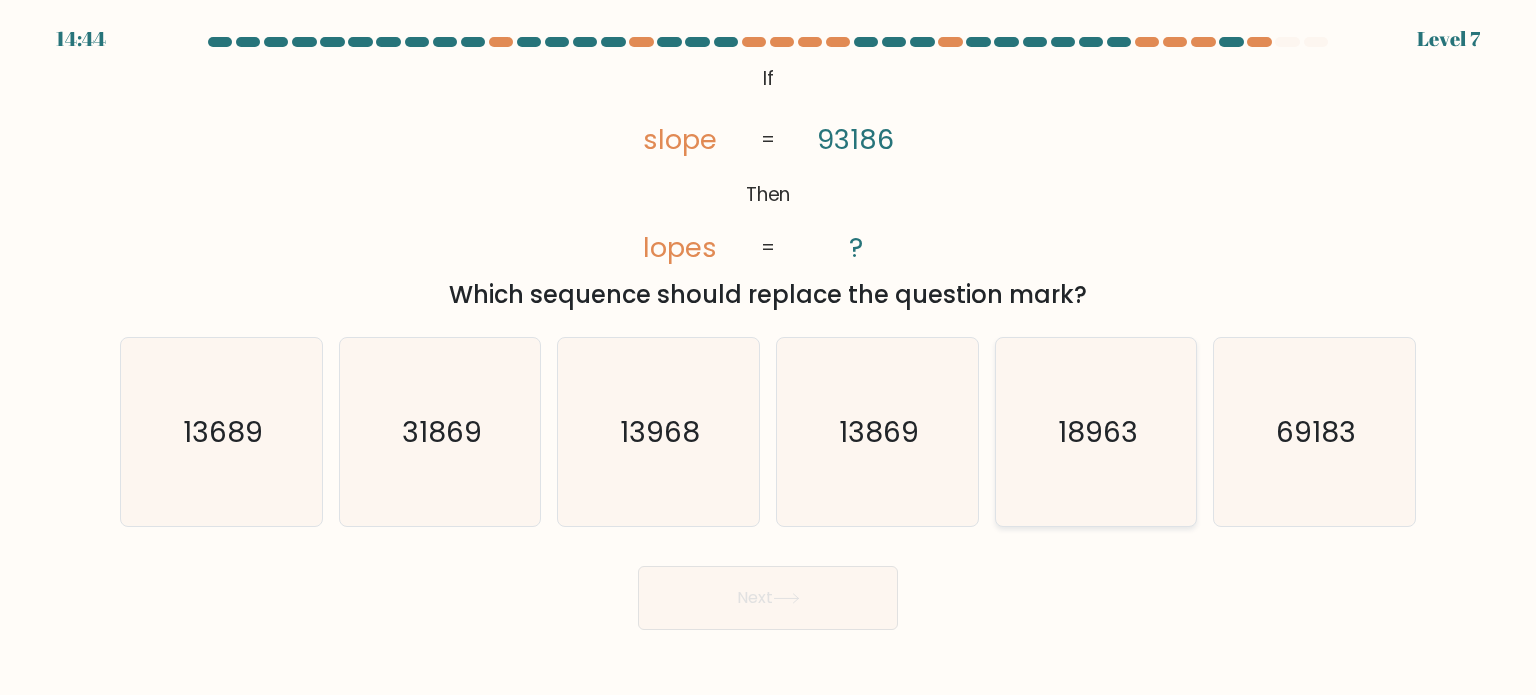 click on "18963" 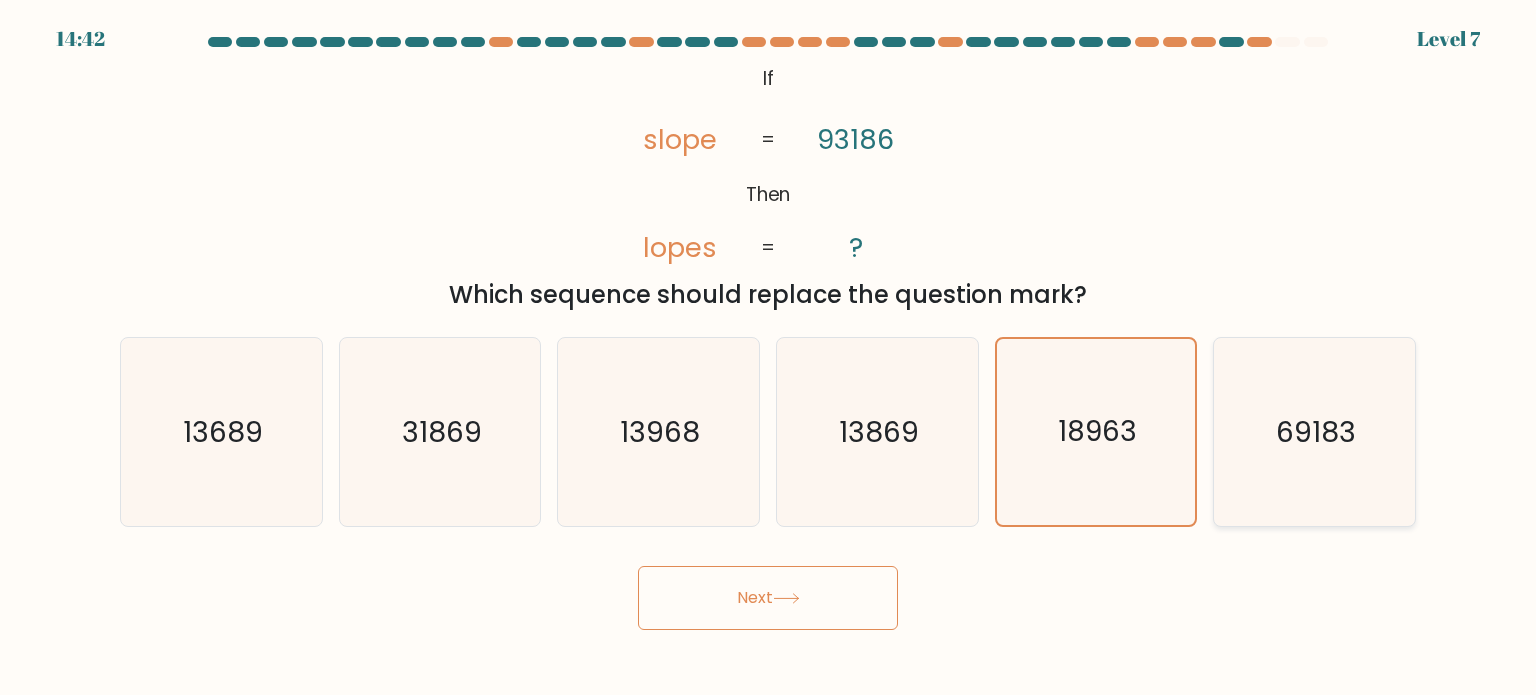 click on "69183" 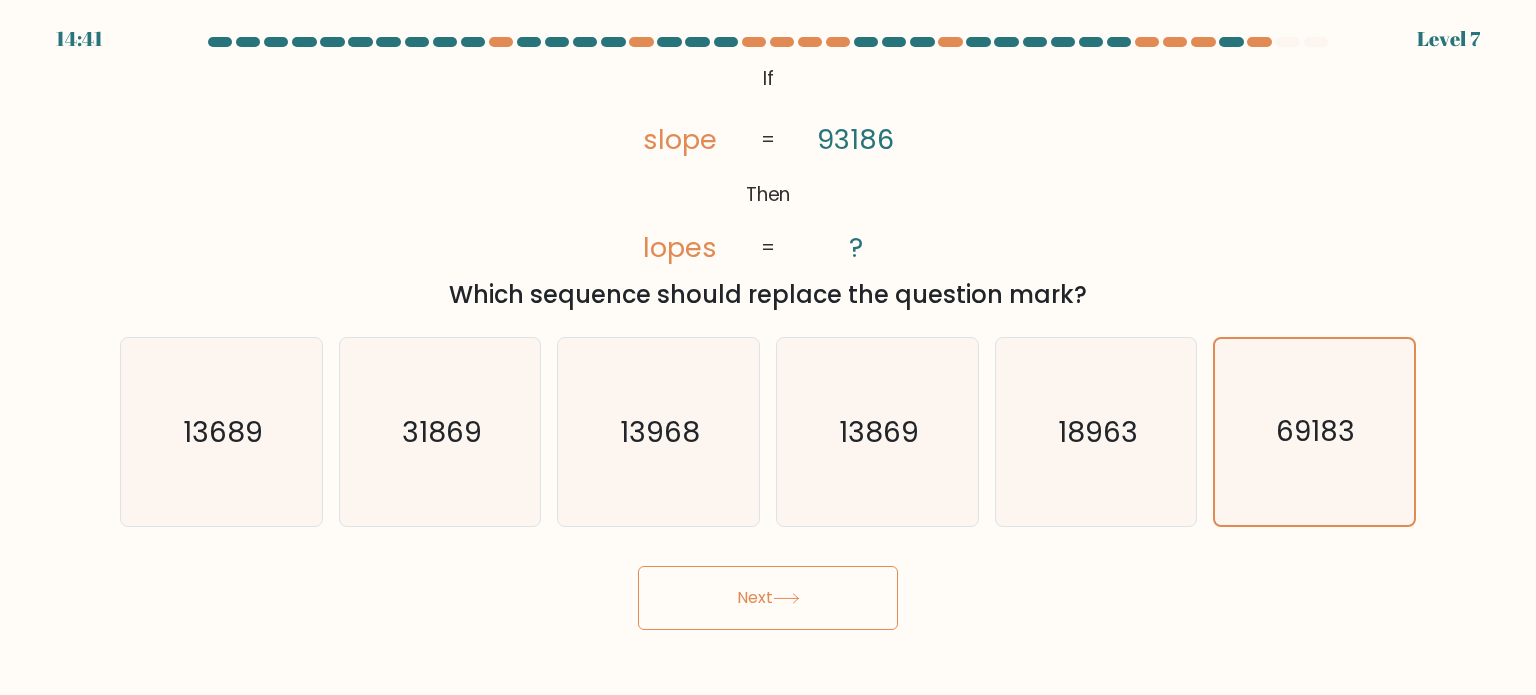 click on "Next" at bounding box center [768, 598] 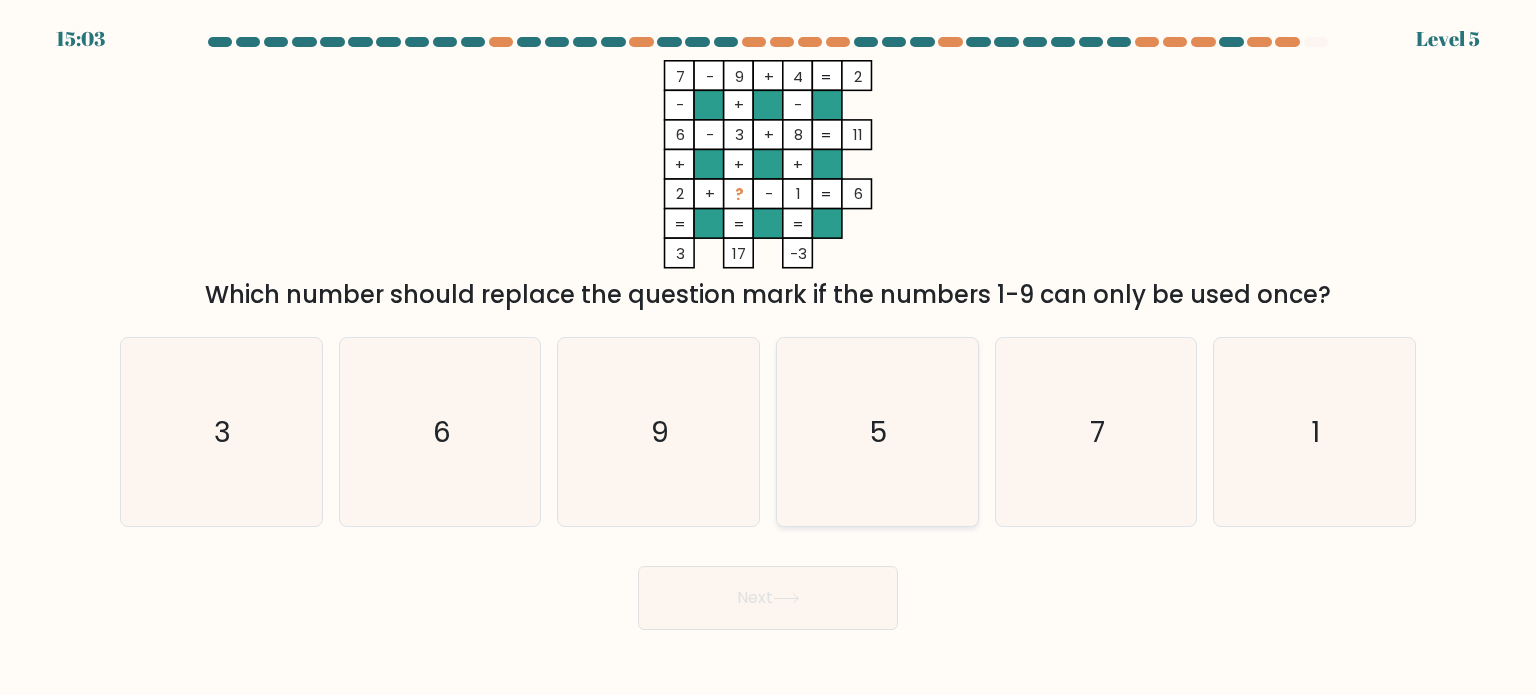 click on "5" 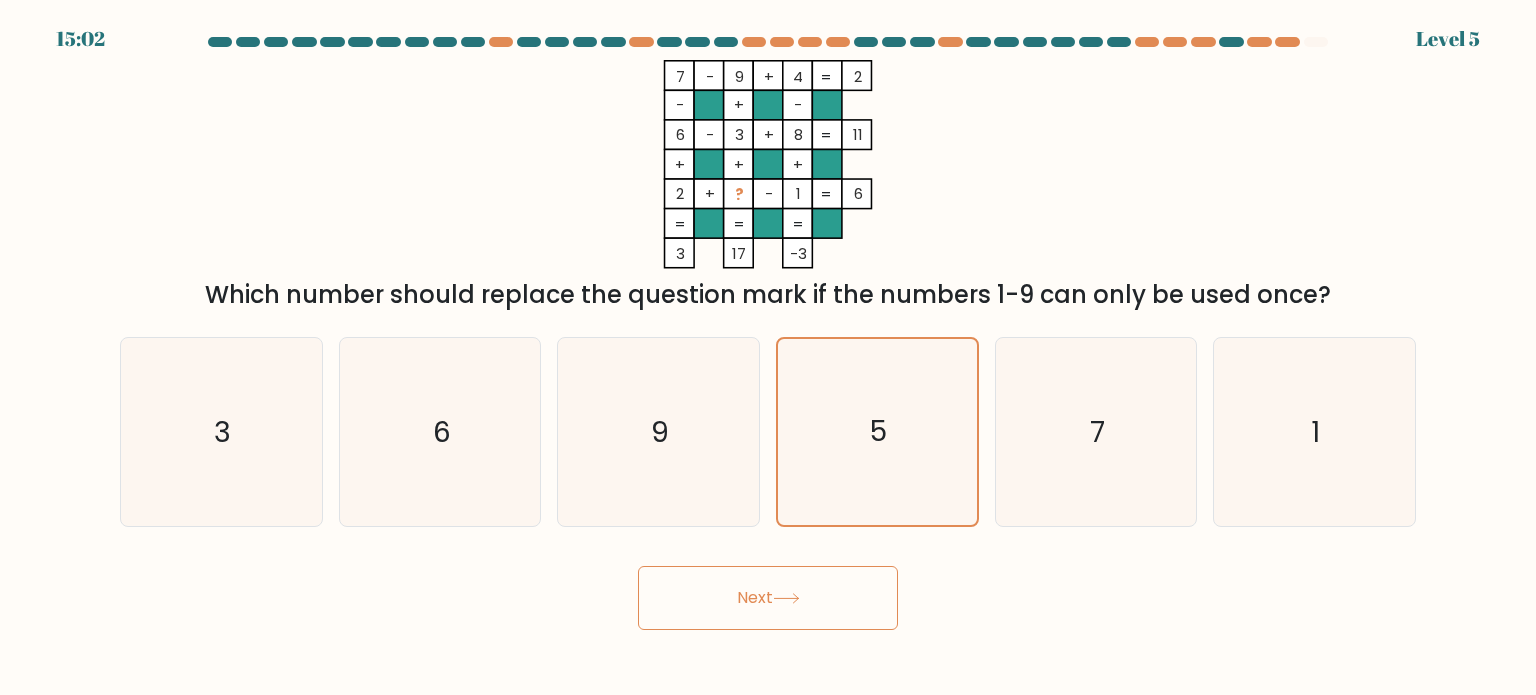 click on "Next" at bounding box center (768, 598) 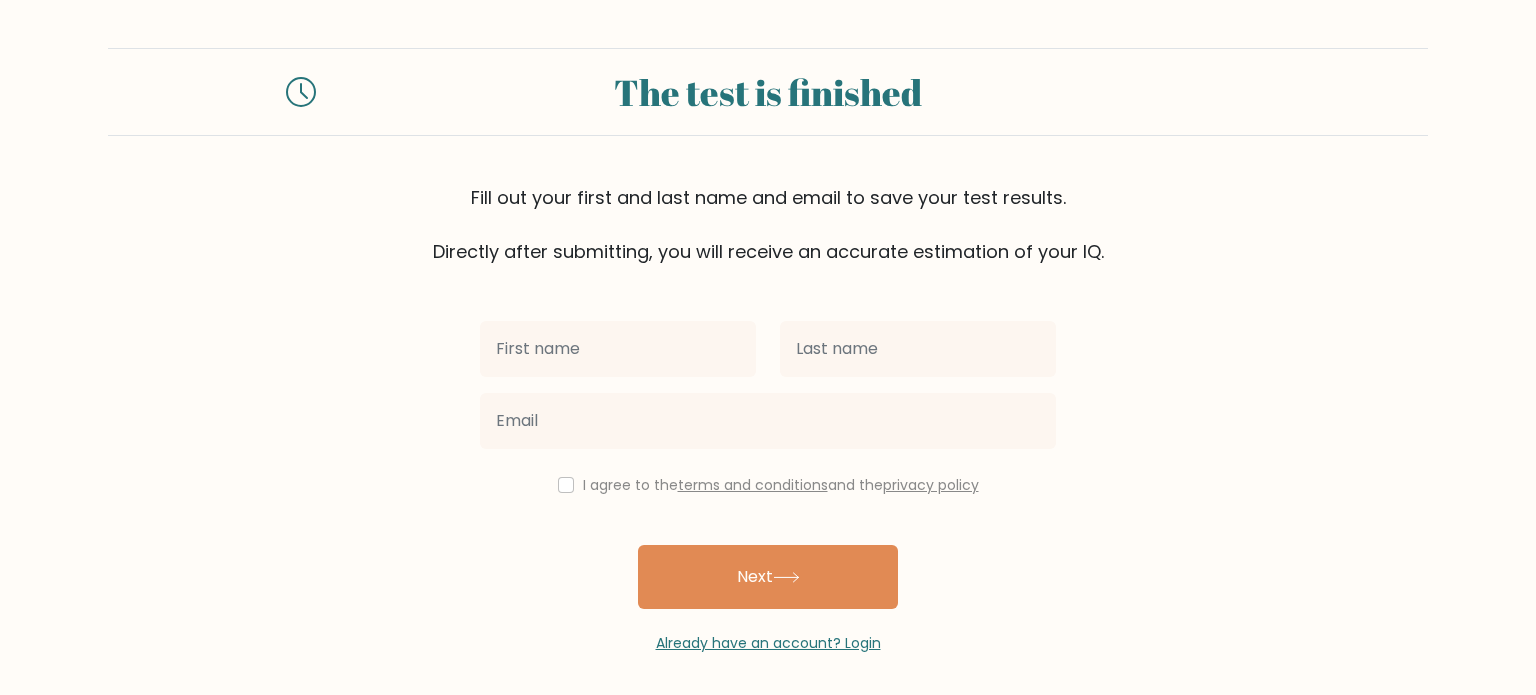 scroll, scrollTop: 0, scrollLeft: 0, axis: both 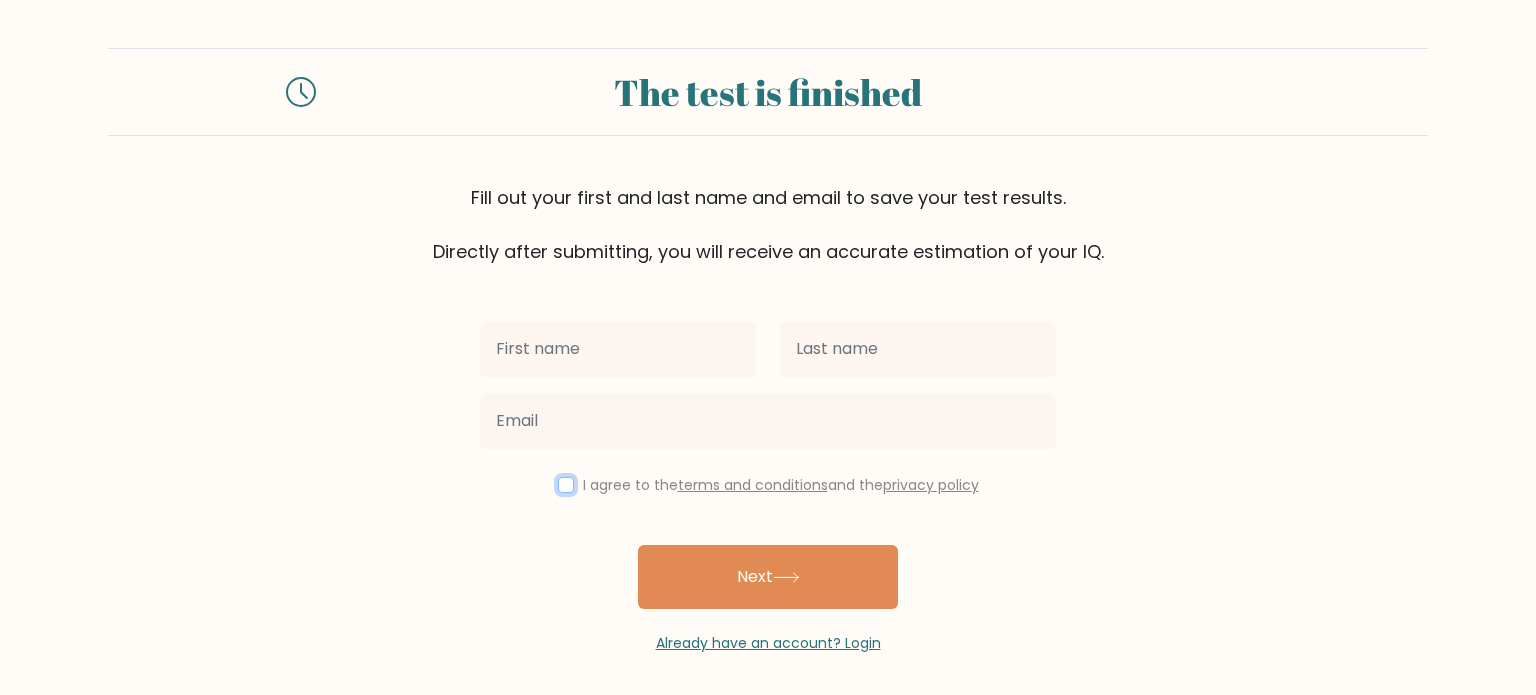 click at bounding box center [566, 485] 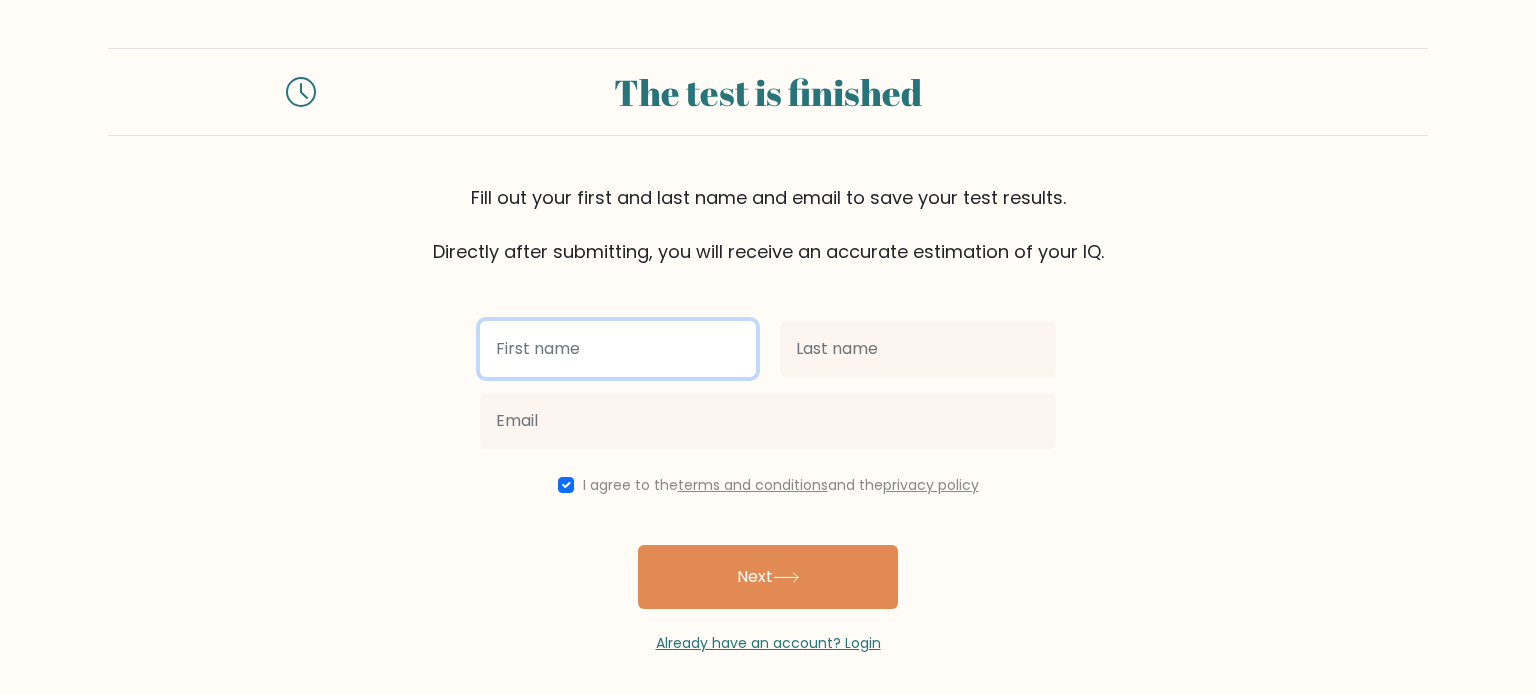 click at bounding box center (618, 349) 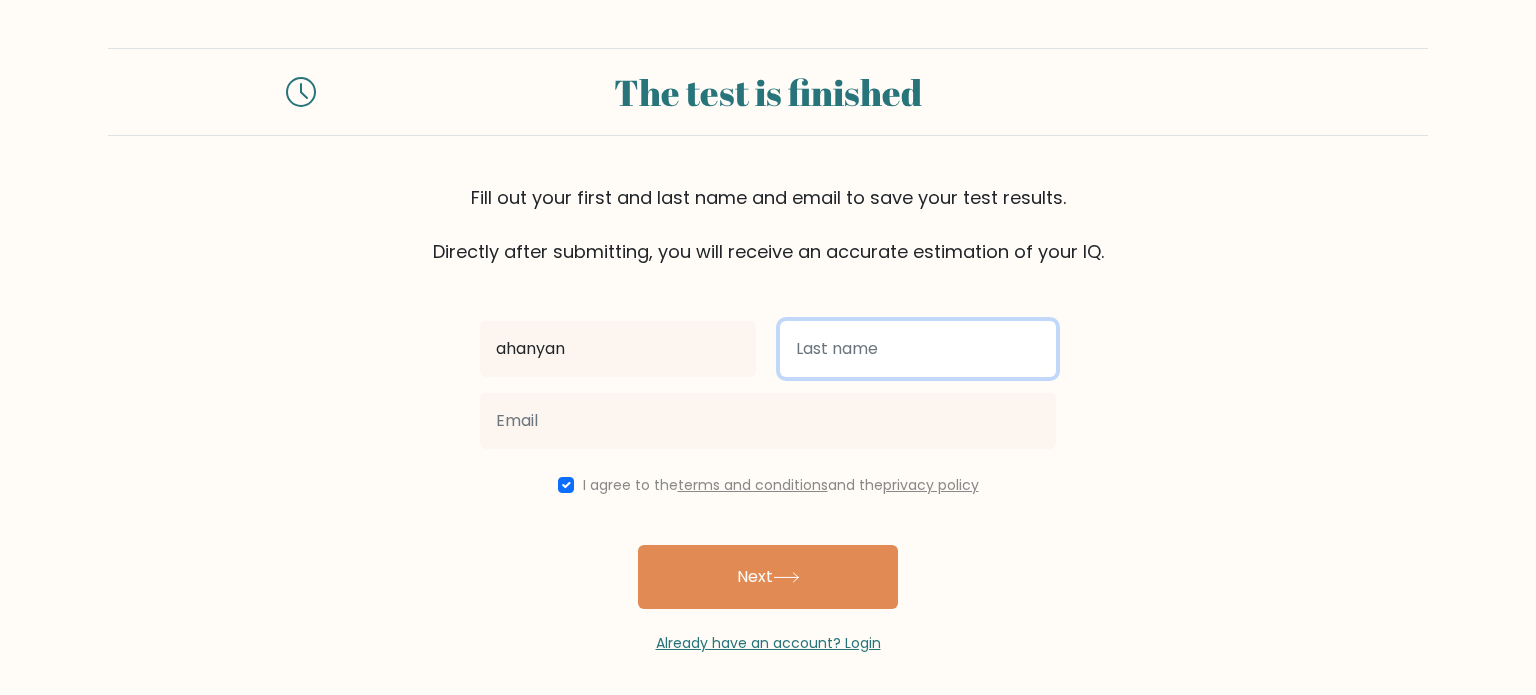 click at bounding box center (918, 349) 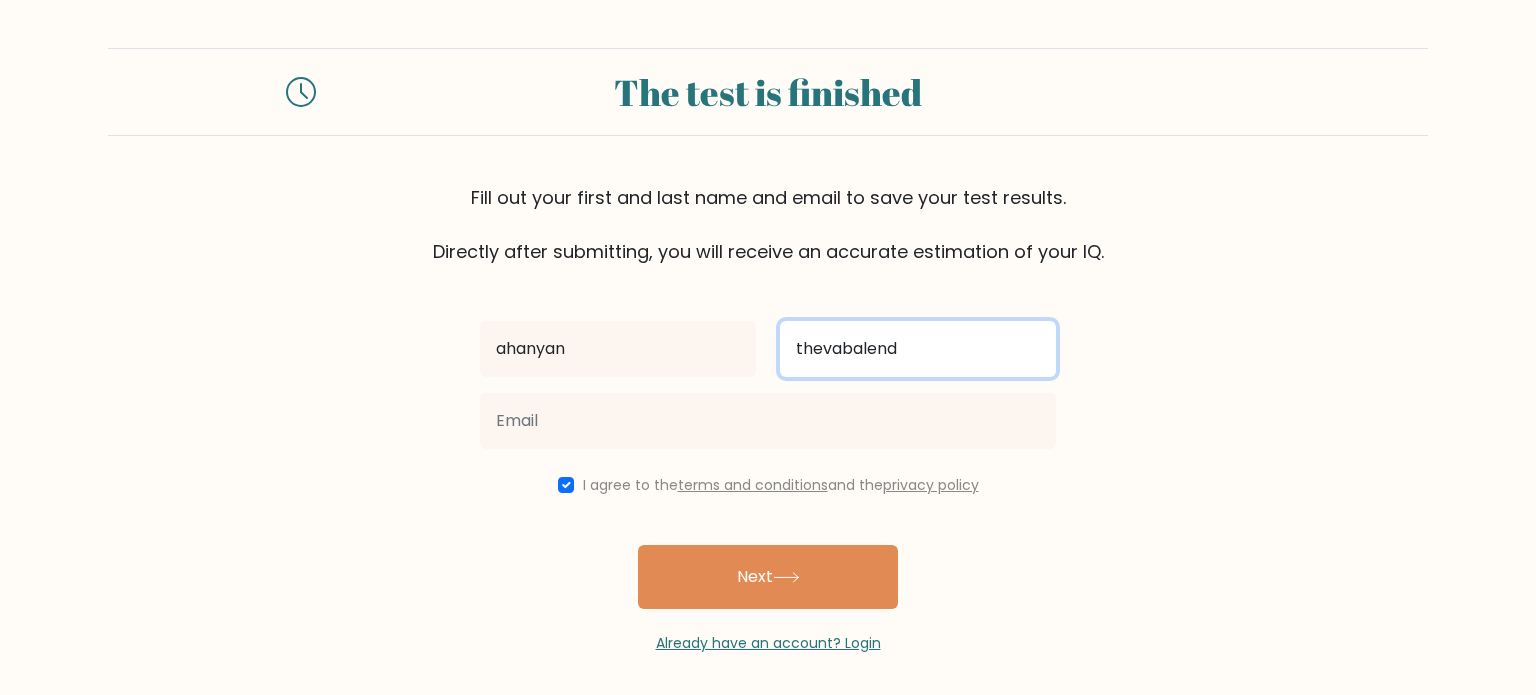 type on "thevabalend" 